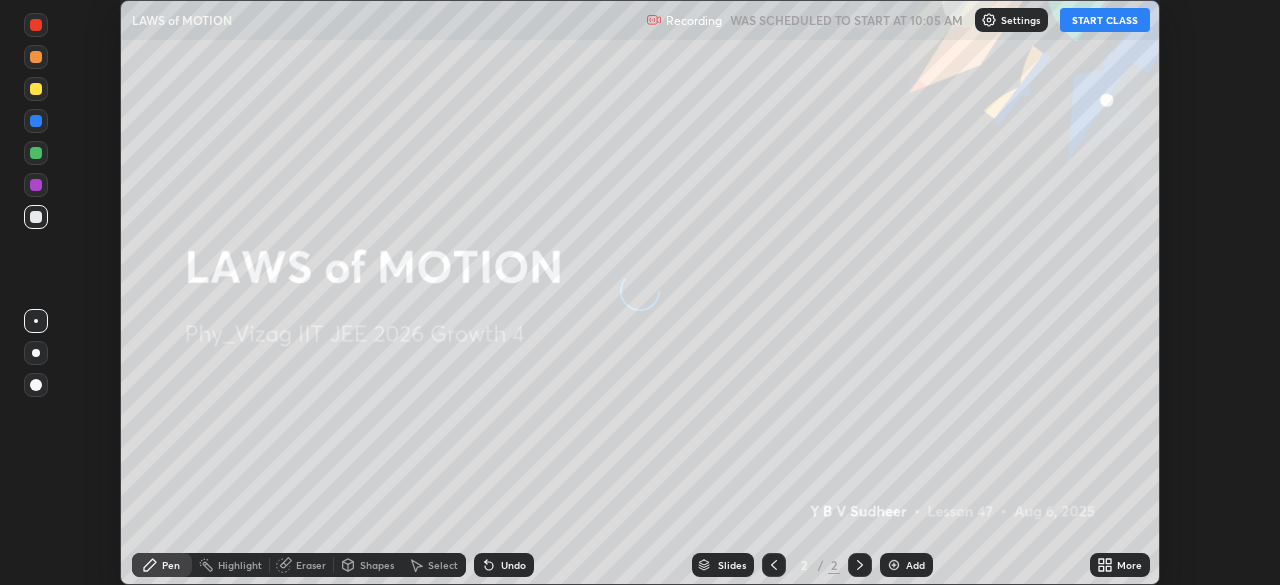 scroll, scrollTop: 0, scrollLeft: 0, axis: both 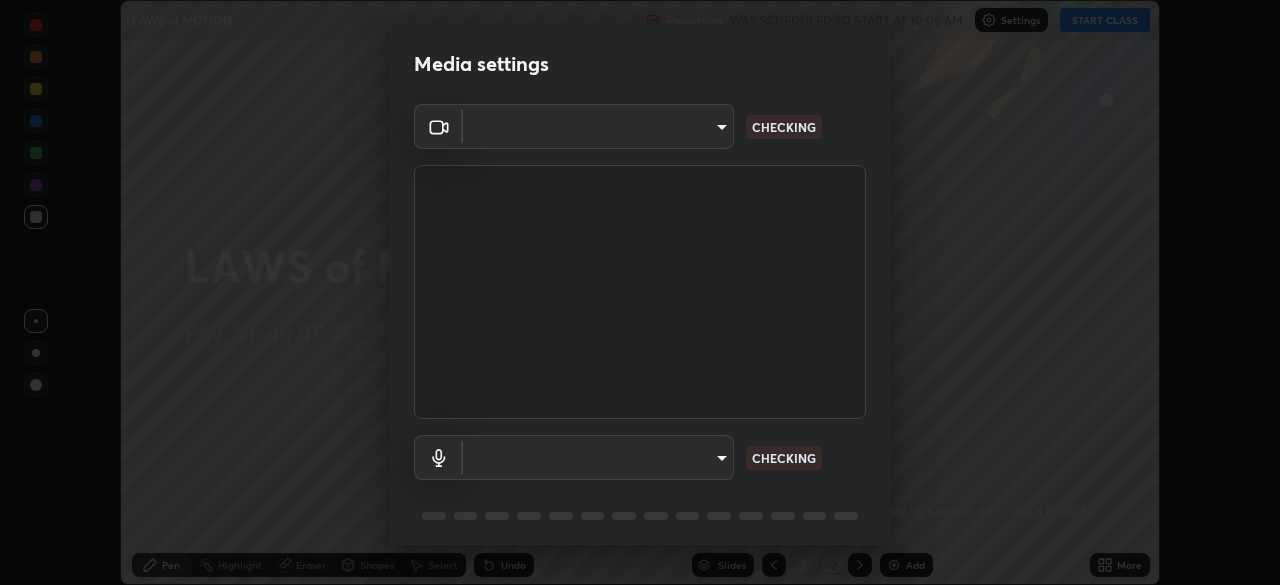 type on "8413a073afe9c43720b170e3c3edff1e7f9c492aae98e531531ceb715d1739b9" 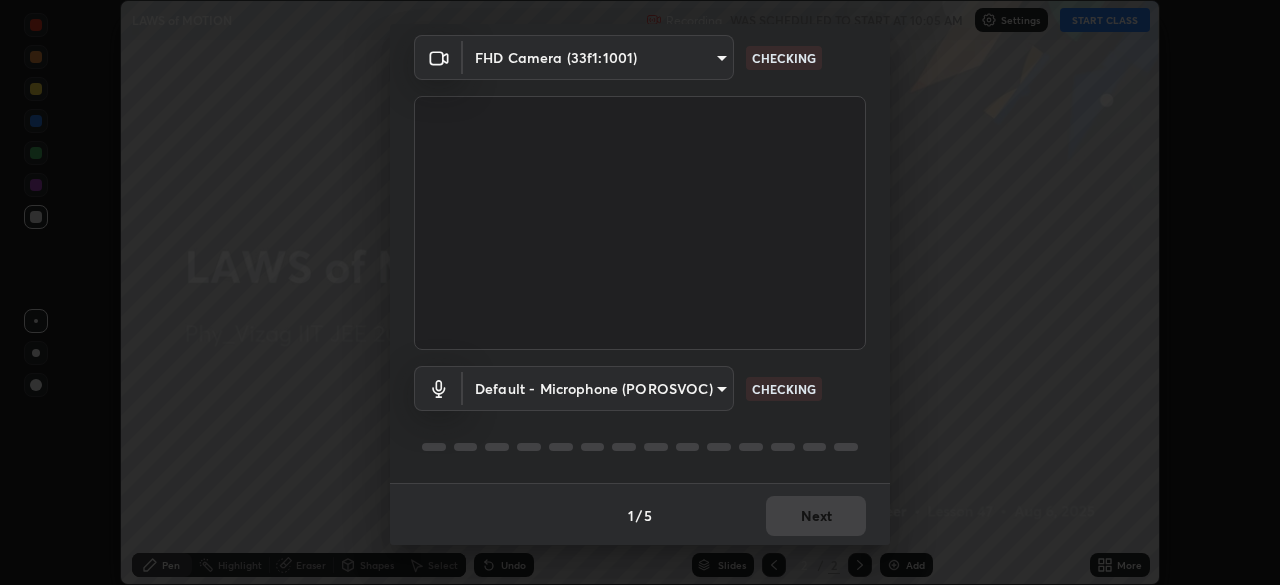 scroll, scrollTop: 71, scrollLeft: 0, axis: vertical 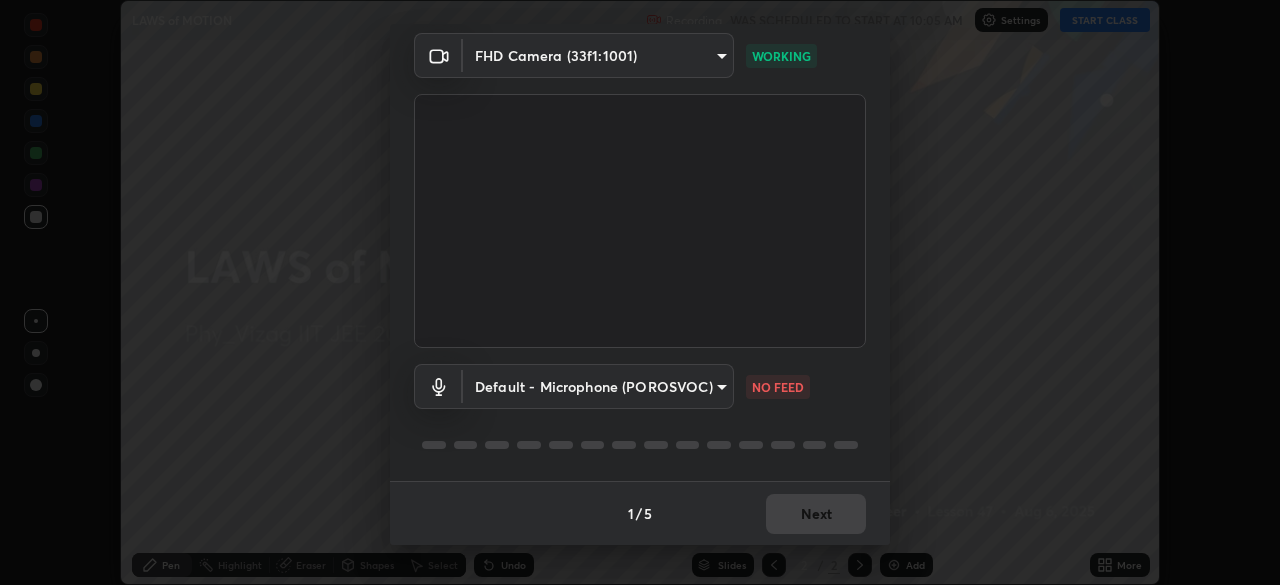 click on "Erase all LAWS of MOTION Recording WAS SCHEDULED TO START AT [TIME] Settings START CLASS Setting up your live class LAWS of MOTION • L[NUMBER] of Phy_[CITY] IIT JEE [YEAR] Growth [NUMBER] Y B V [LAST] Pen Highlight Eraser Shapes Select Undo Slides [NUMBER] / [NUMBER] Add More No doubts shared Encourage your learners to ask a doubt for better clarity Report an issue Reason for reporting Buffering Chat not working Audio - Video sync issue Educator video quality low ​ Attach an image Report Media settings FHD Camera ([HEX]) [HASH] WORKING Default - Microphone (POROSVOC) default NO FEED [NUMBER] / [NUMBER] Next" at bounding box center [640, 292] 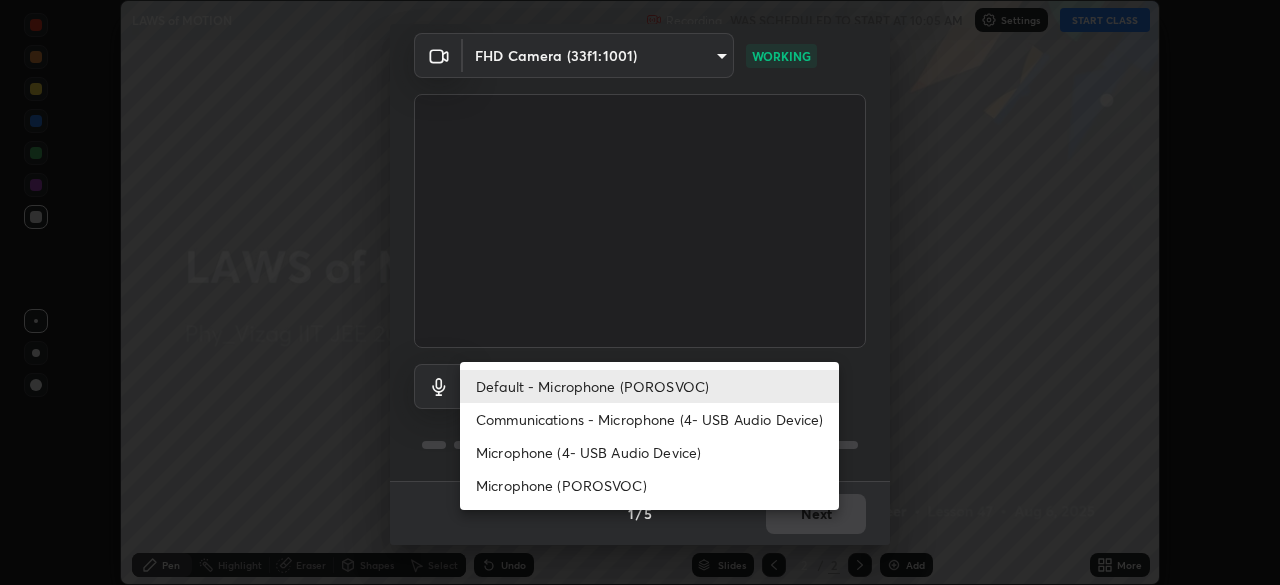 click on "Communications - Microphone (4- USB Audio Device)" at bounding box center [649, 419] 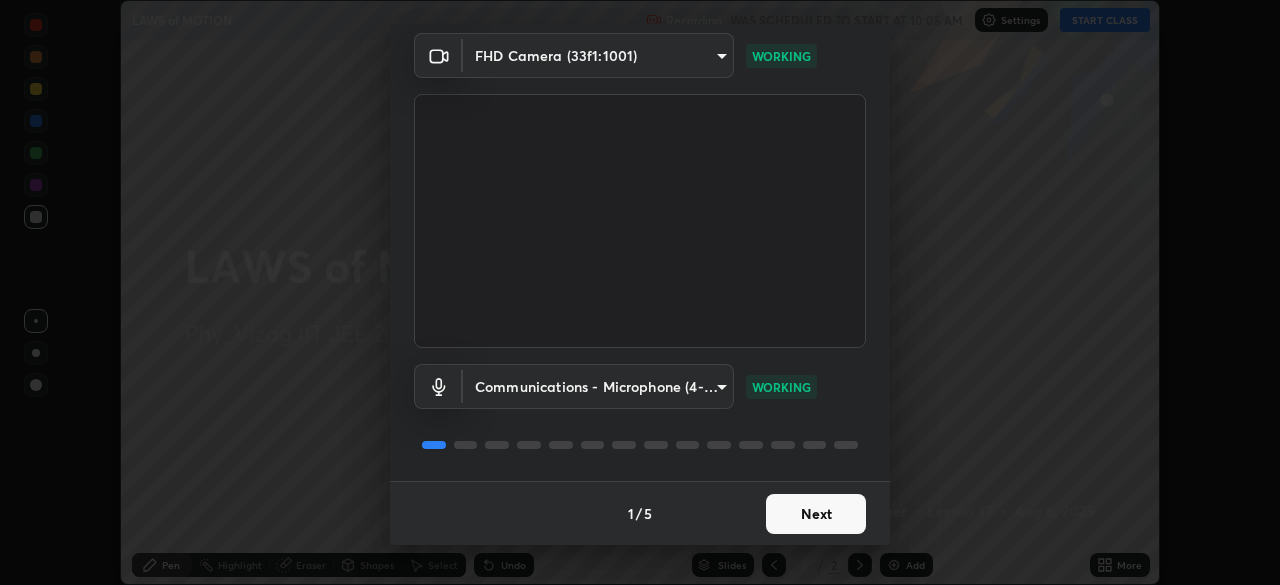 click on "Next" at bounding box center (816, 514) 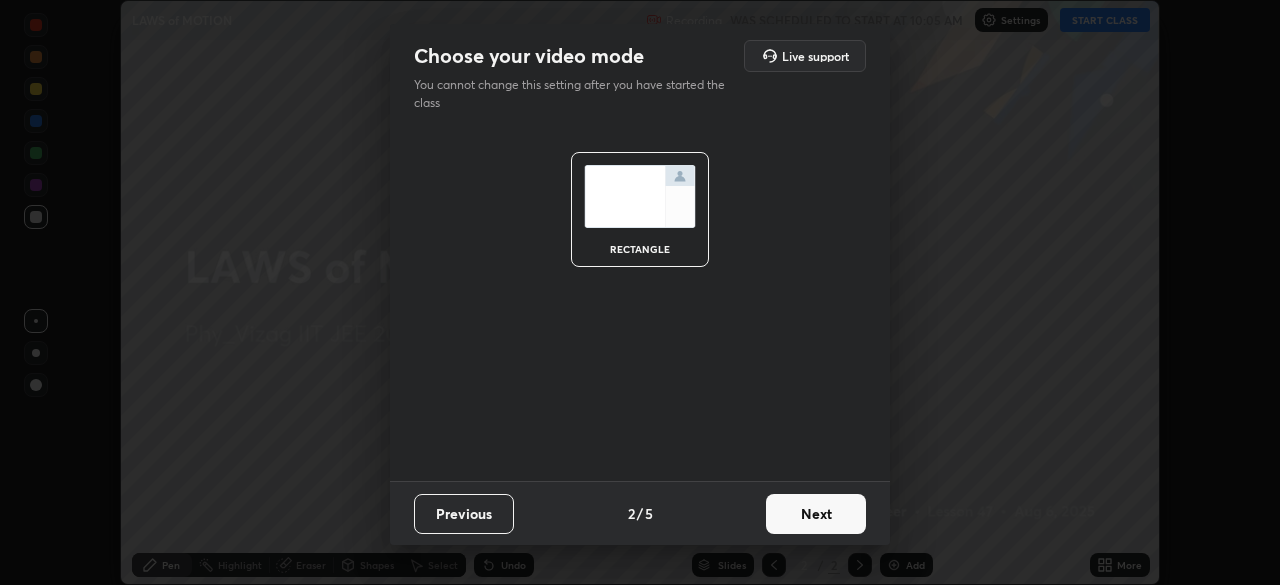 scroll, scrollTop: 0, scrollLeft: 0, axis: both 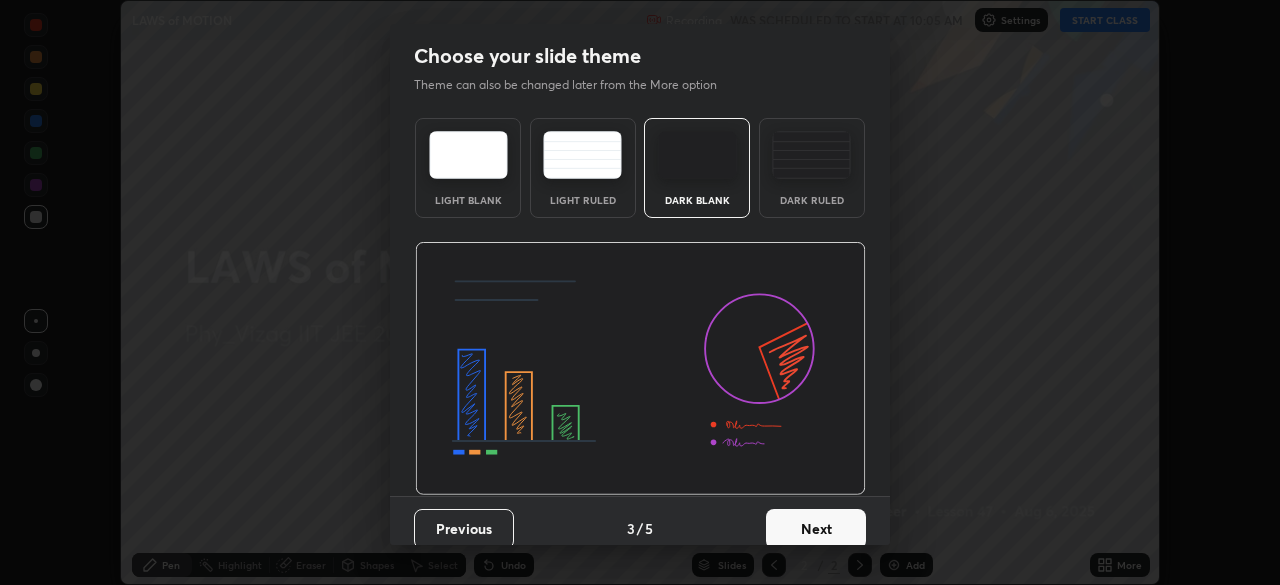click on "Next" at bounding box center [816, 529] 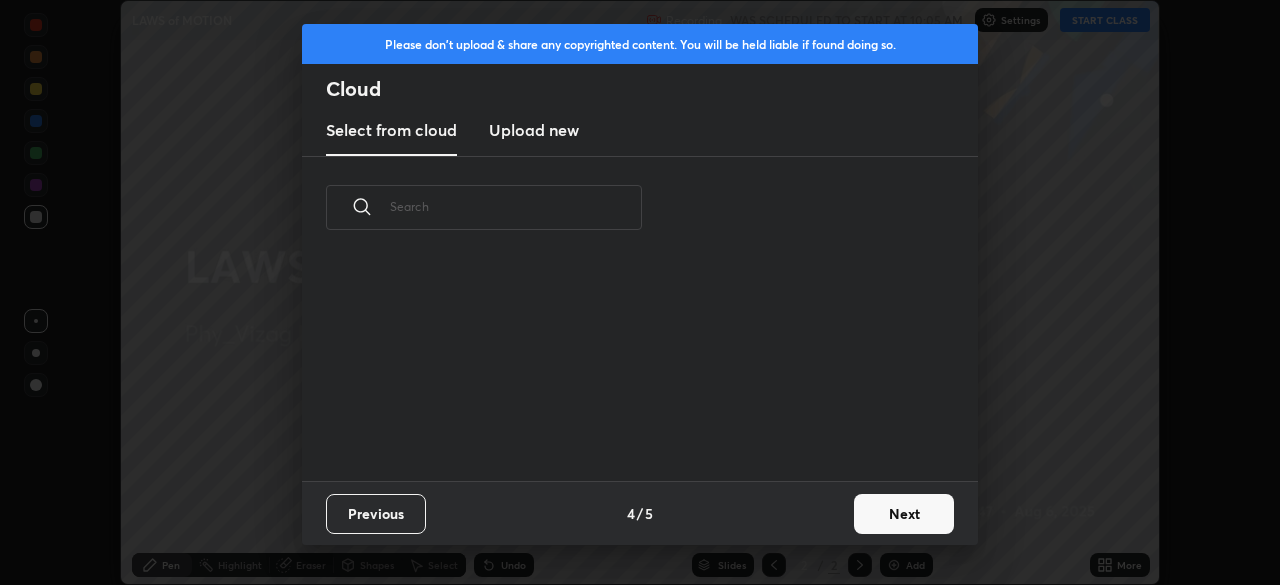 click on "Next" at bounding box center (904, 514) 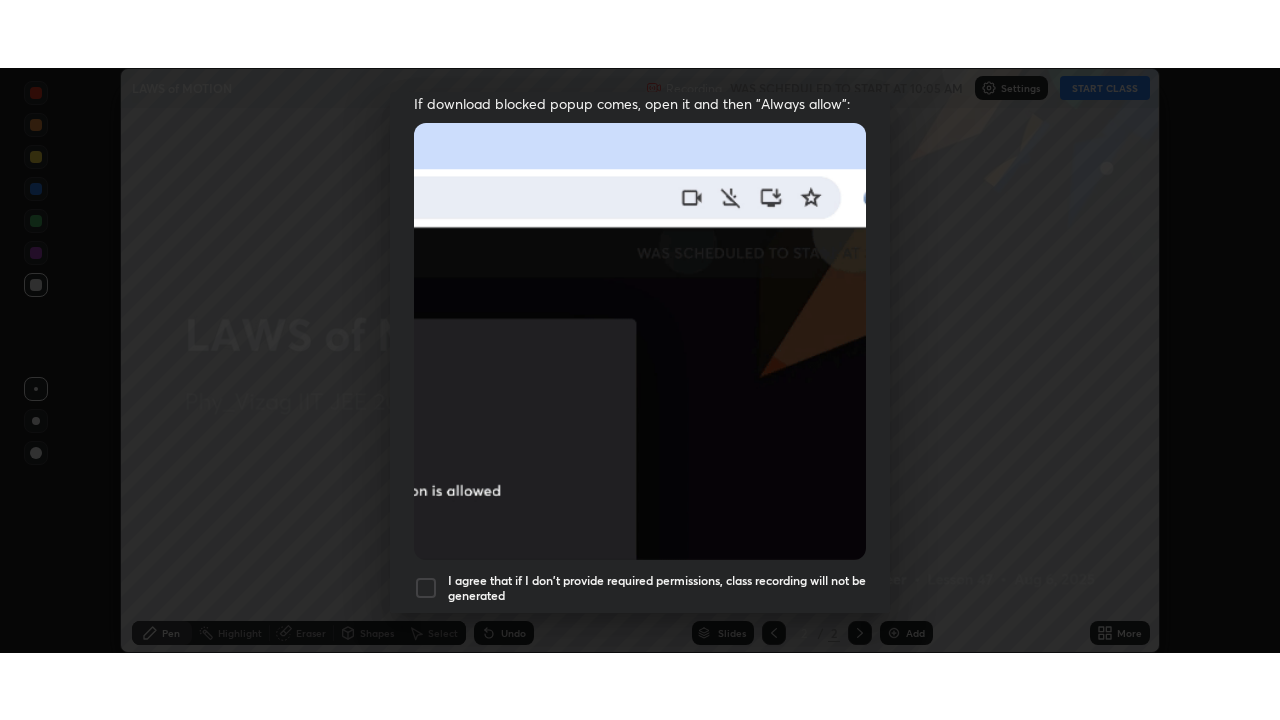 scroll, scrollTop: 479, scrollLeft: 0, axis: vertical 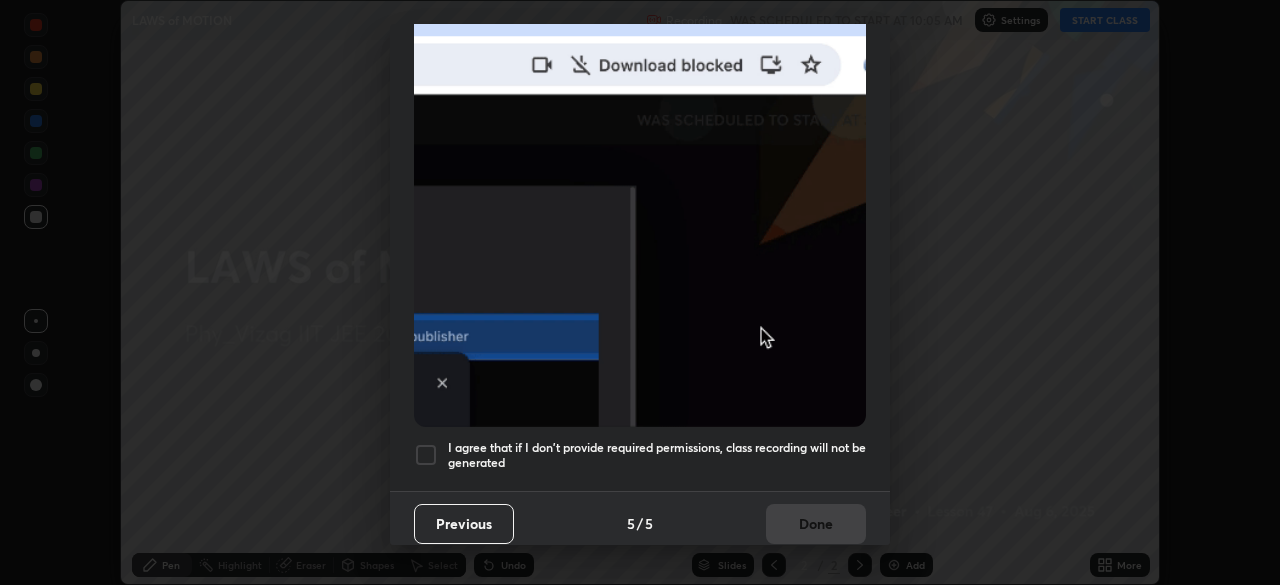 click at bounding box center (426, 455) 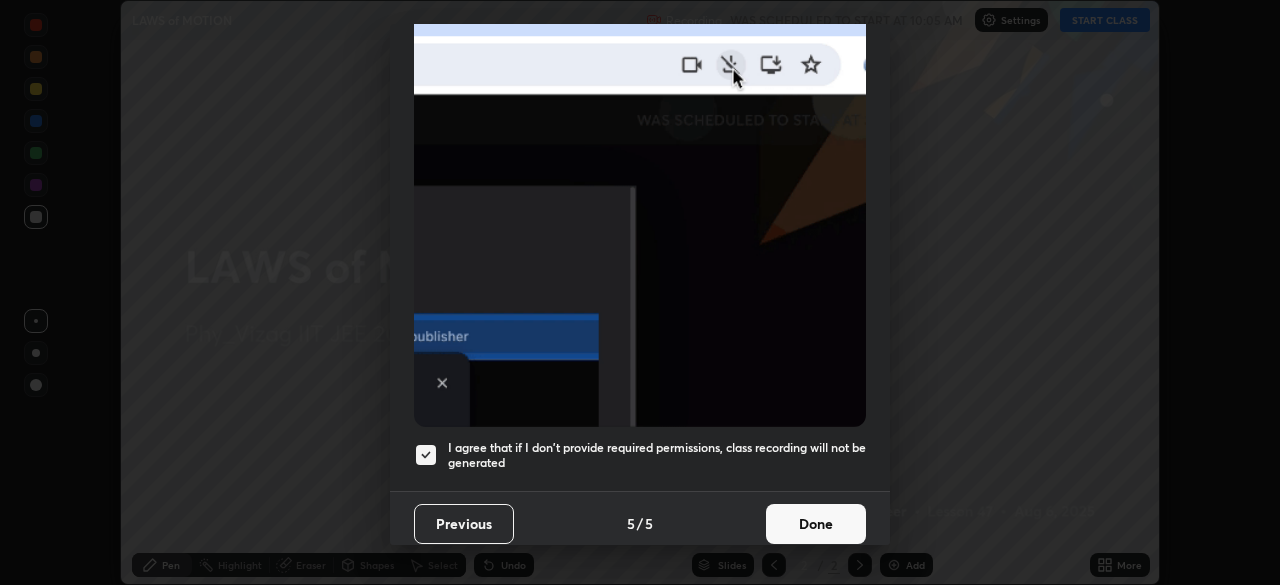 click on "Done" at bounding box center (816, 524) 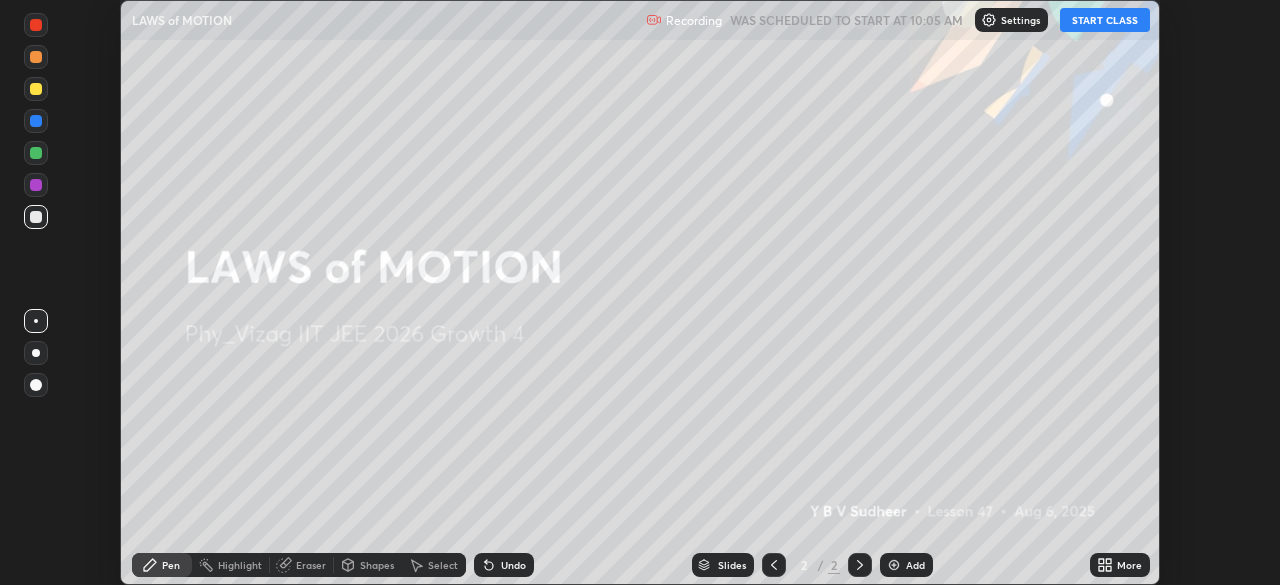 click on "START CLASS" at bounding box center [1105, 20] 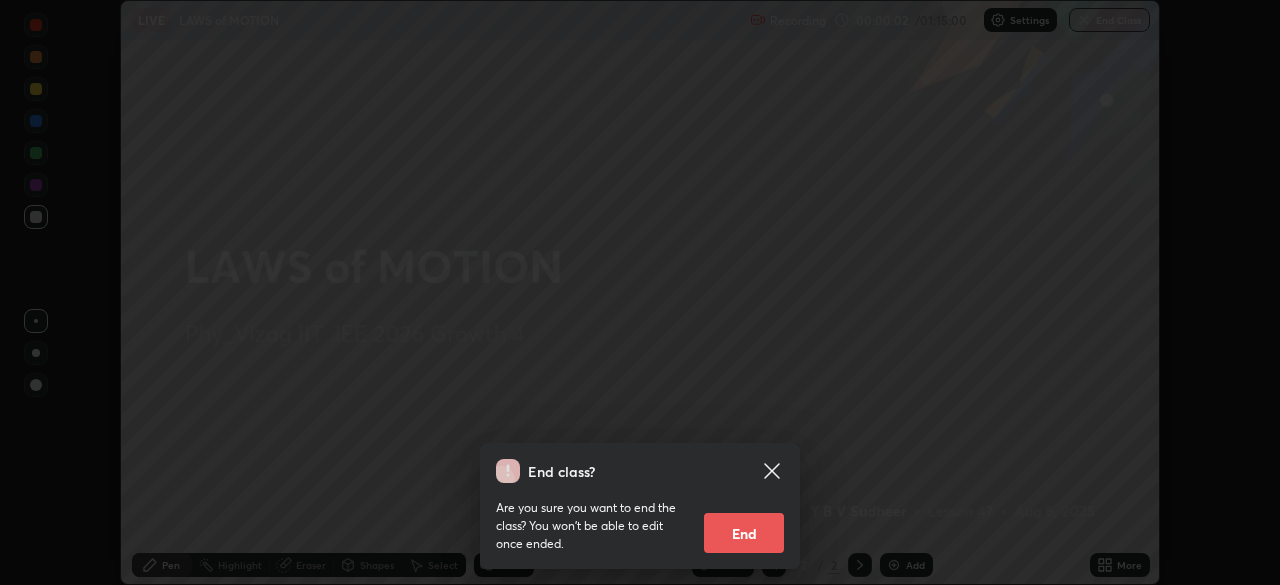 click 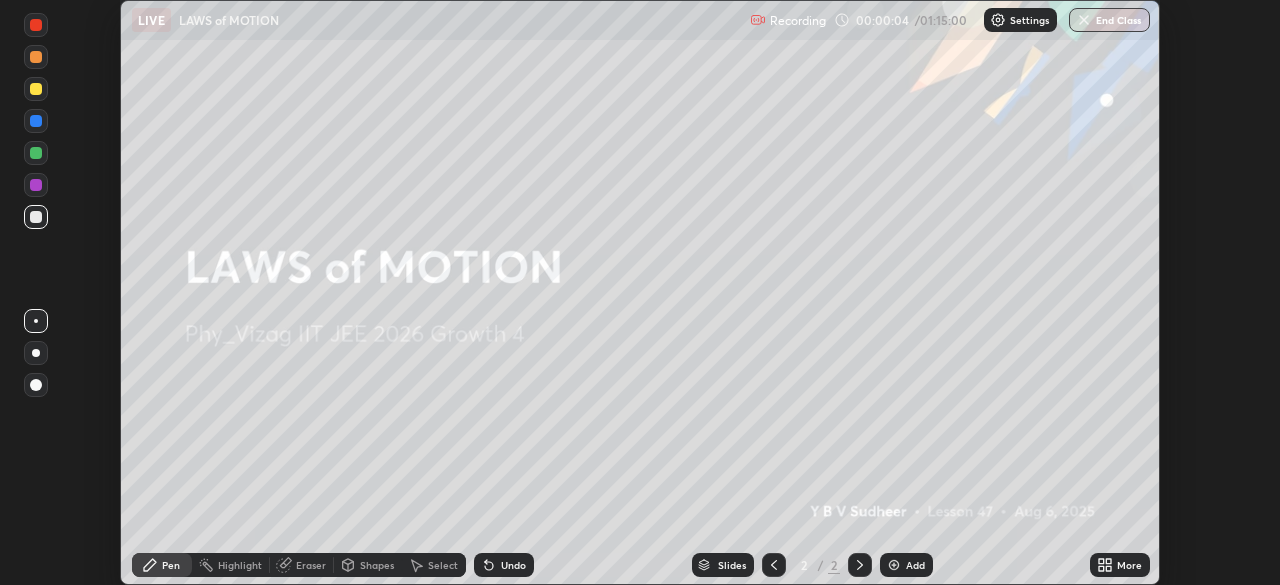 click at bounding box center (894, 565) 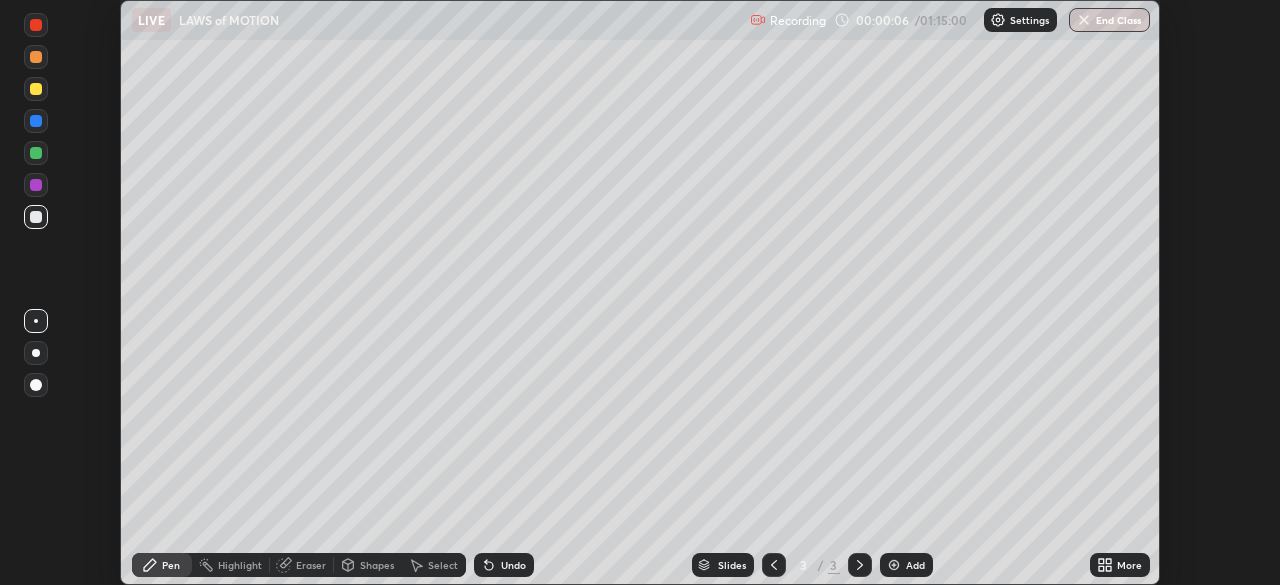 click 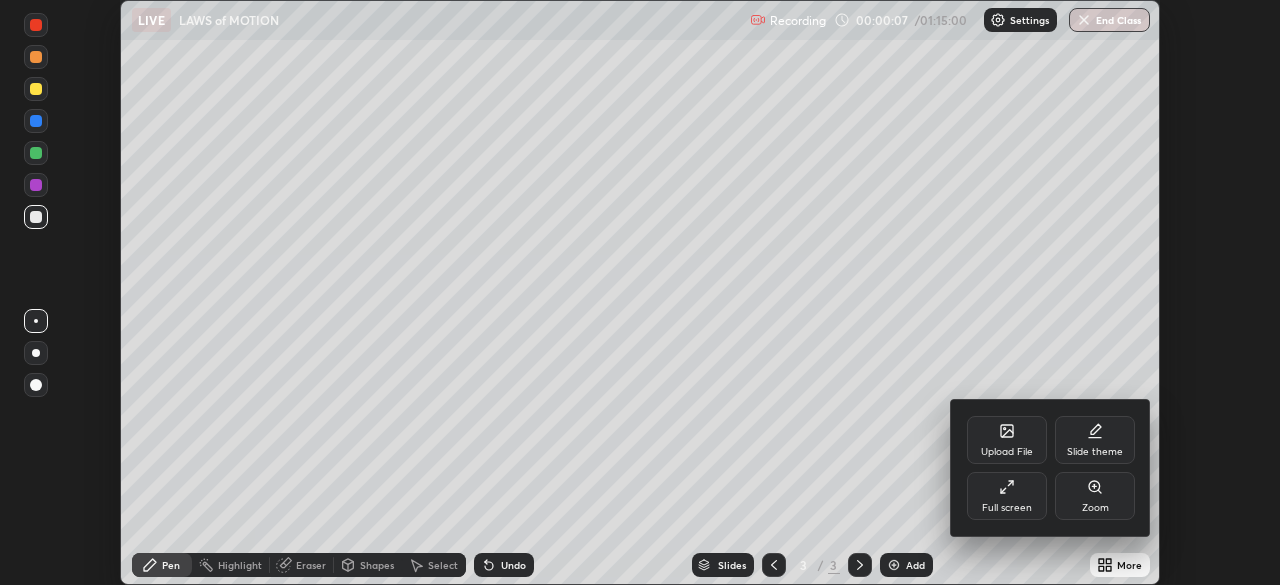 click on "Full screen" at bounding box center (1007, 496) 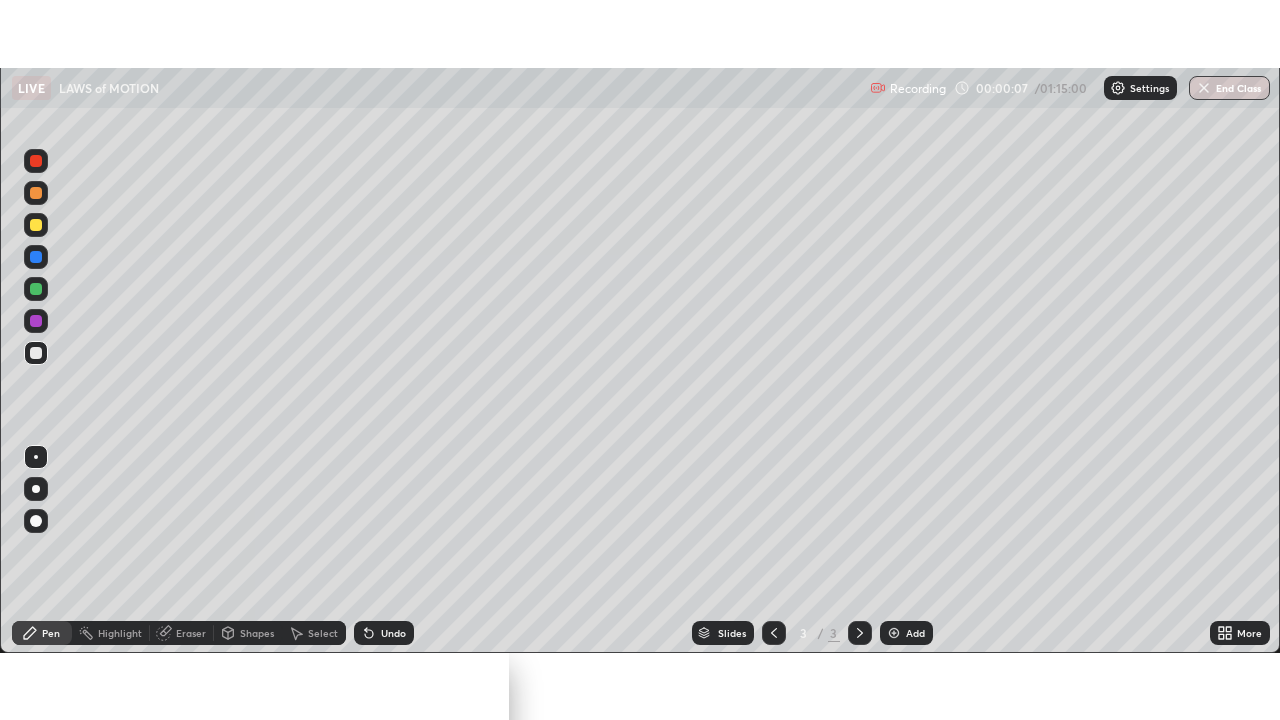 scroll, scrollTop: 99280, scrollLeft: 98720, axis: both 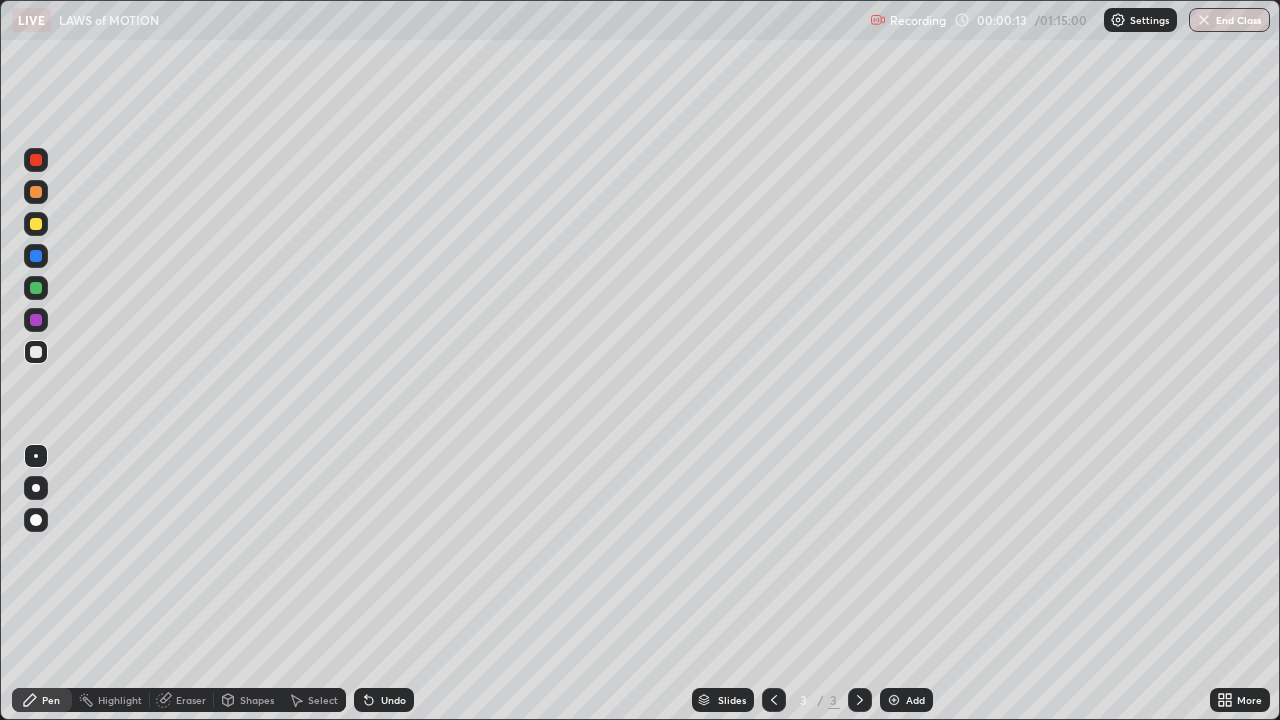 click at bounding box center [36, 488] 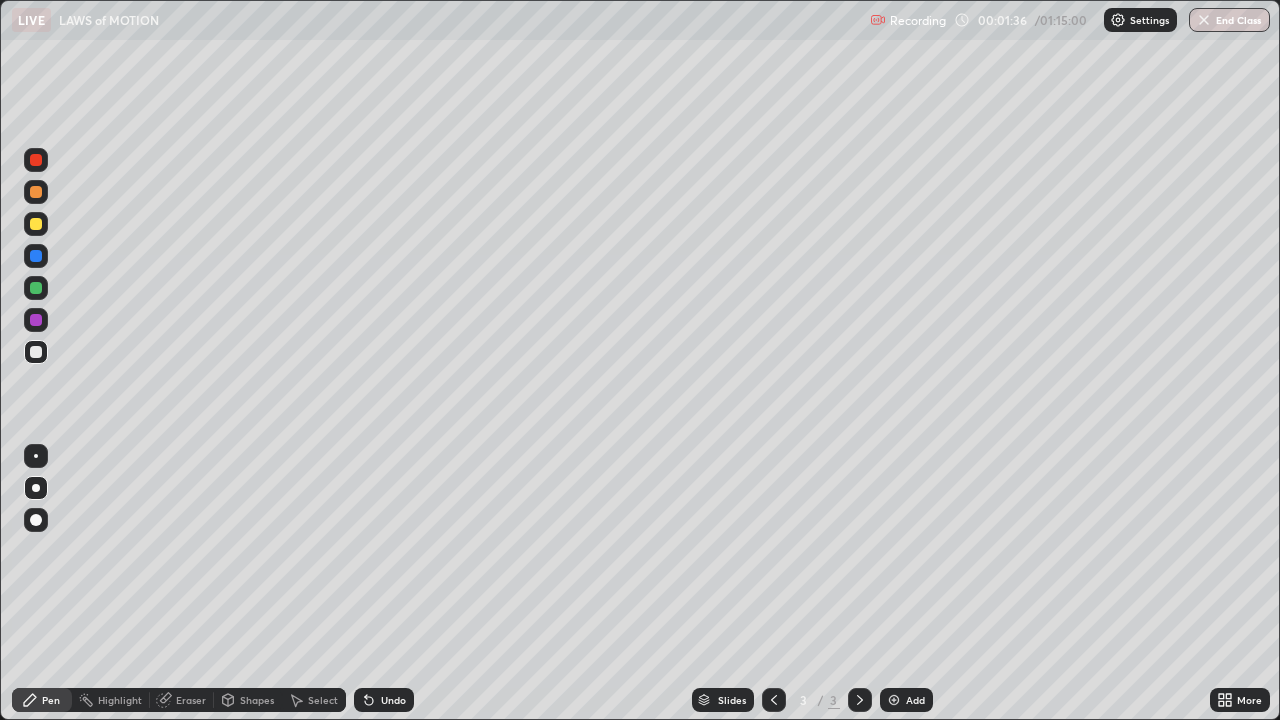 click at bounding box center (36, 224) 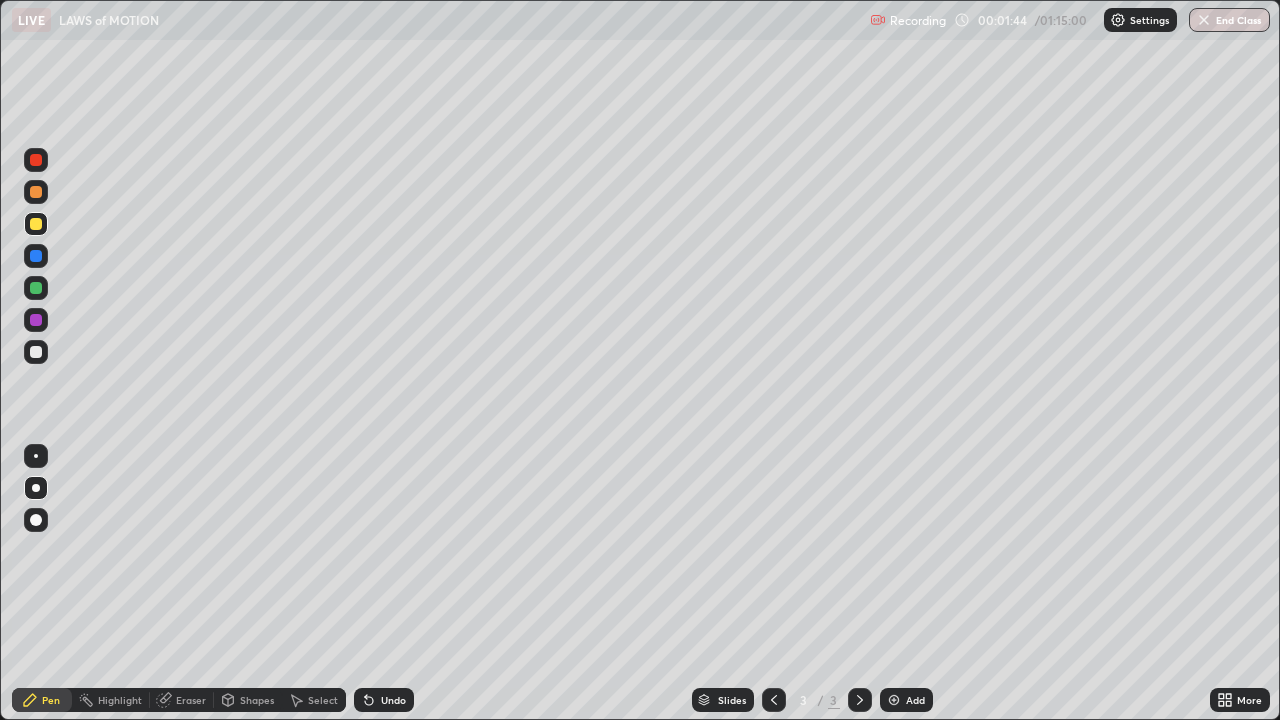 click on "Shapes" at bounding box center (257, 700) 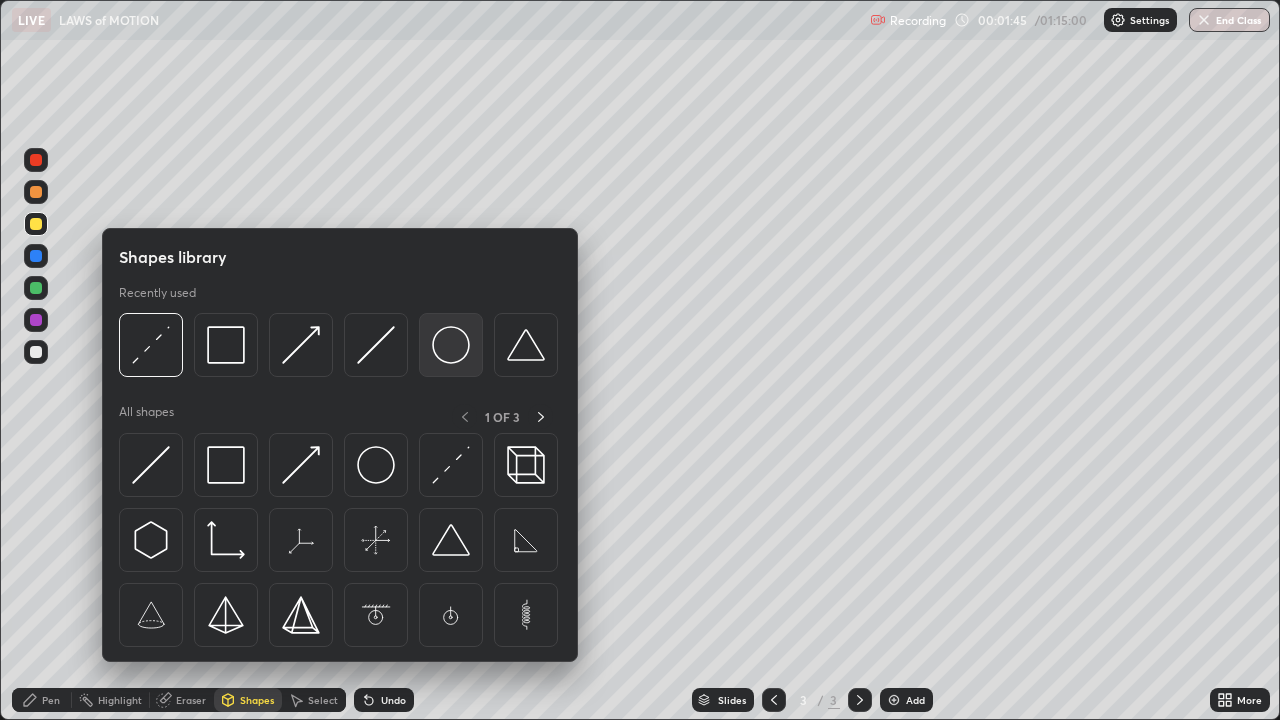 click at bounding box center (451, 345) 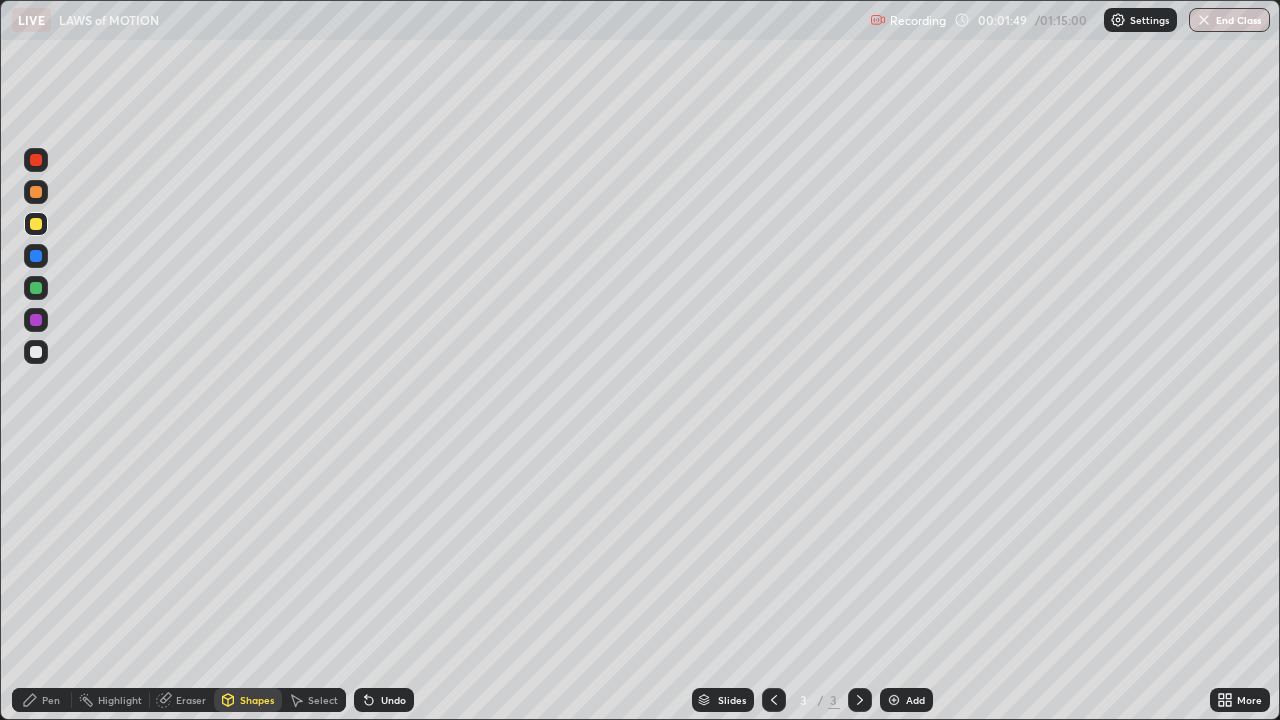 click on "Shapes" at bounding box center [257, 700] 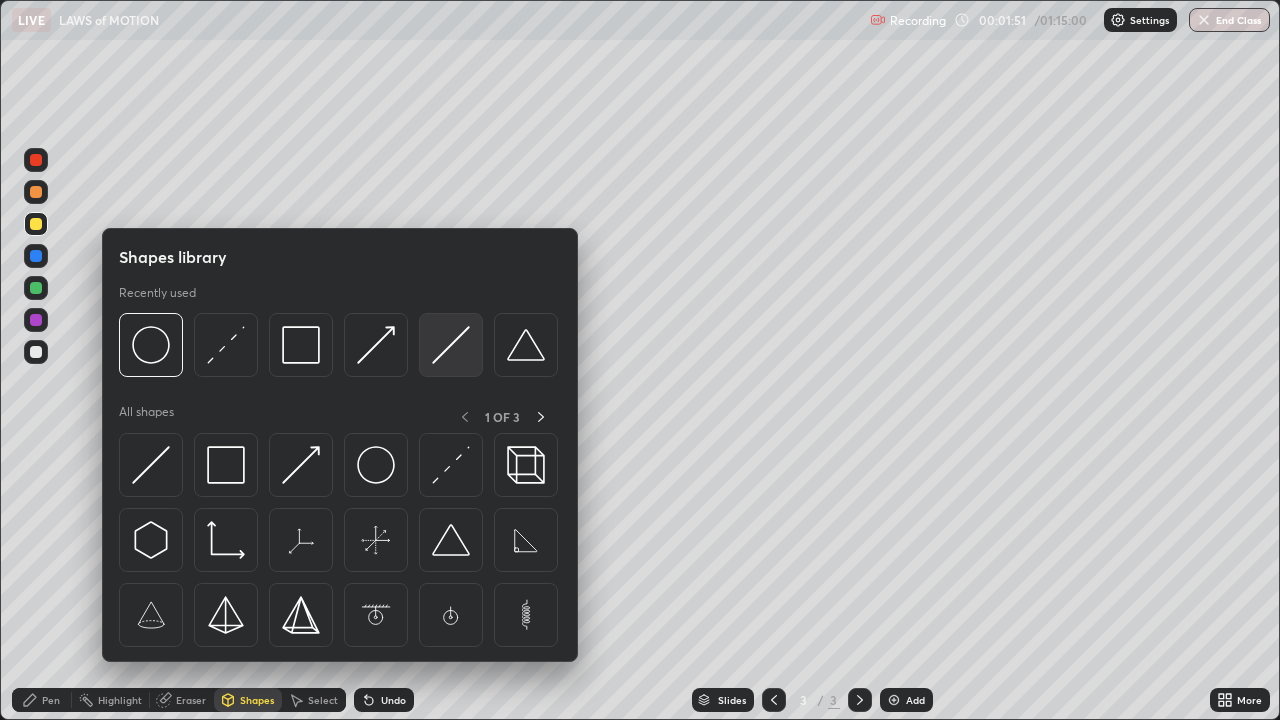 click at bounding box center (451, 345) 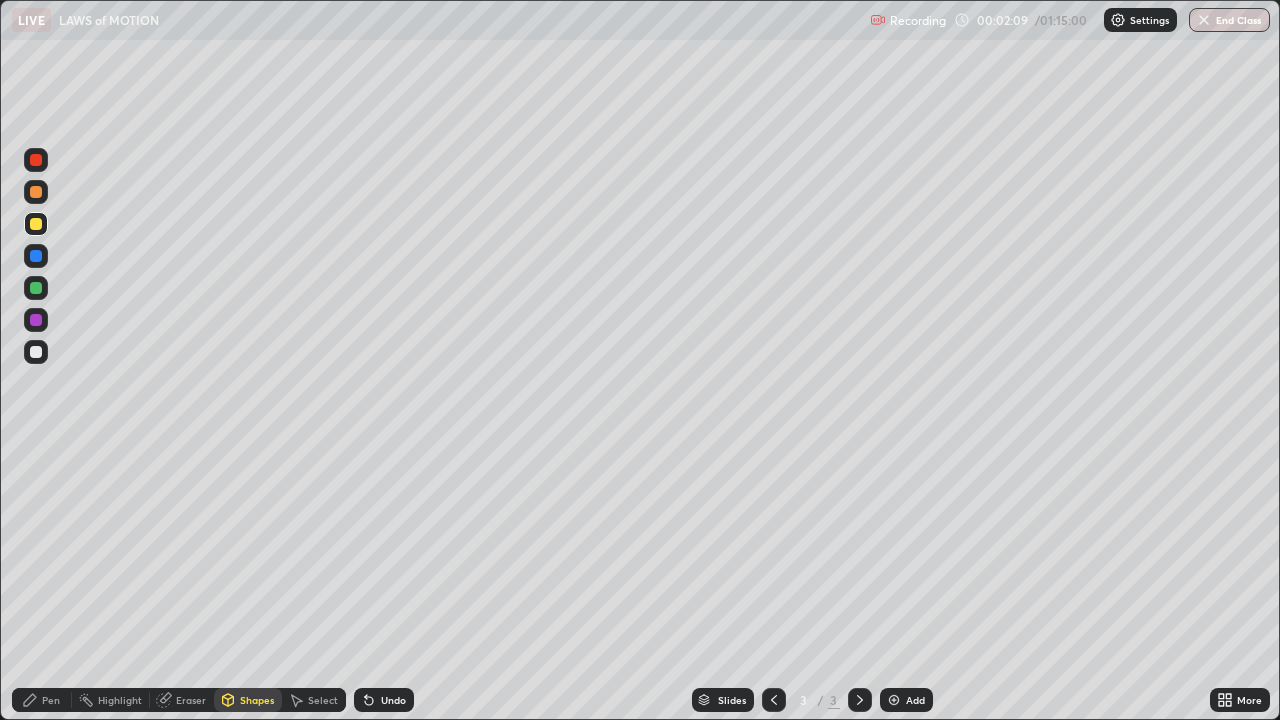 click on "Shapes" at bounding box center [257, 700] 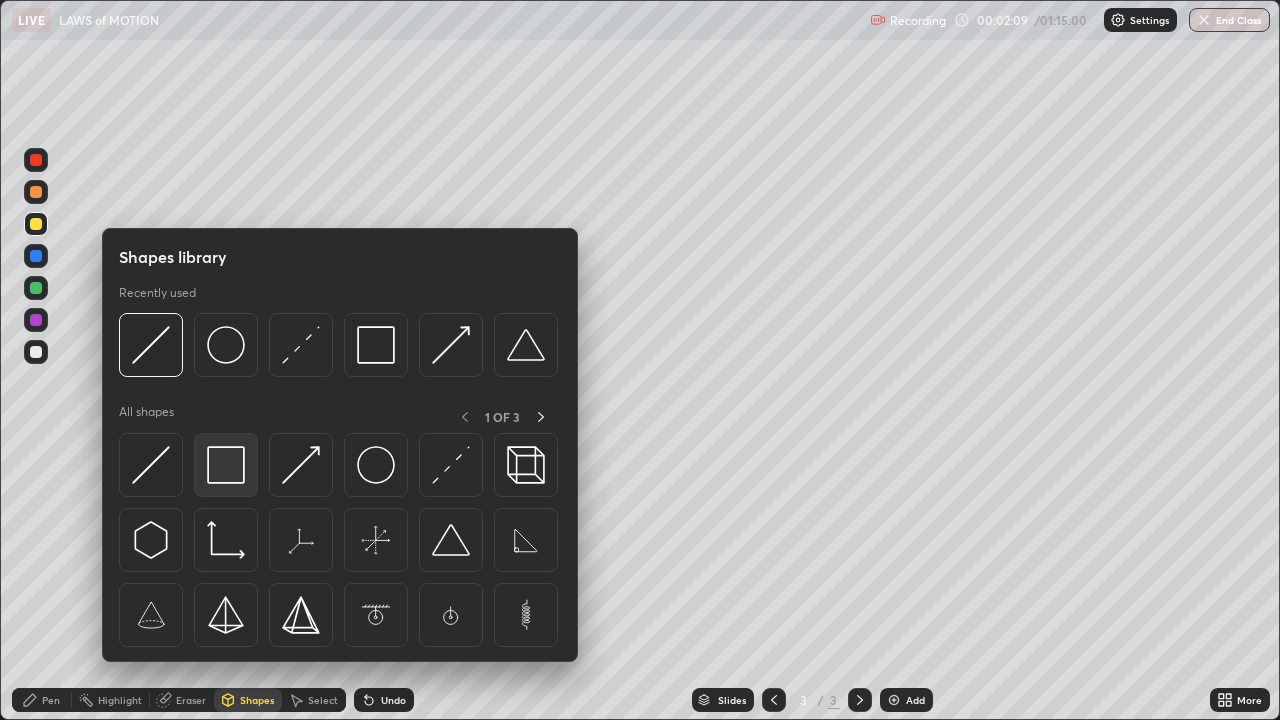 click at bounding box center [226, 465] 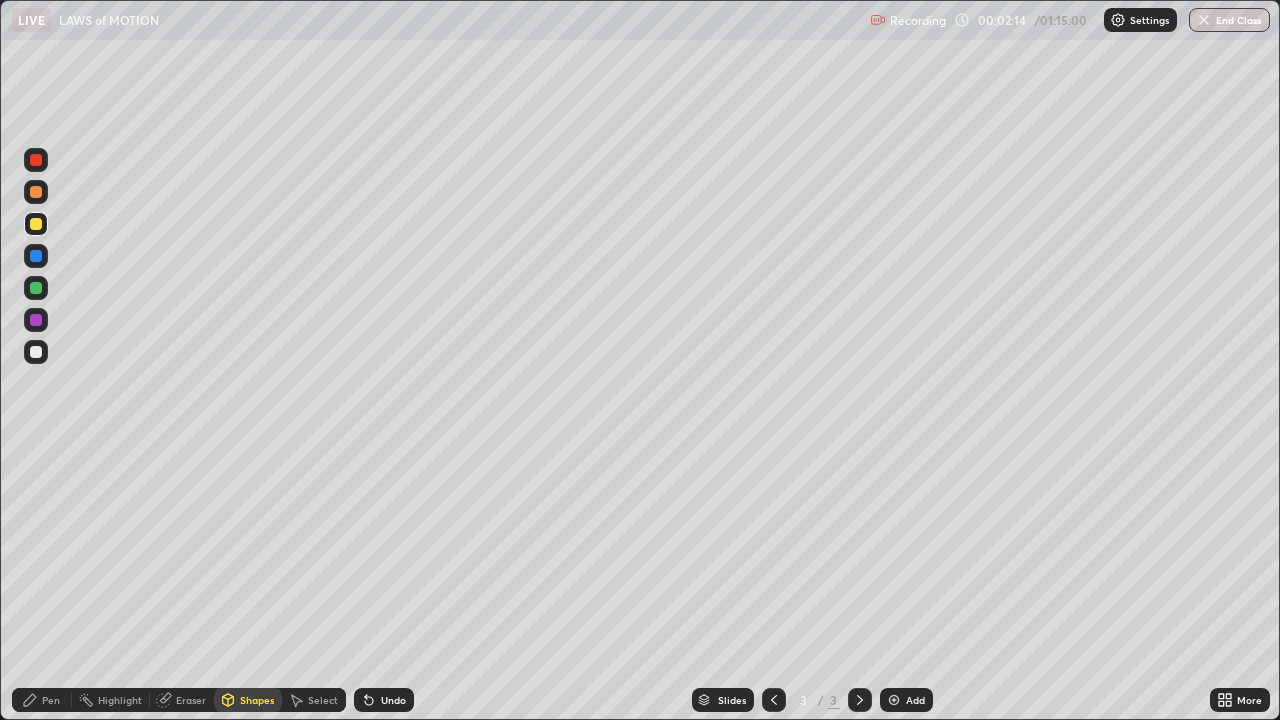click on "Eraser" at bounding box center [182, 700] 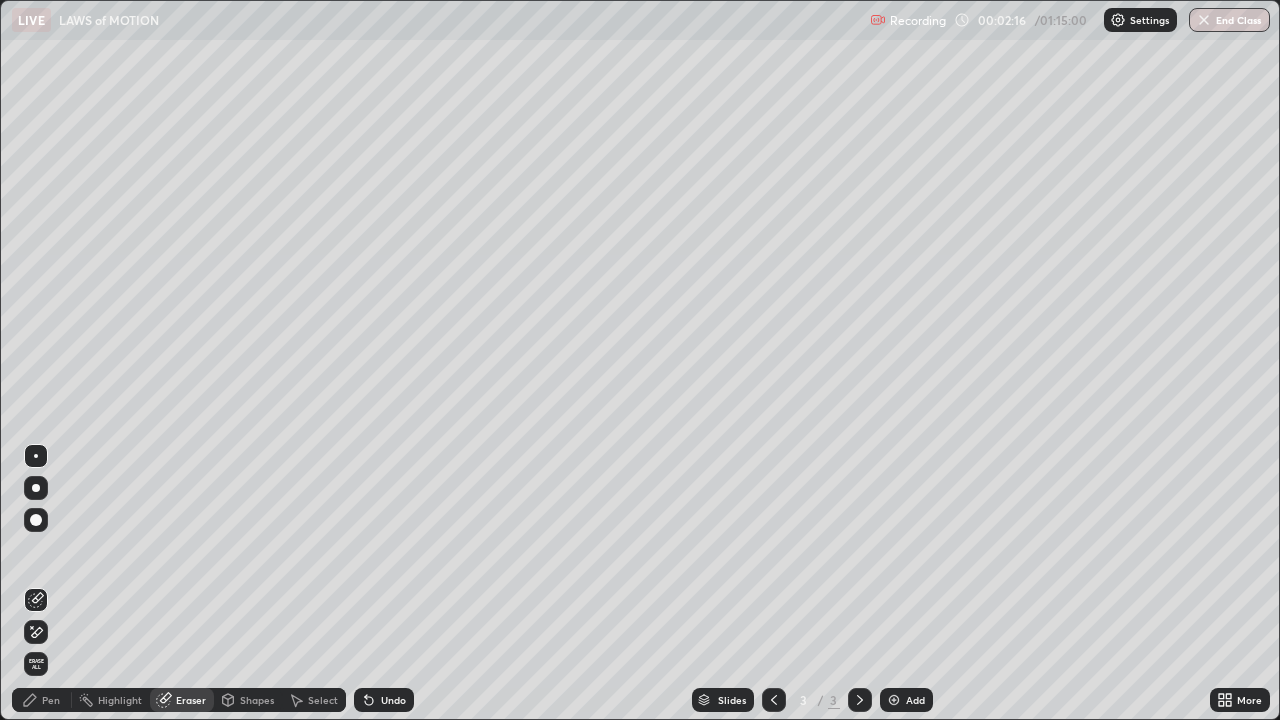 click on "Eraser" at bounding box center (191, 700) 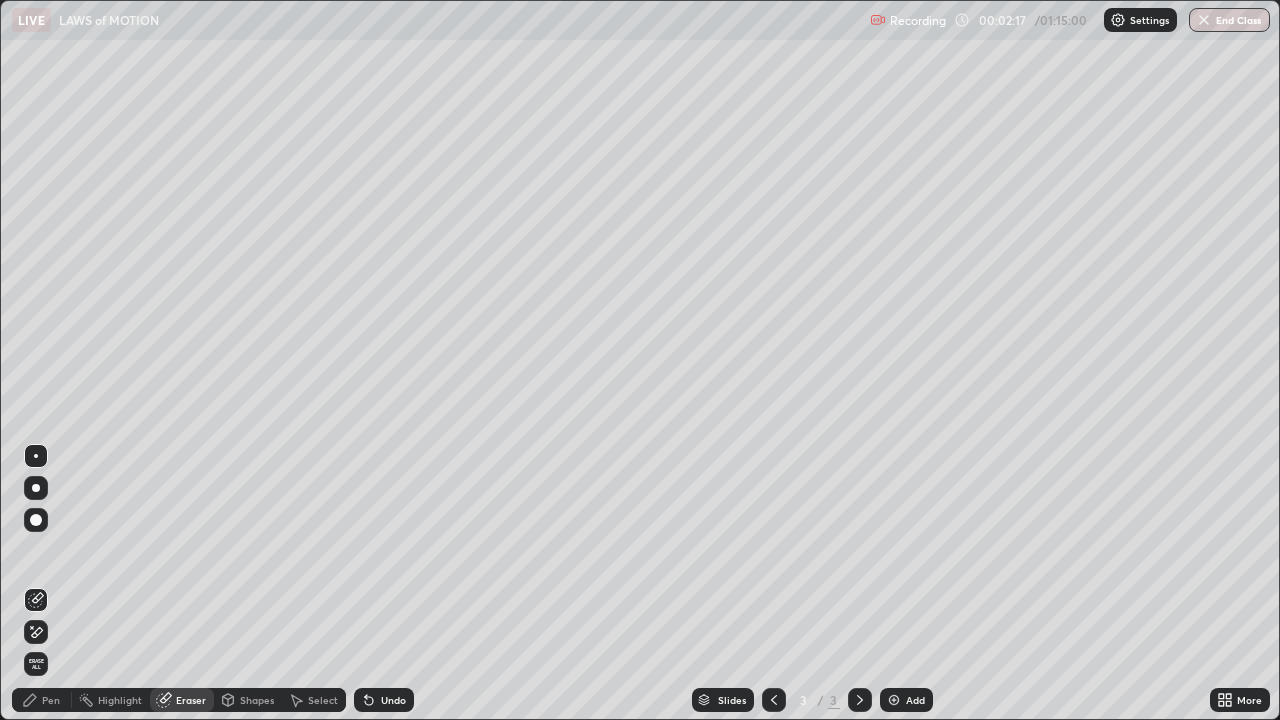 click on "Shapes" at bounding box center [248, 700] 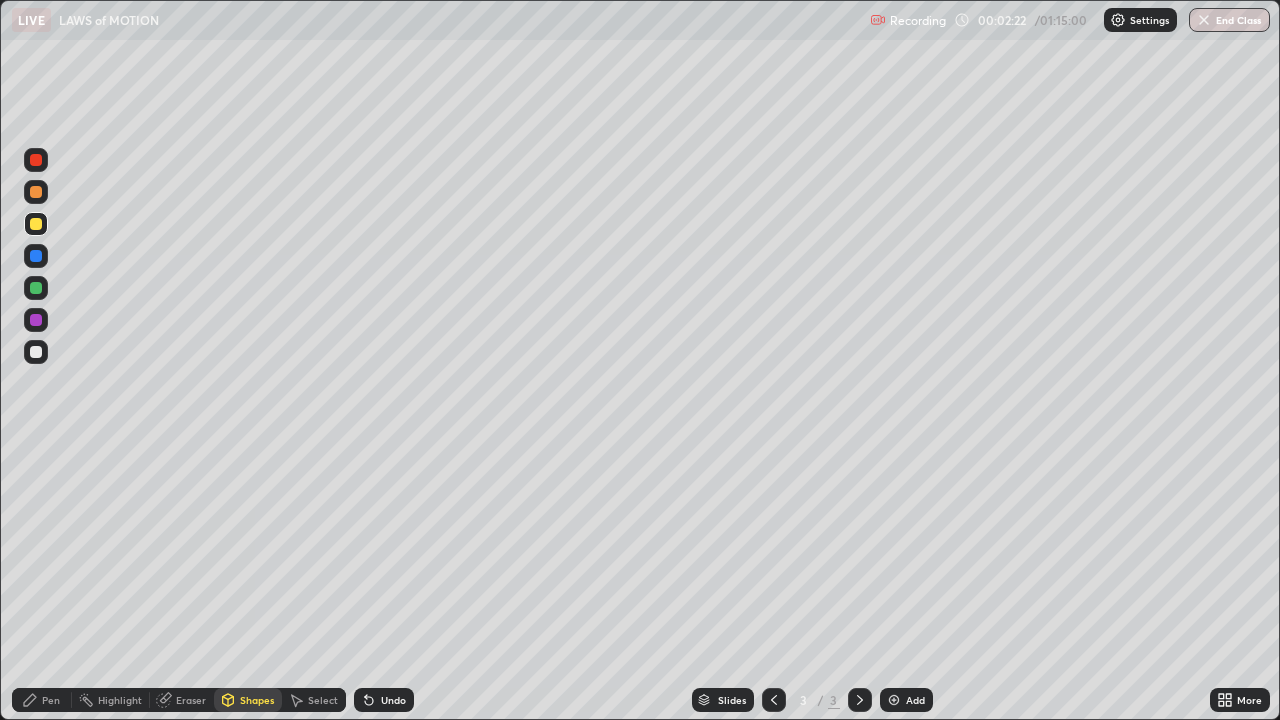 click on "Pen" at bounding box center (51, 700) 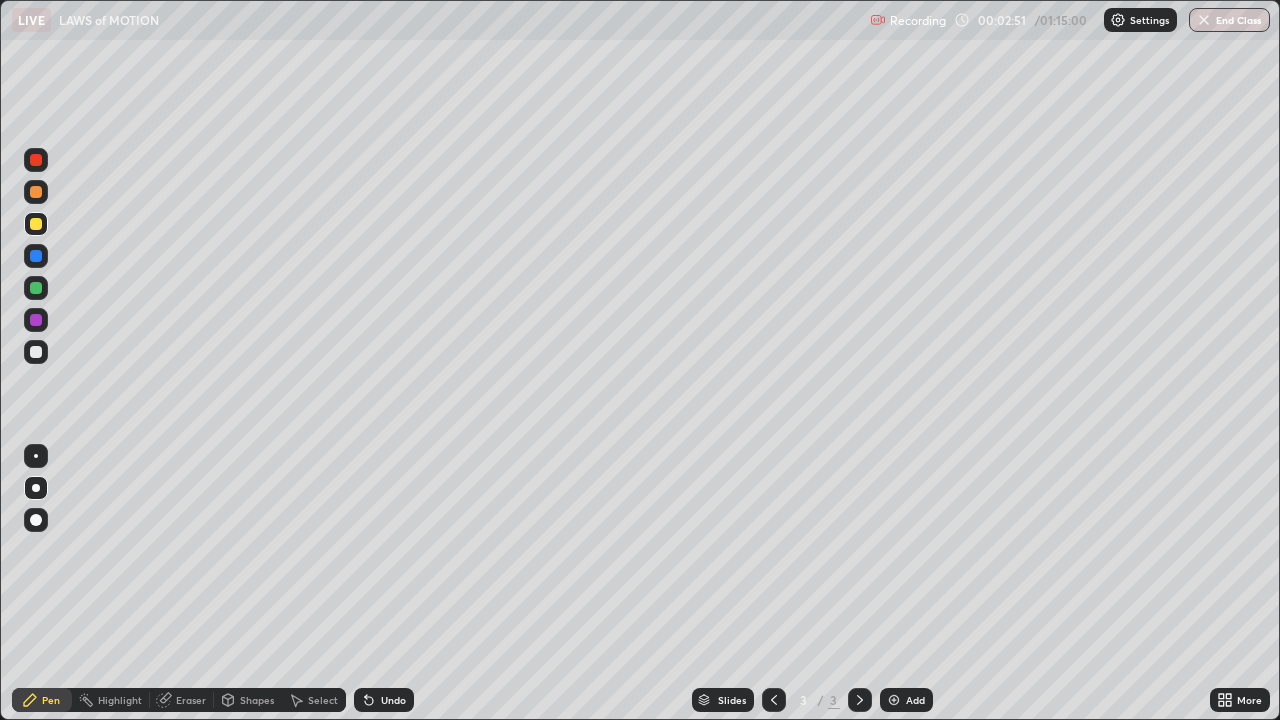 click on "Eraser" at bounding box center (191, 700) 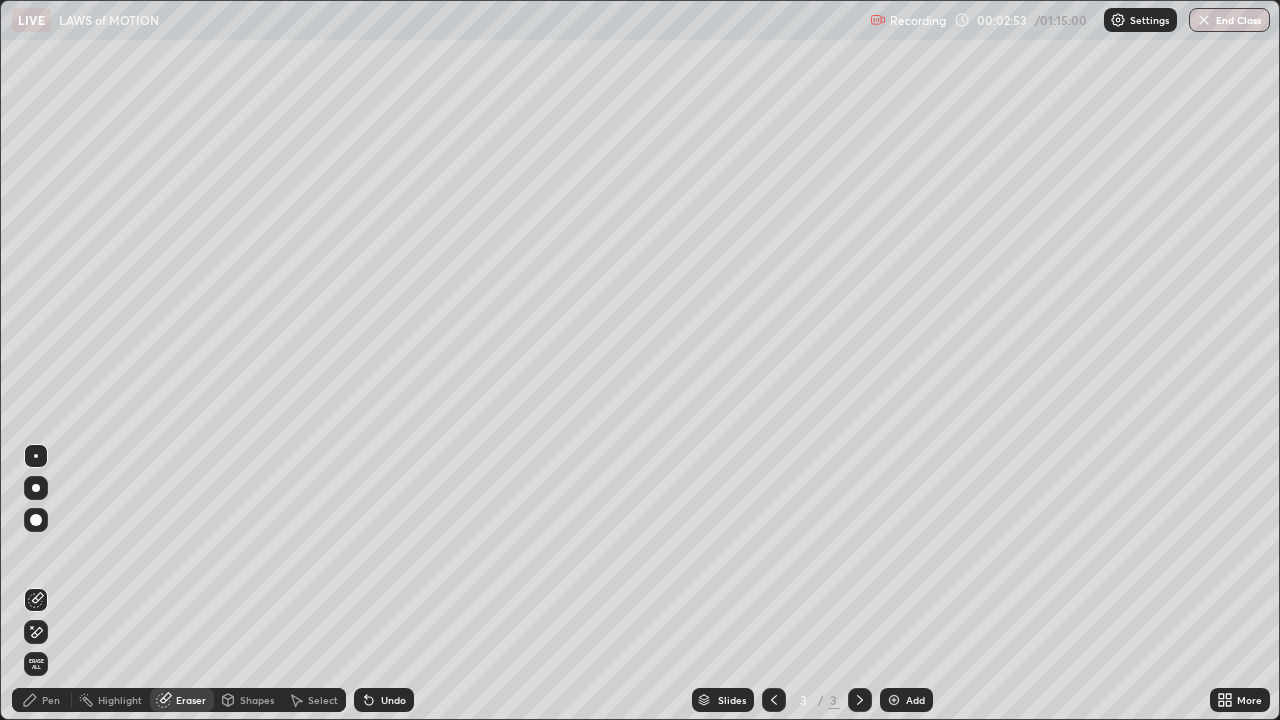 click on "Pen" at bounding box center (42, 700) 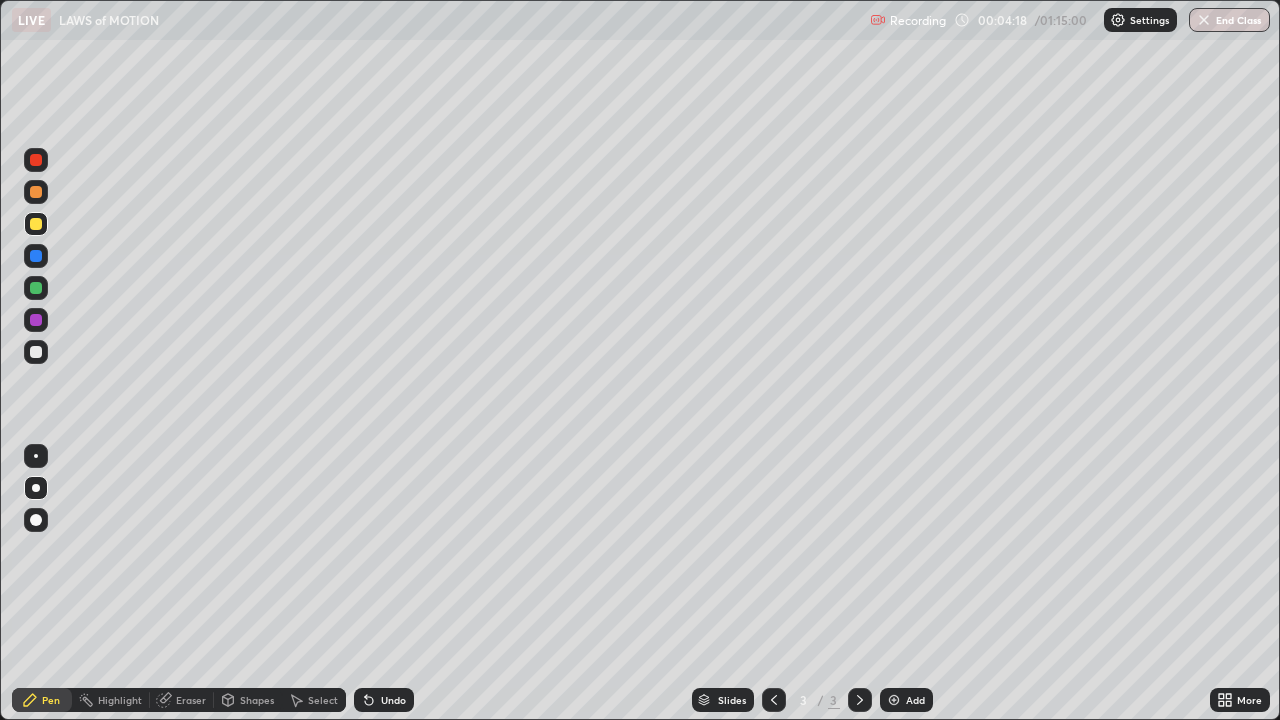 click at bounding box center (36, 352) 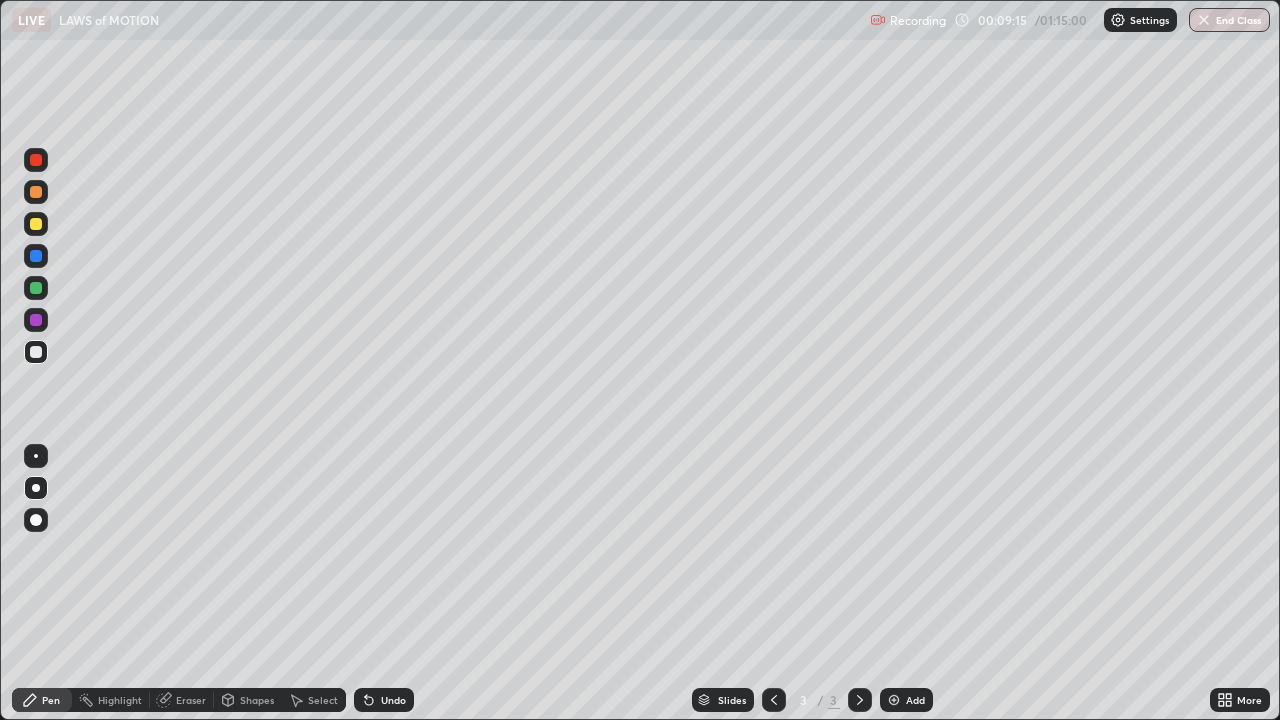 click on "Undo" at bounding box center (393, 700) 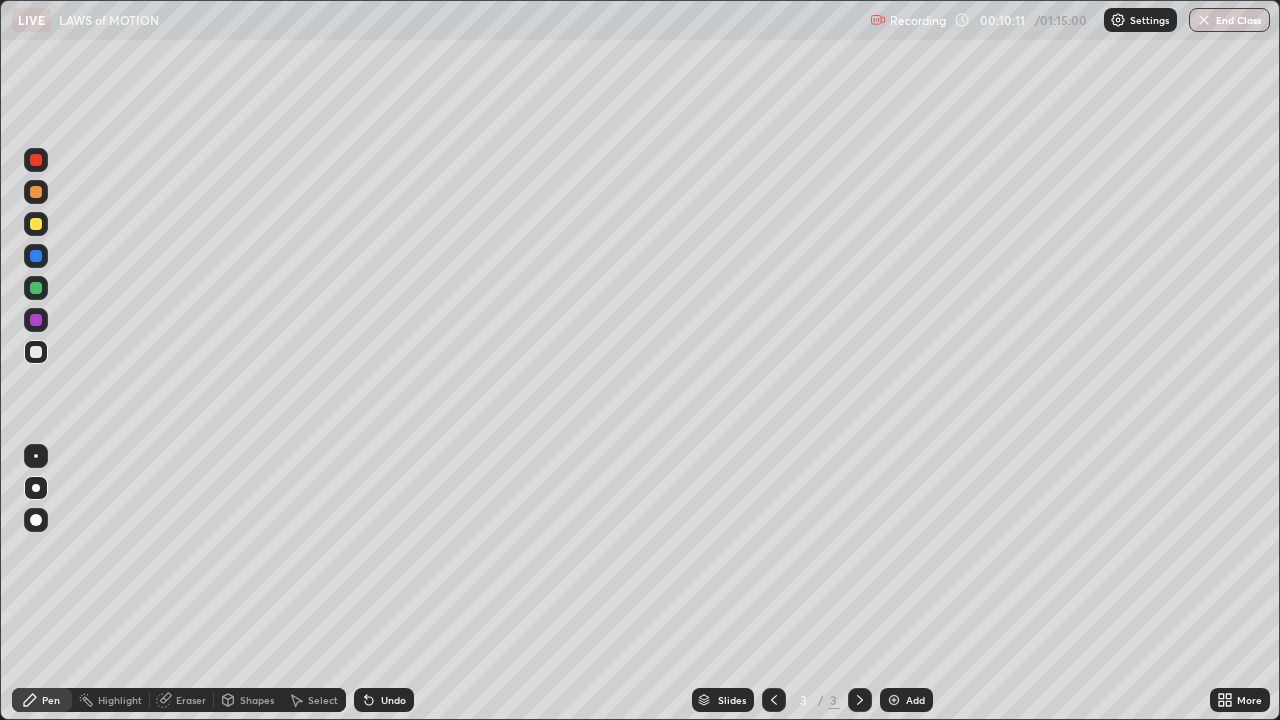 click on "Eraser" at bounding box center (182, 700) 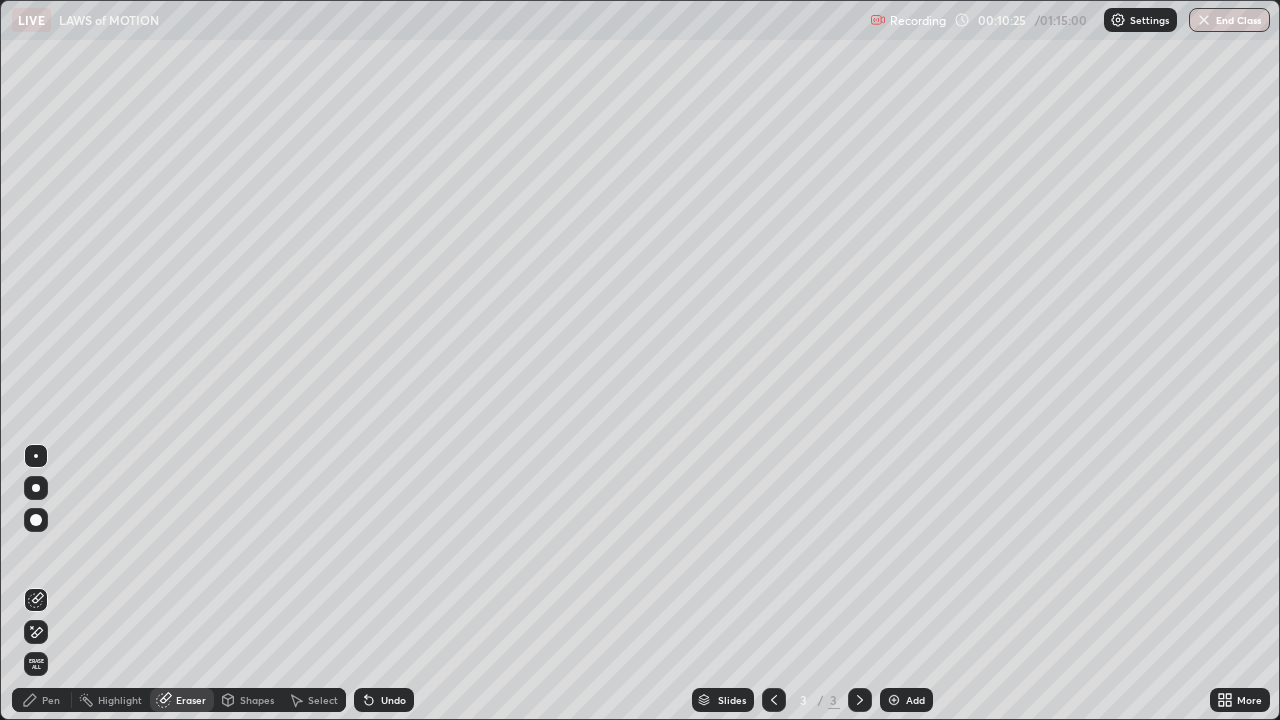 click on "Pen" at bounding box center (51, 700) 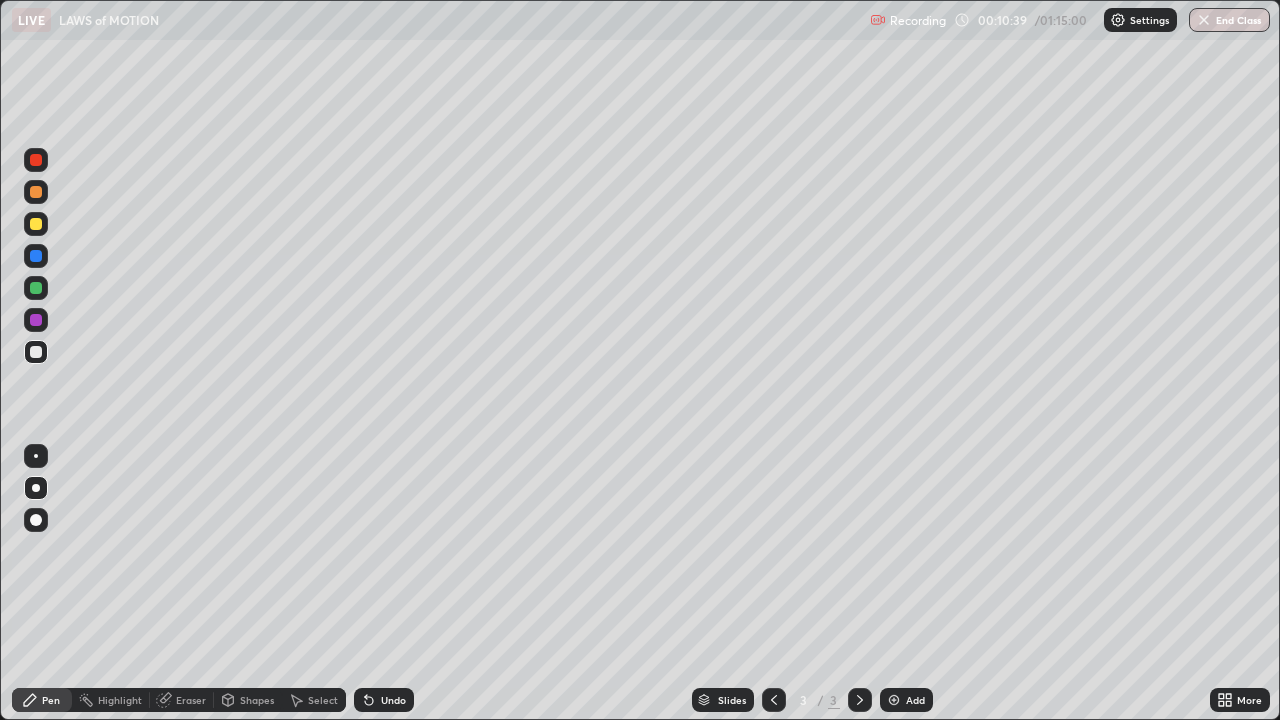 click on "Eraser" at bounding box center [182, 700] 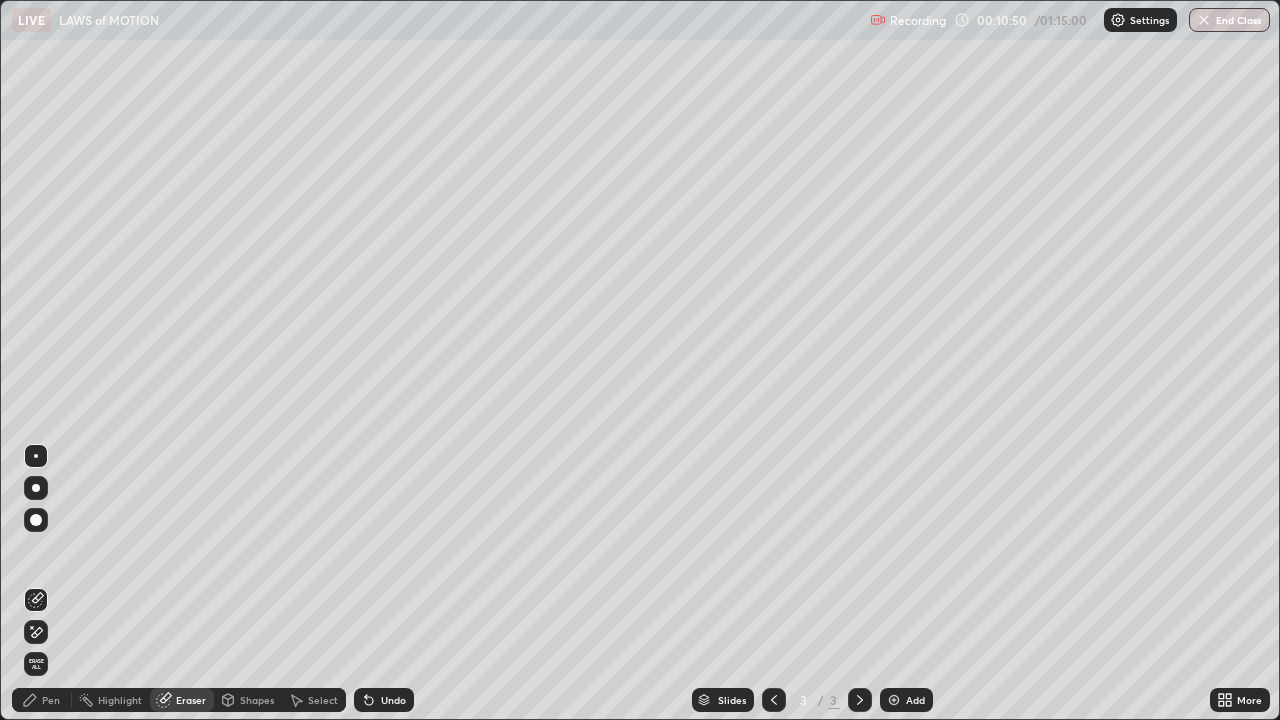 click on "Pen" at bounding box center (51, 700) 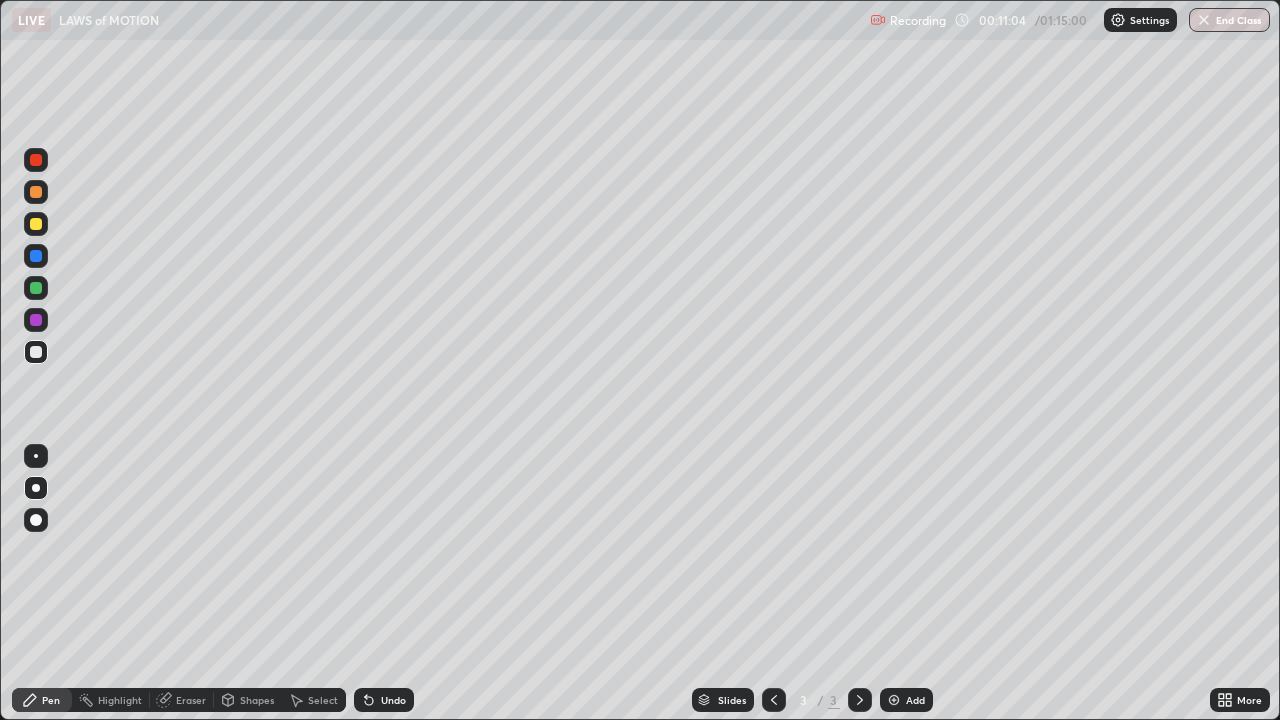 click on "Undo" at bounding box center (393, 700) 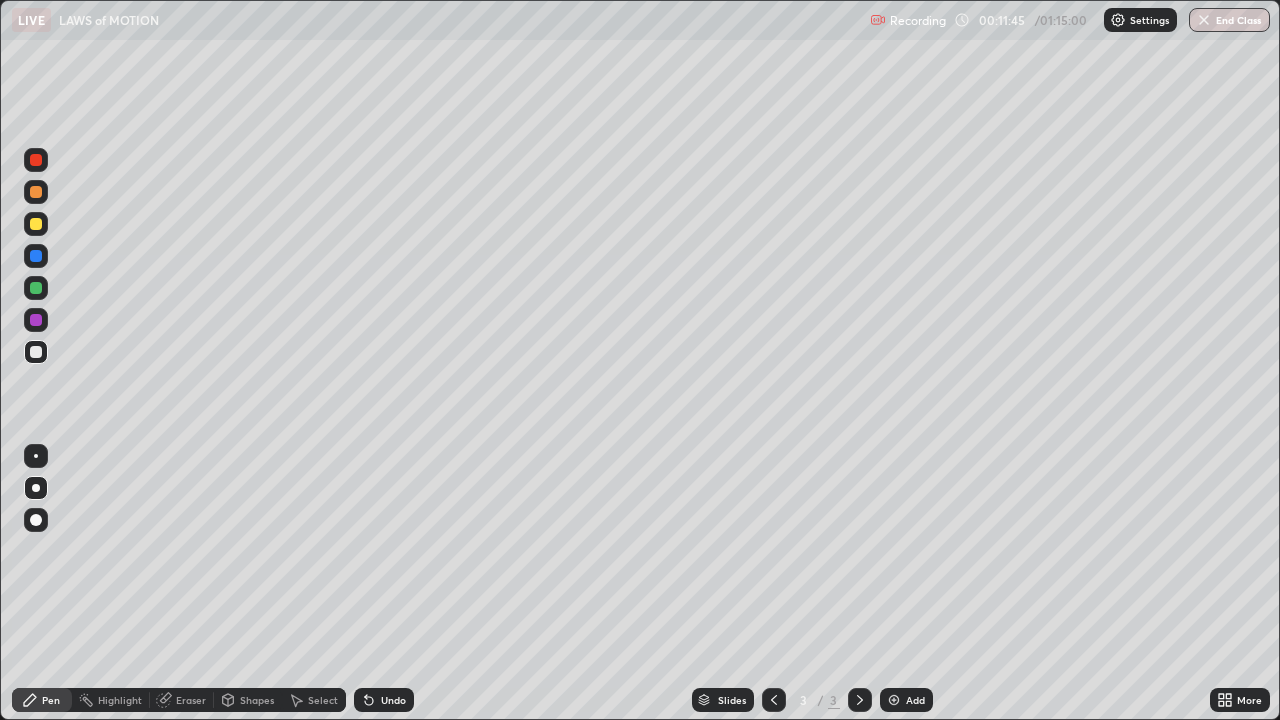 click on "Undo" at bounding box center (393, 700) 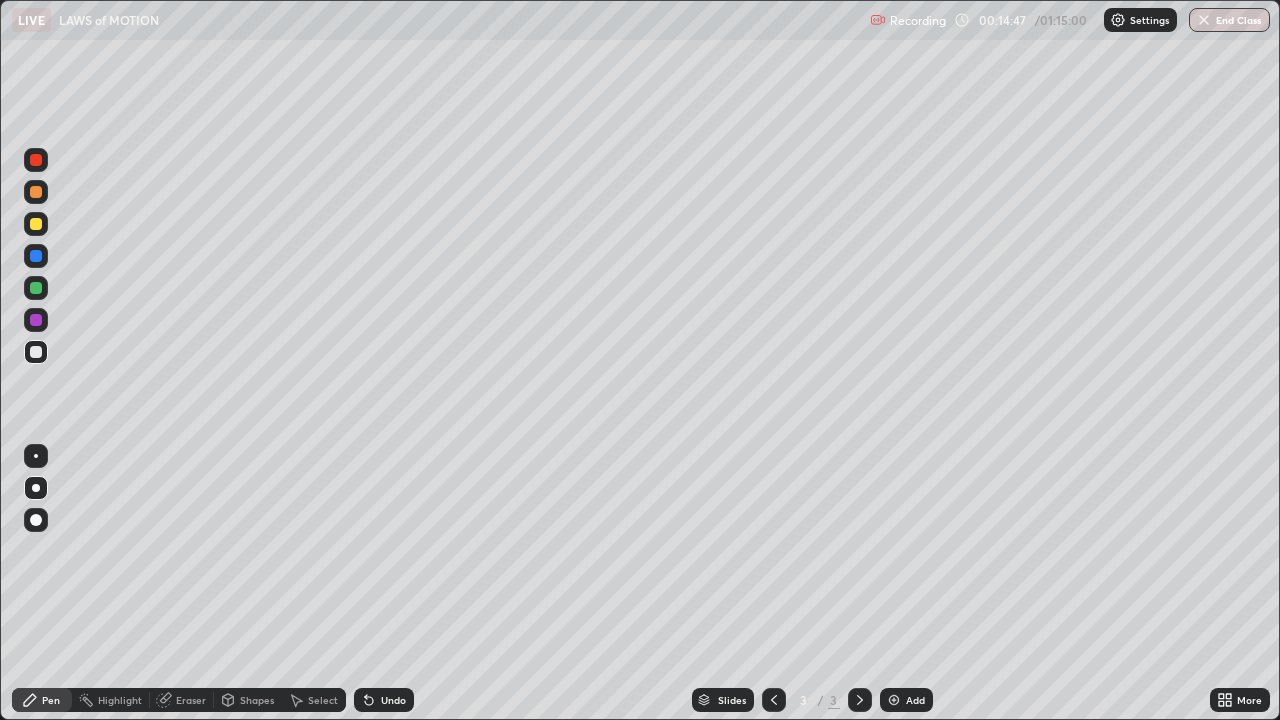 click at bounding box center (894, 700) 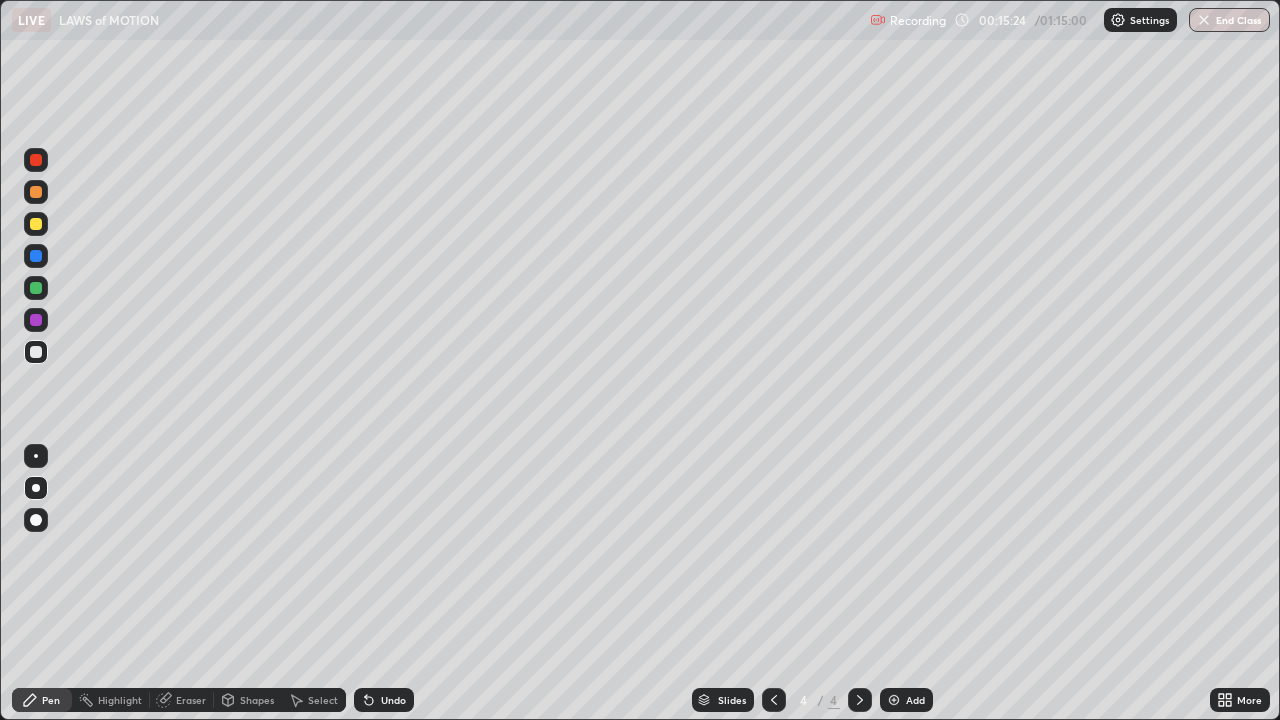 click on "Undo" at bounding box center [393, 700] 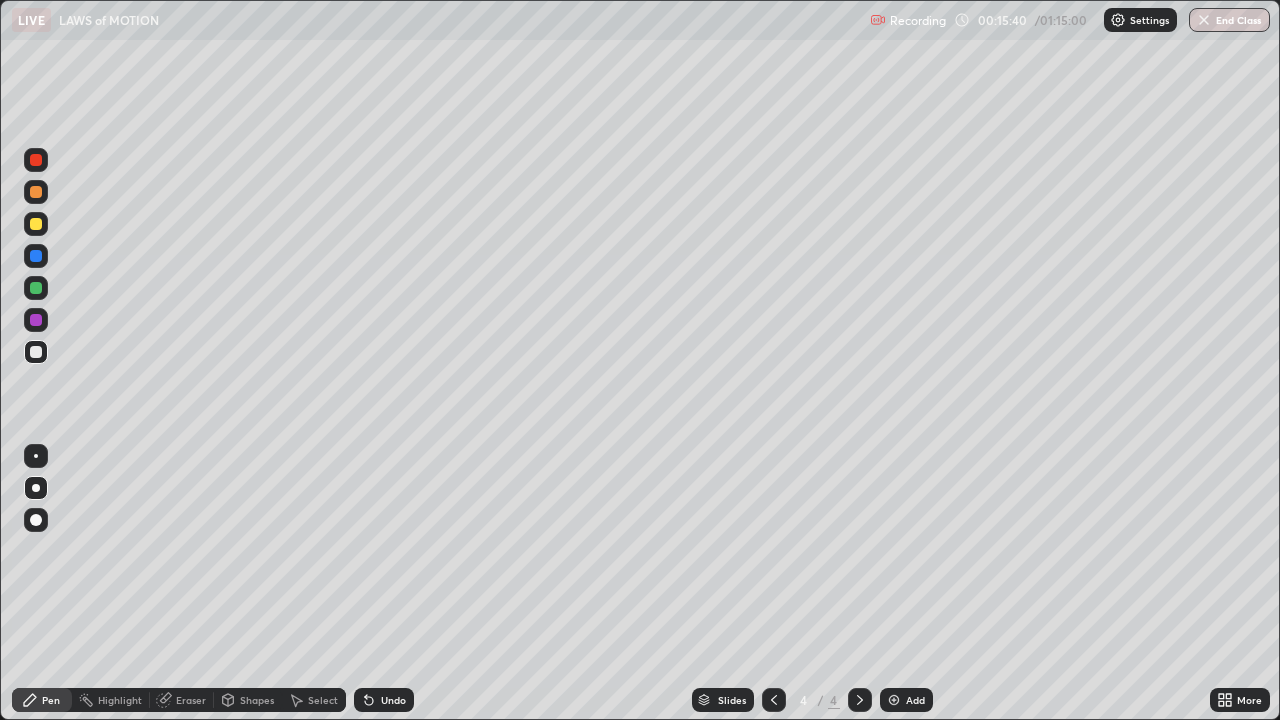 click 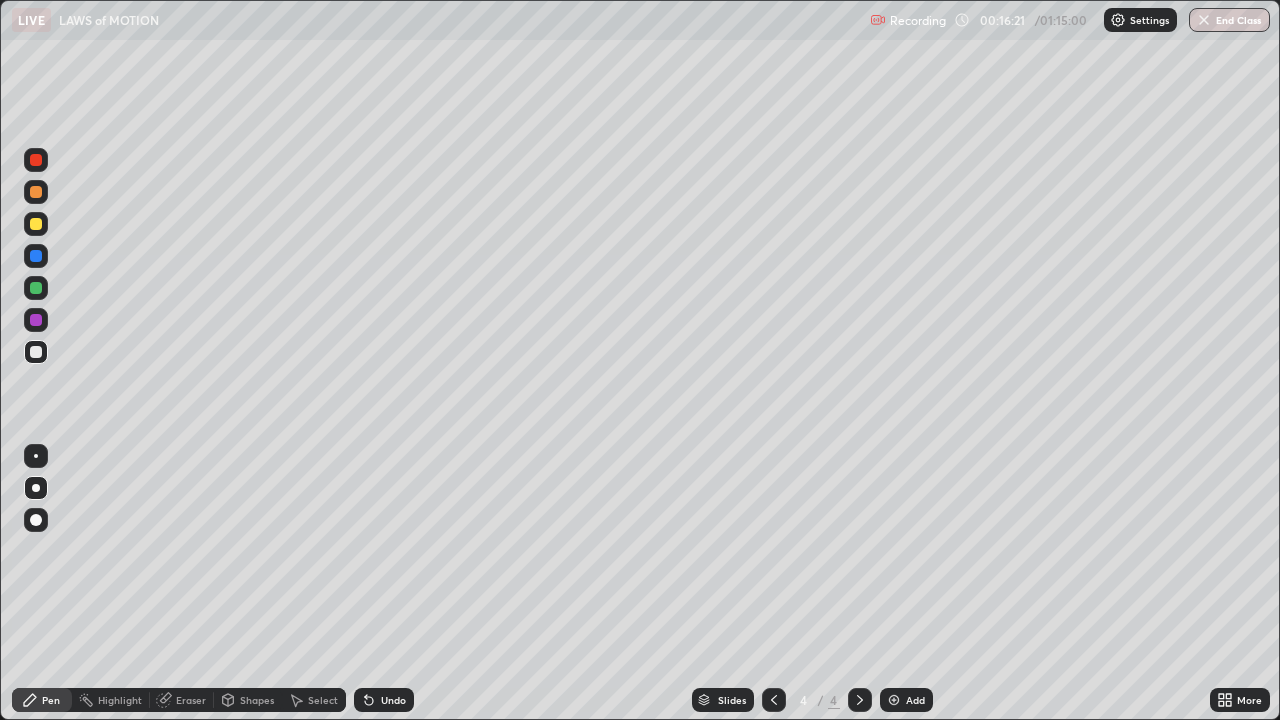 click on "Shapes" at bounding box center [257, 700] 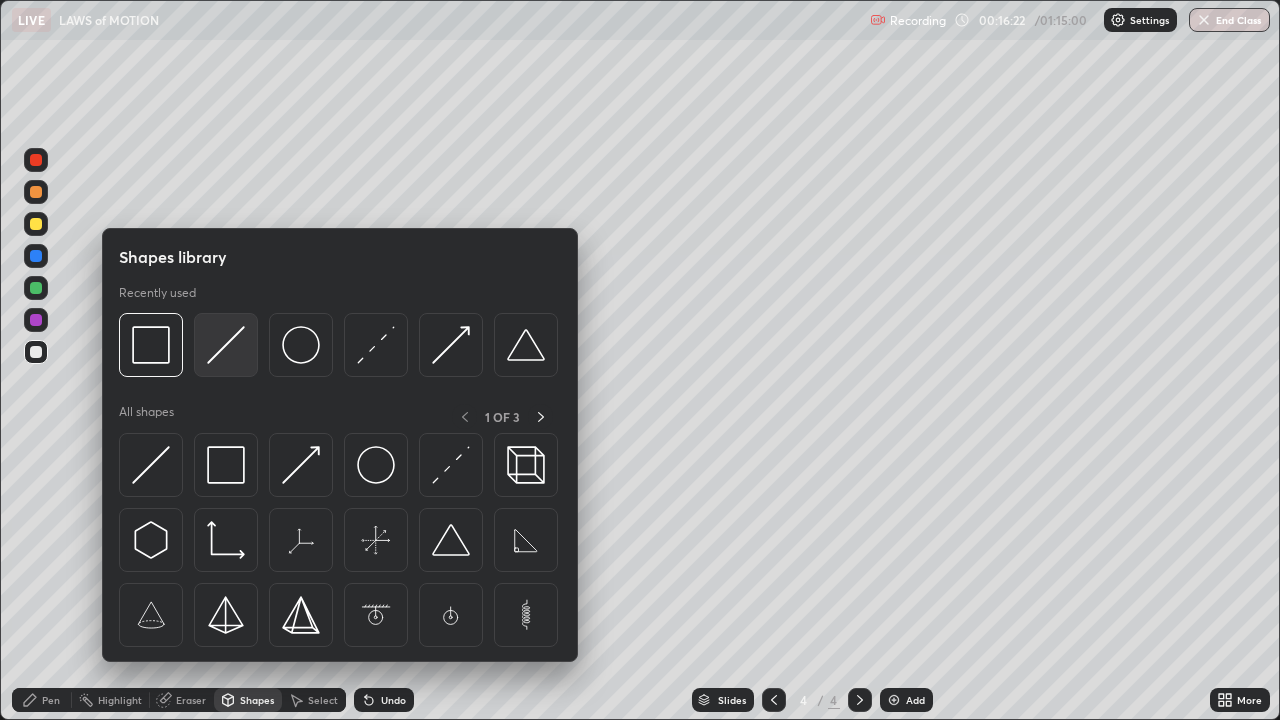 click at bounding box center [226, 345] 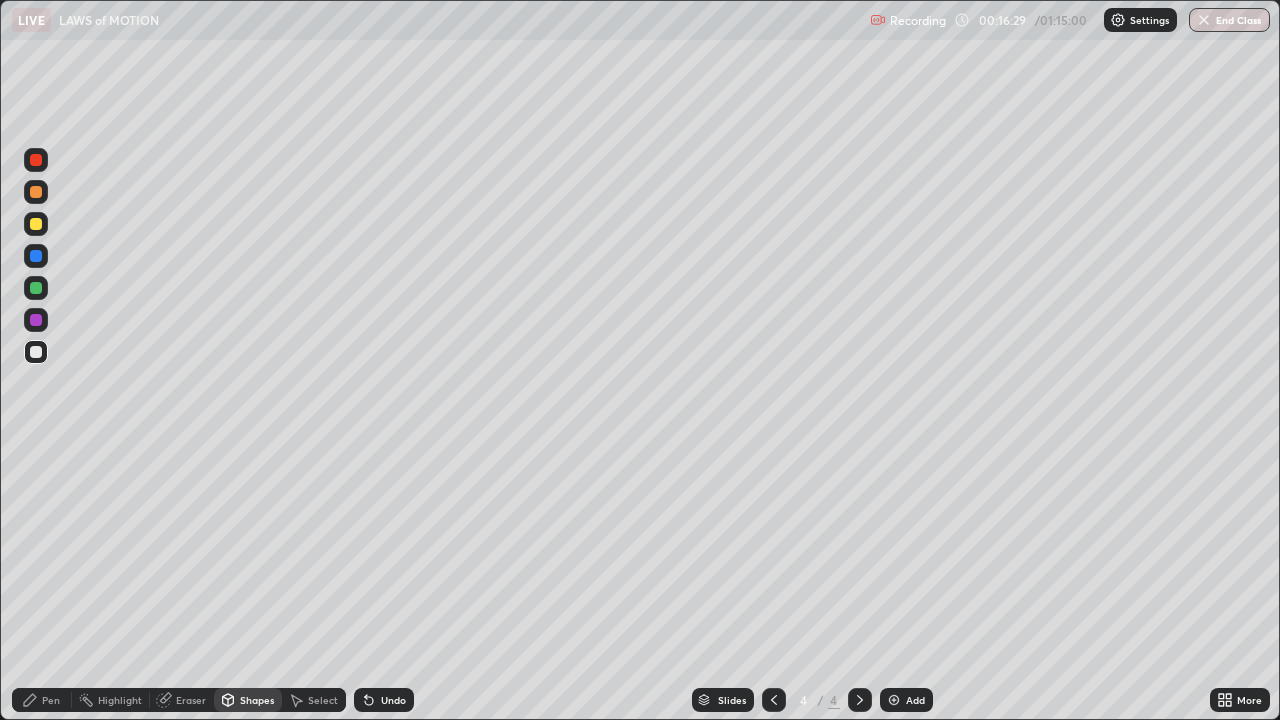 click on "Shapes" at bounding box center (257, 700) 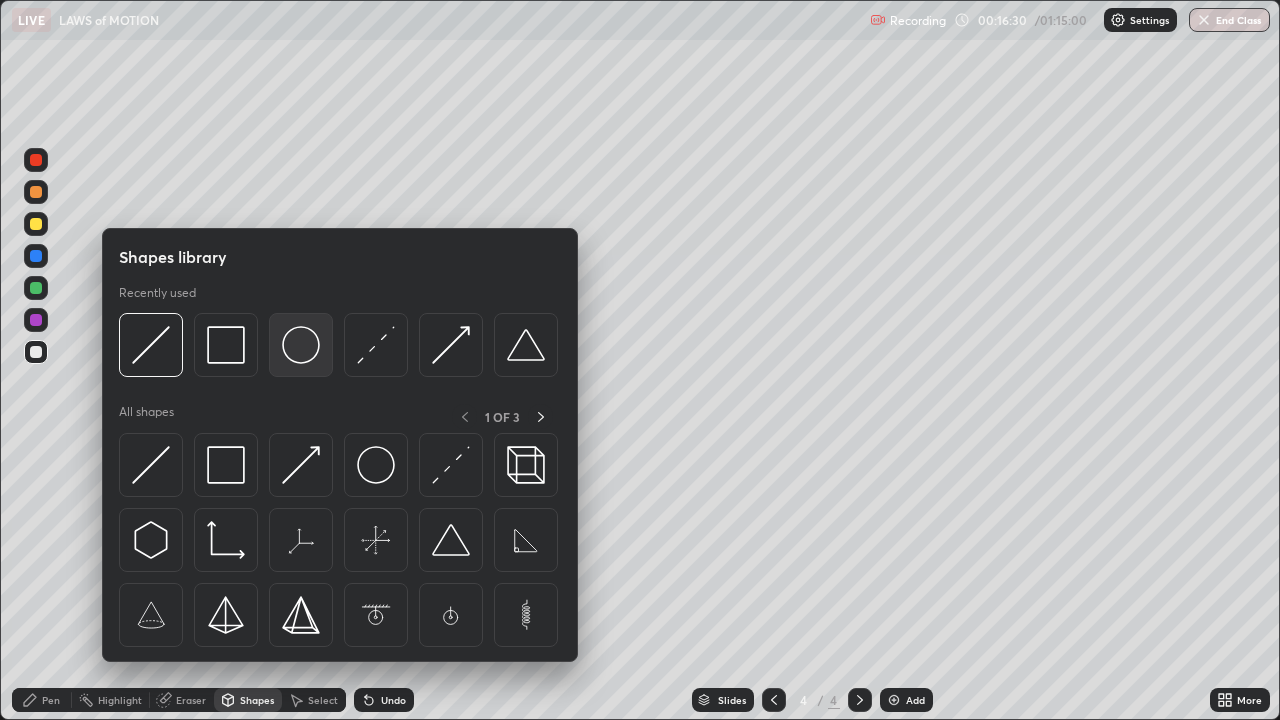 click at bounding box center (301, 345) 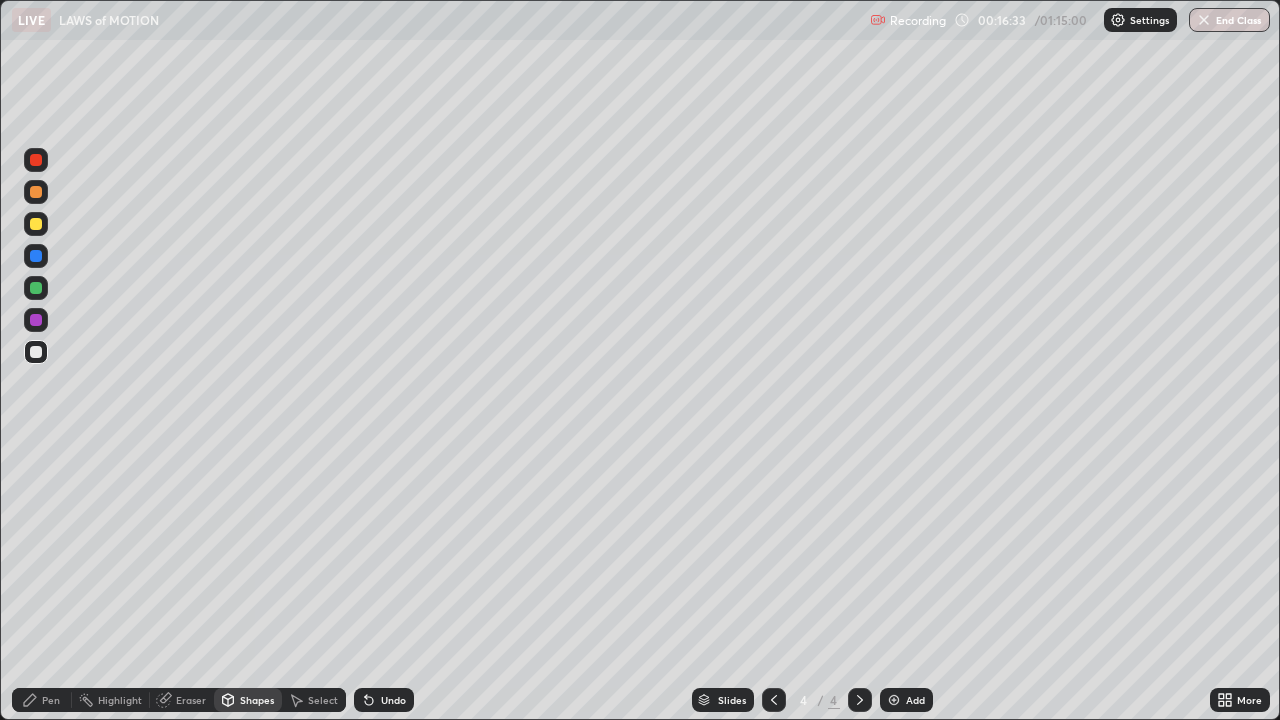 click 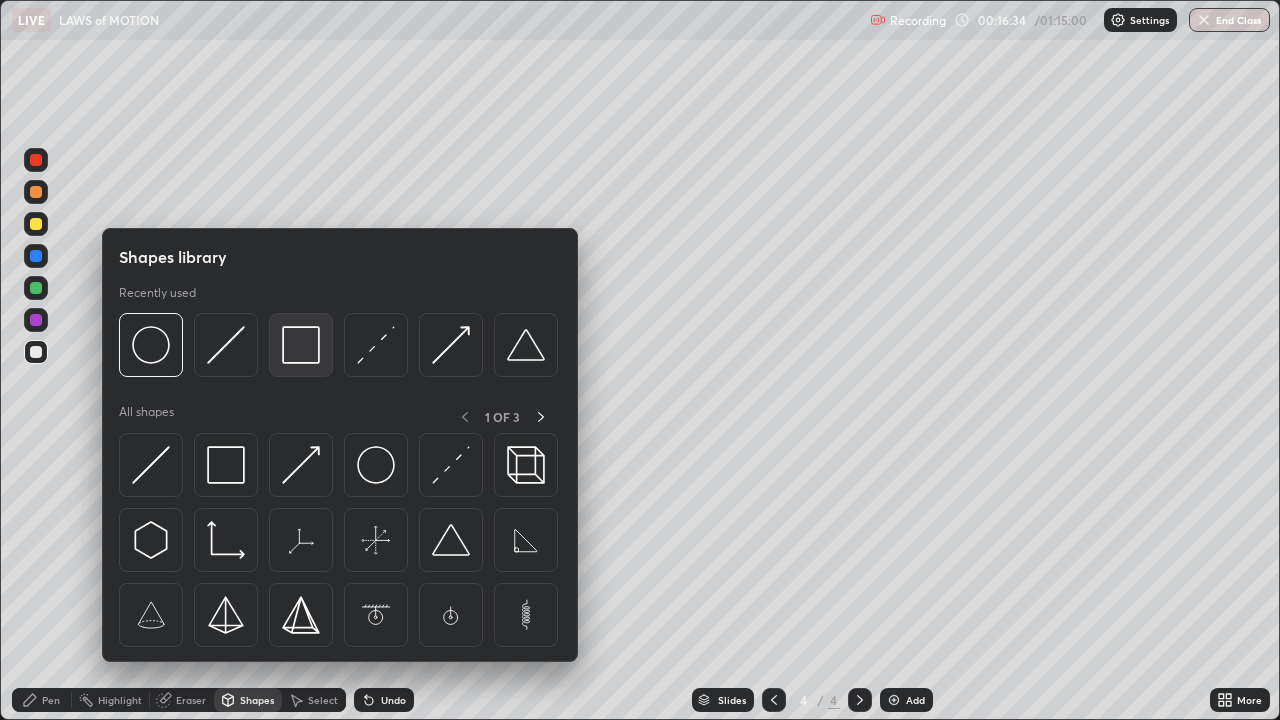 click at bounding box center [301, 345] 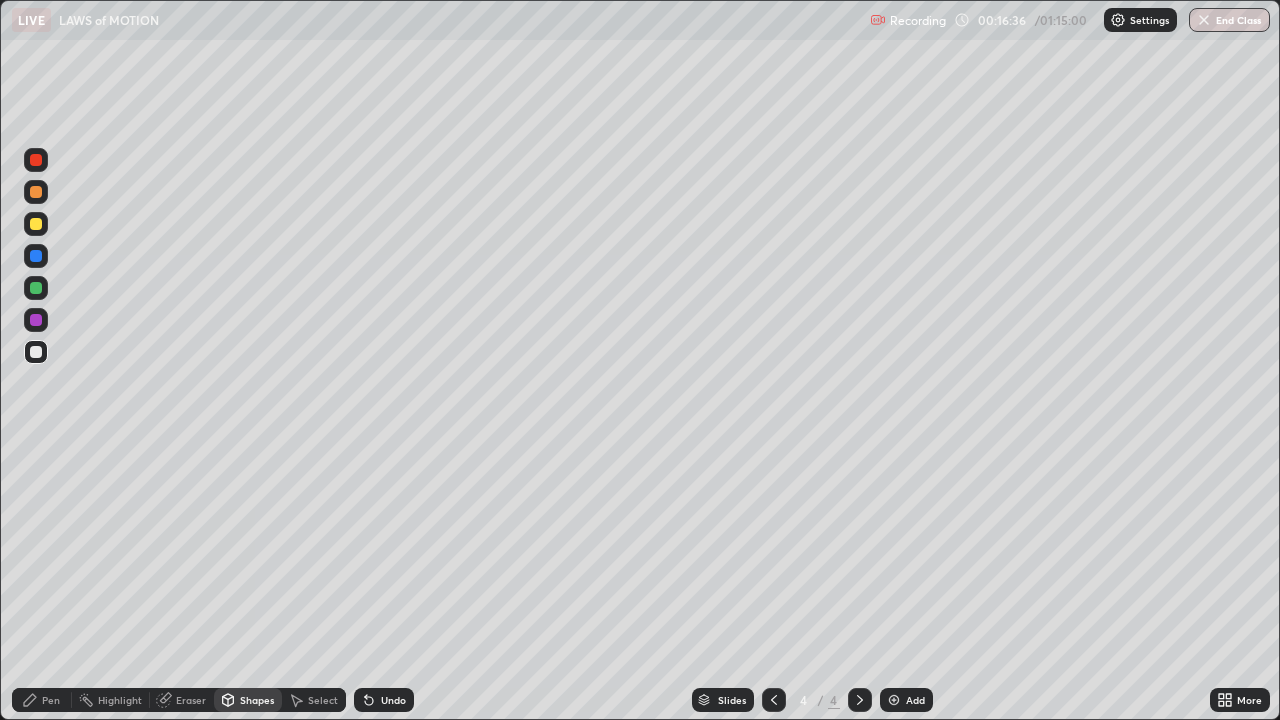 click at bounding box center (36, 288) 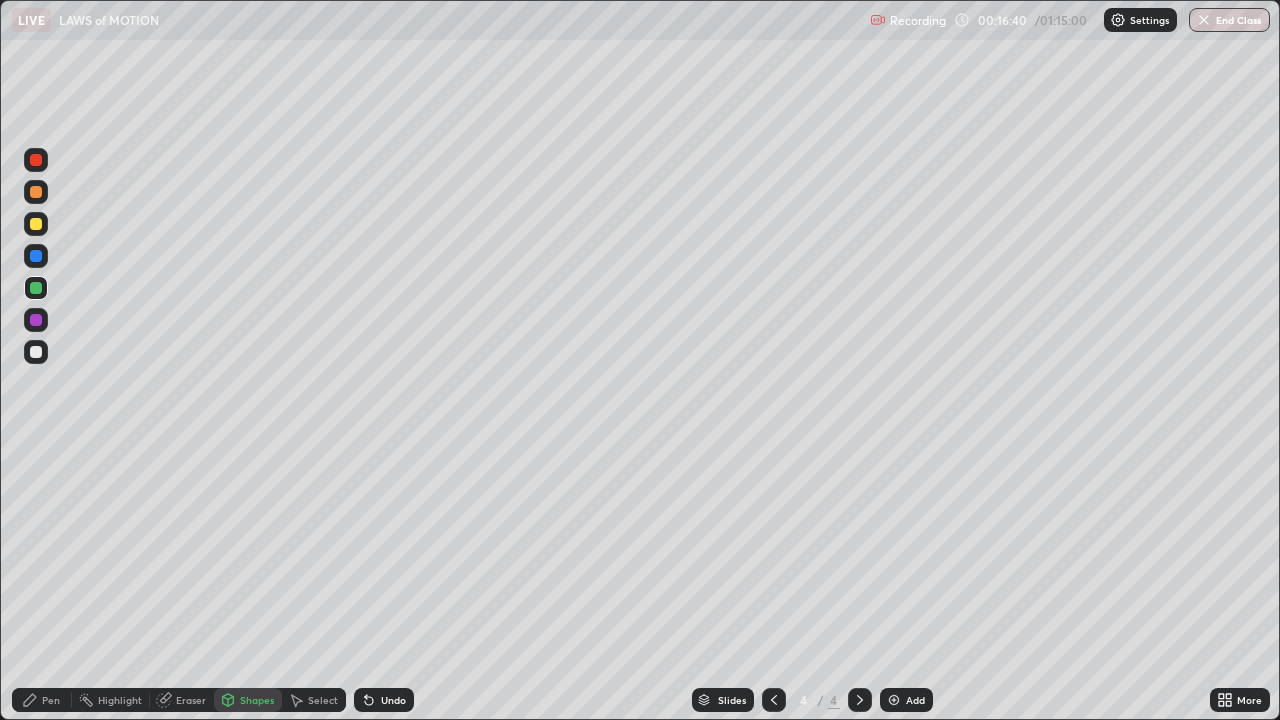 click at bounding box center (36, 320) 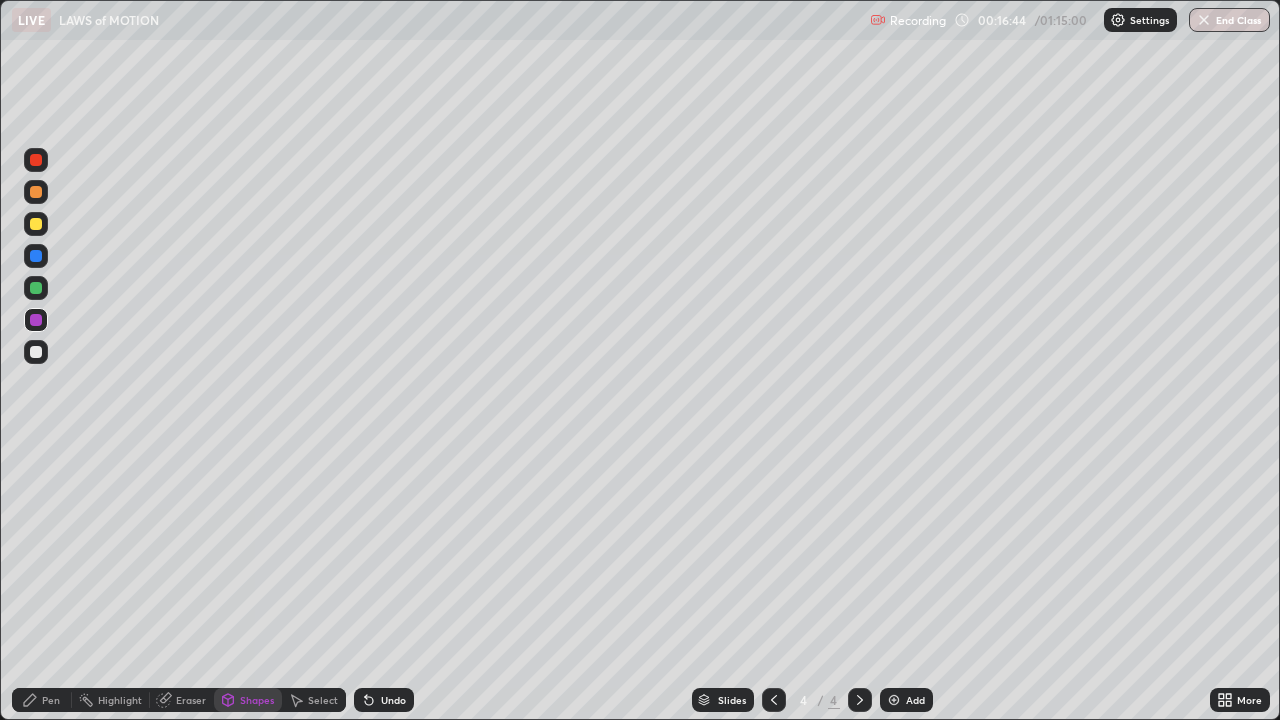 click on "Undo" at bounding box center (393, 700) 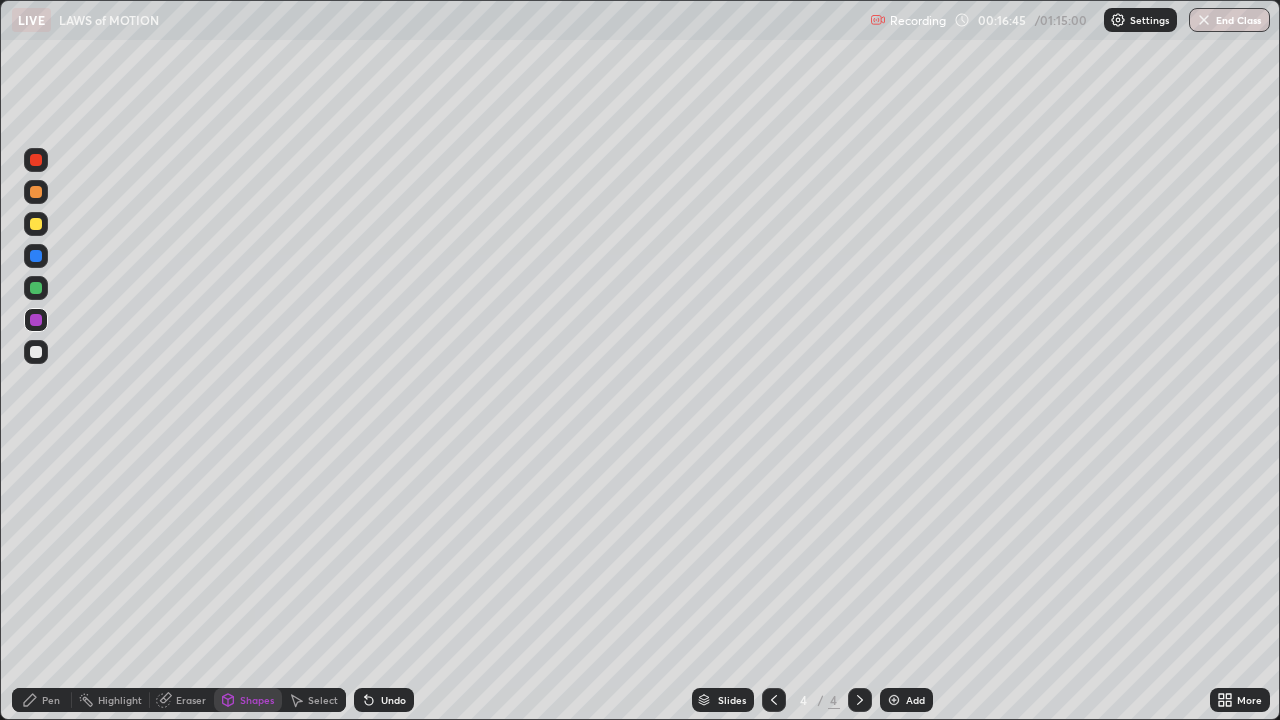 click on "Shapes" at bounding box center (257, 700) 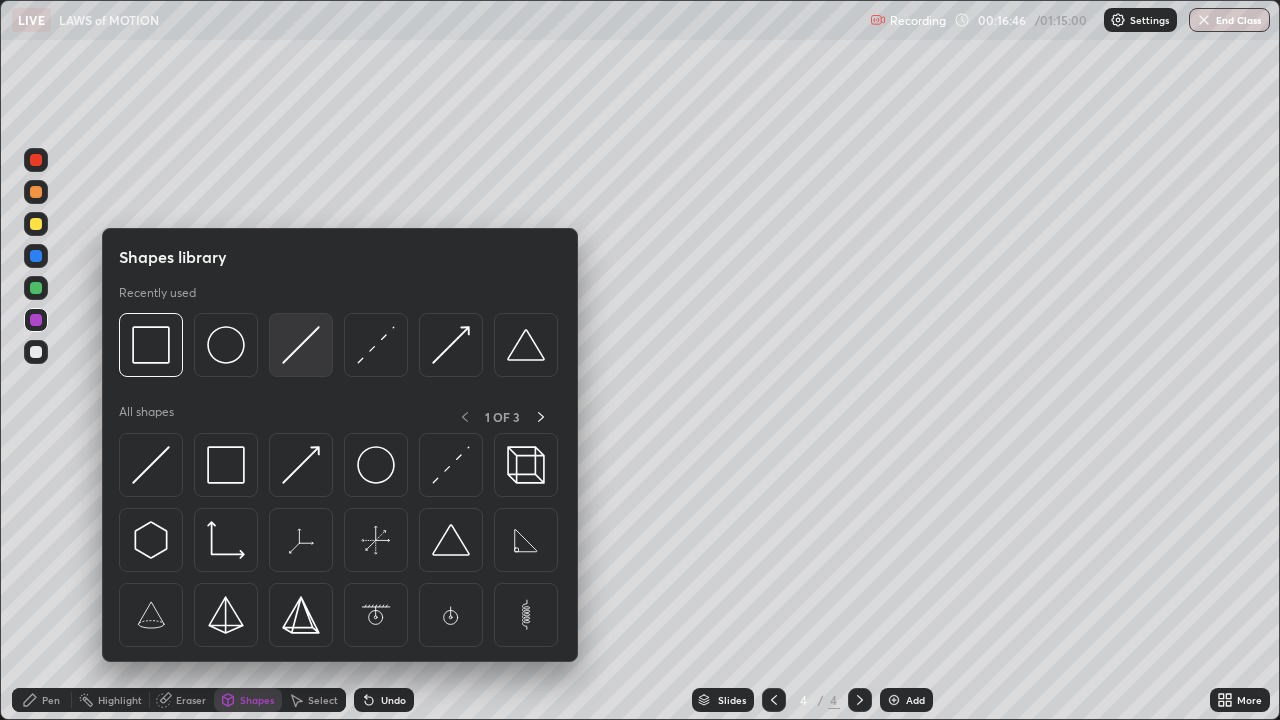 click at bounding box center (301, 345) 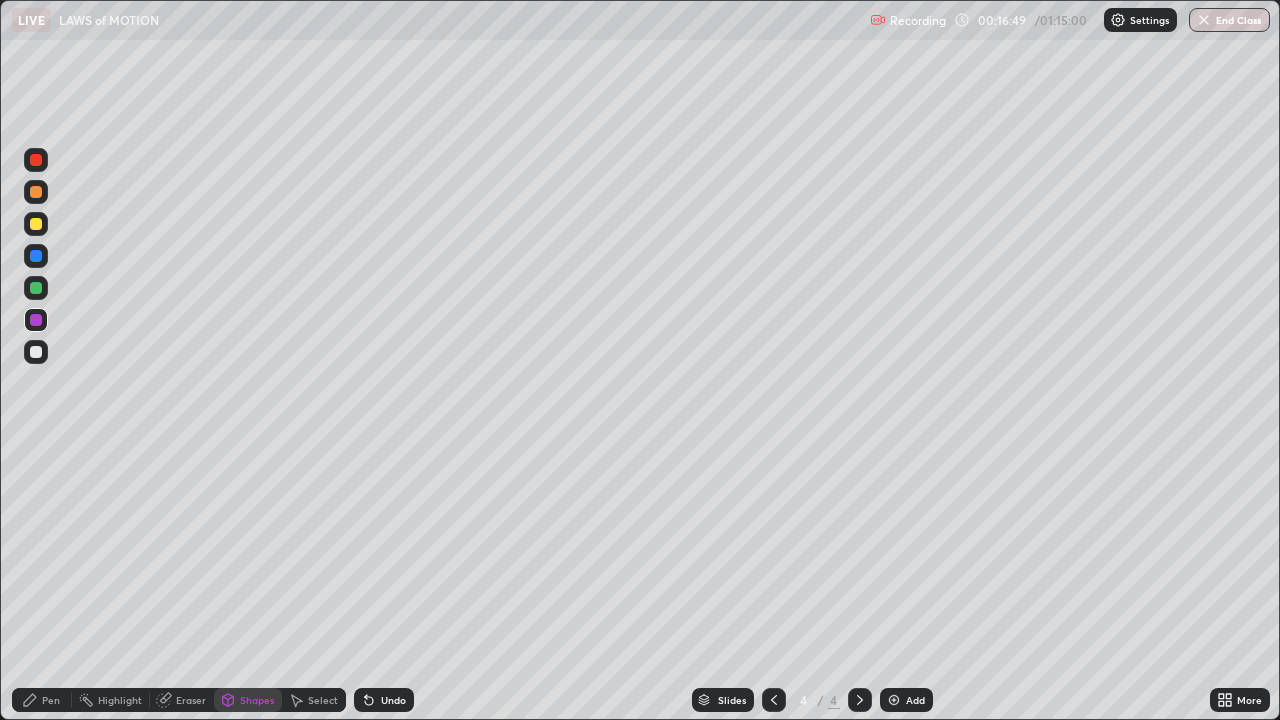 click on "Undo" at bounding box center [393, 700] 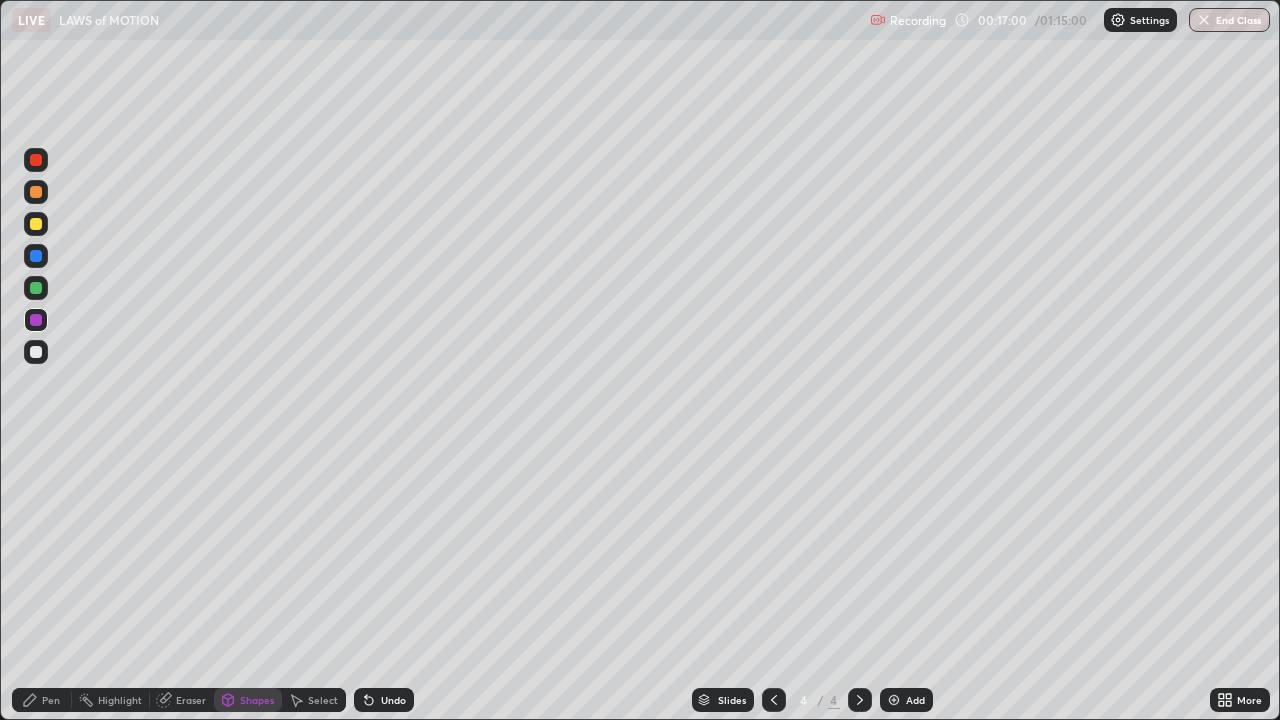 click on "Shapes" at bounding box center [257, 700] 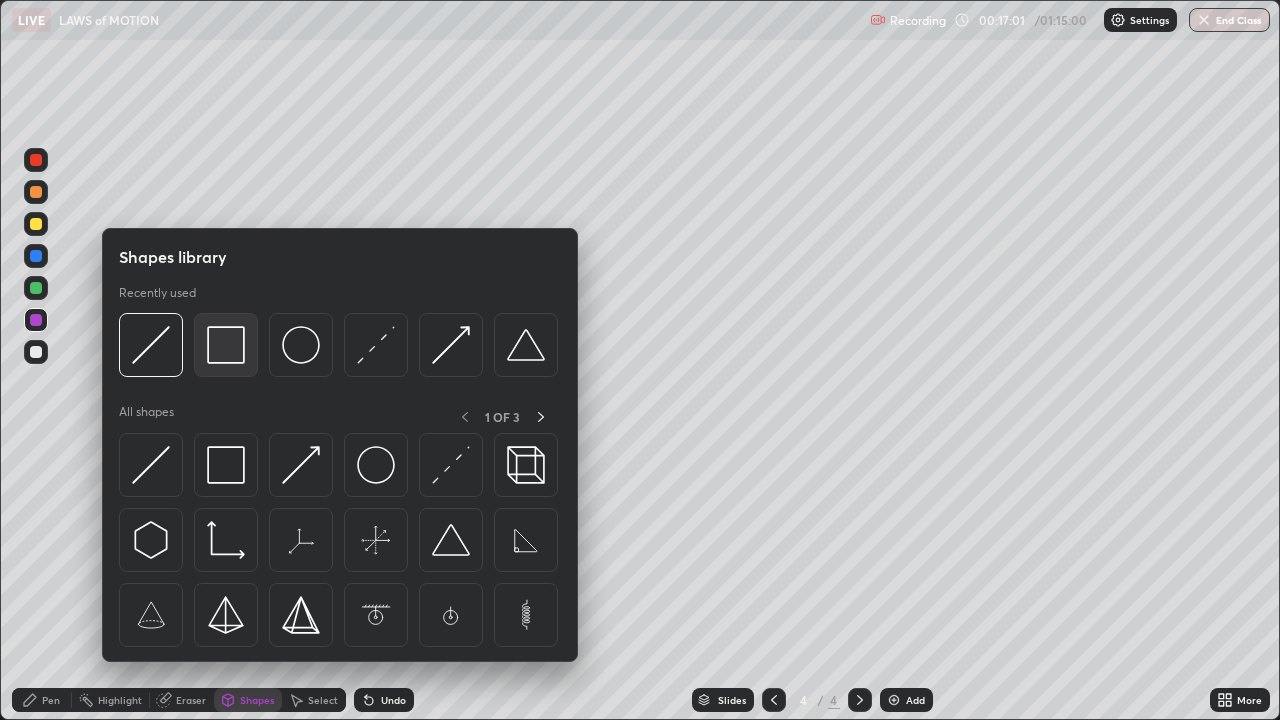 click at bounding box center [226, 345] 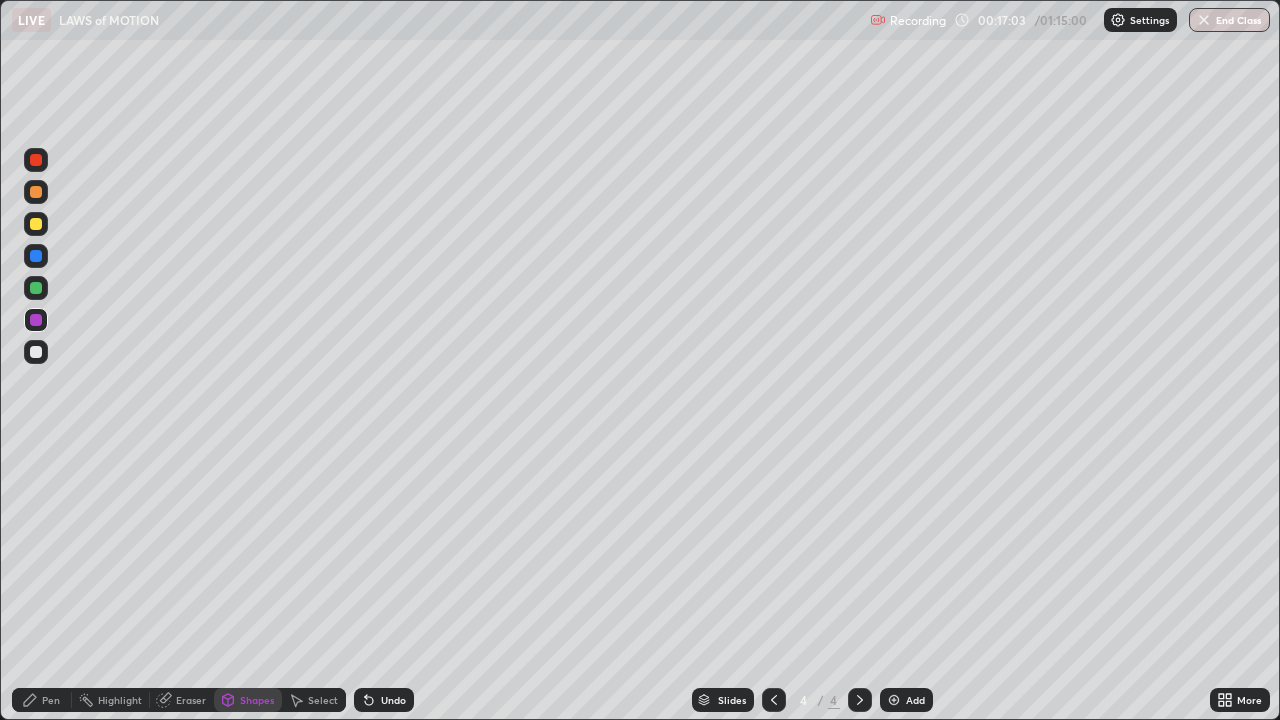 click at bounding box center [36, 288] 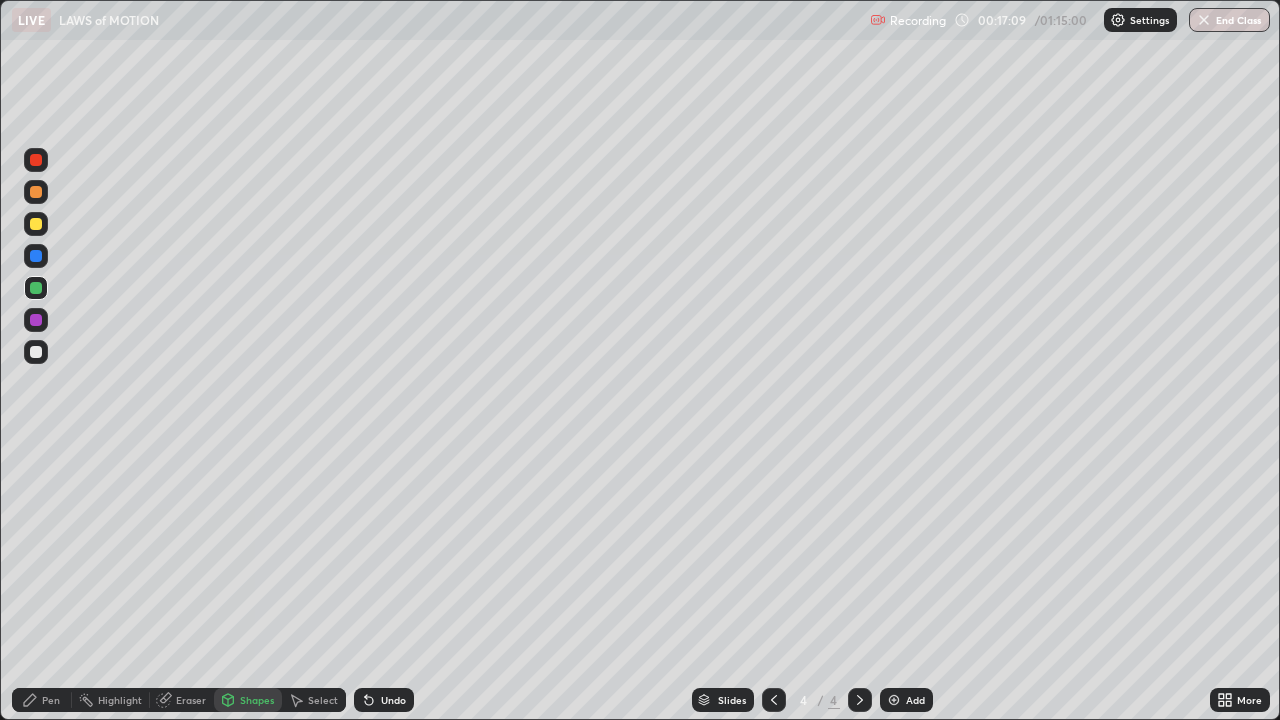 click on "Pen" at bounding box center [51, 700] 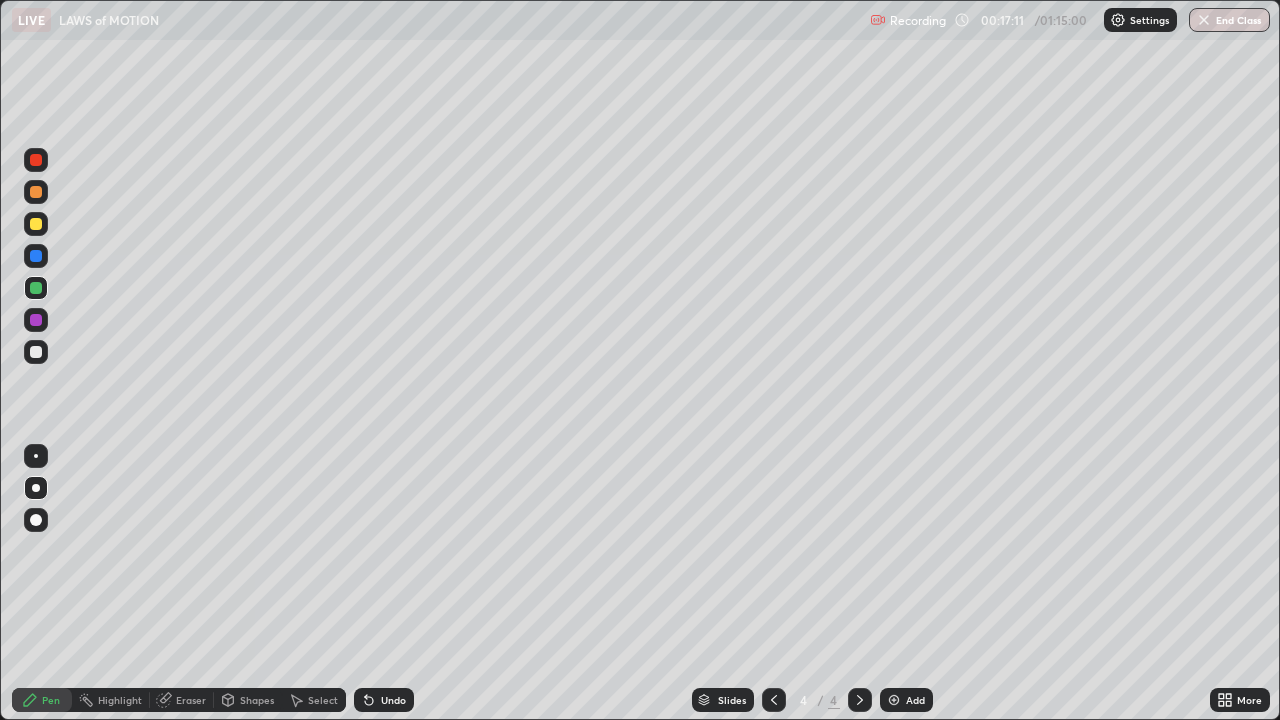 click at bounding box center [36, 224] 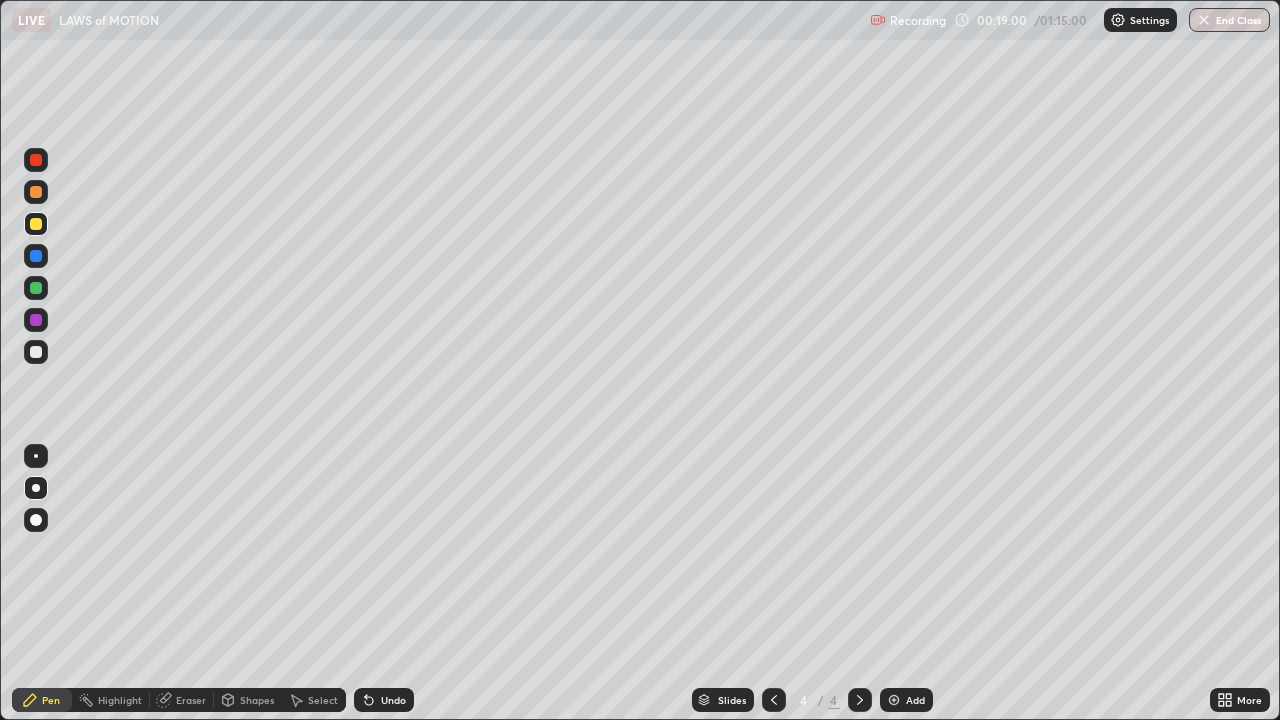 click on "Undo" at bounding box center (384, 700) 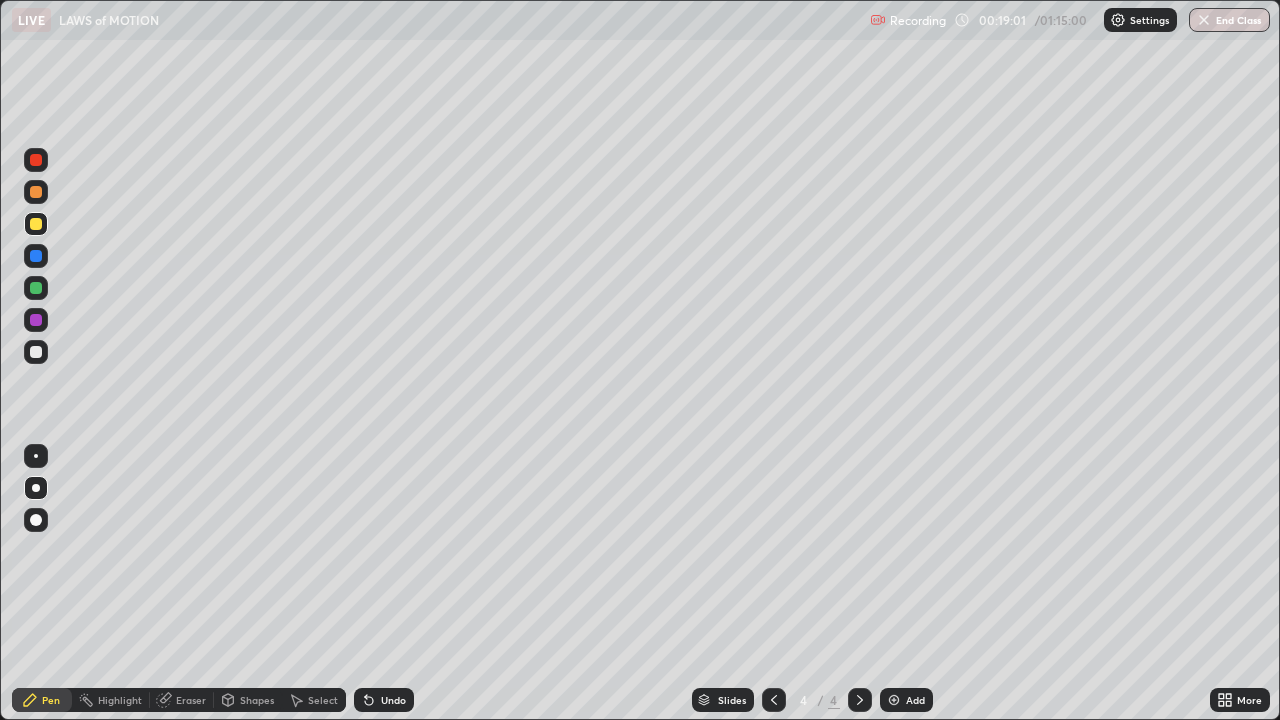 click on "Undo" at bounding box center (393, 700) 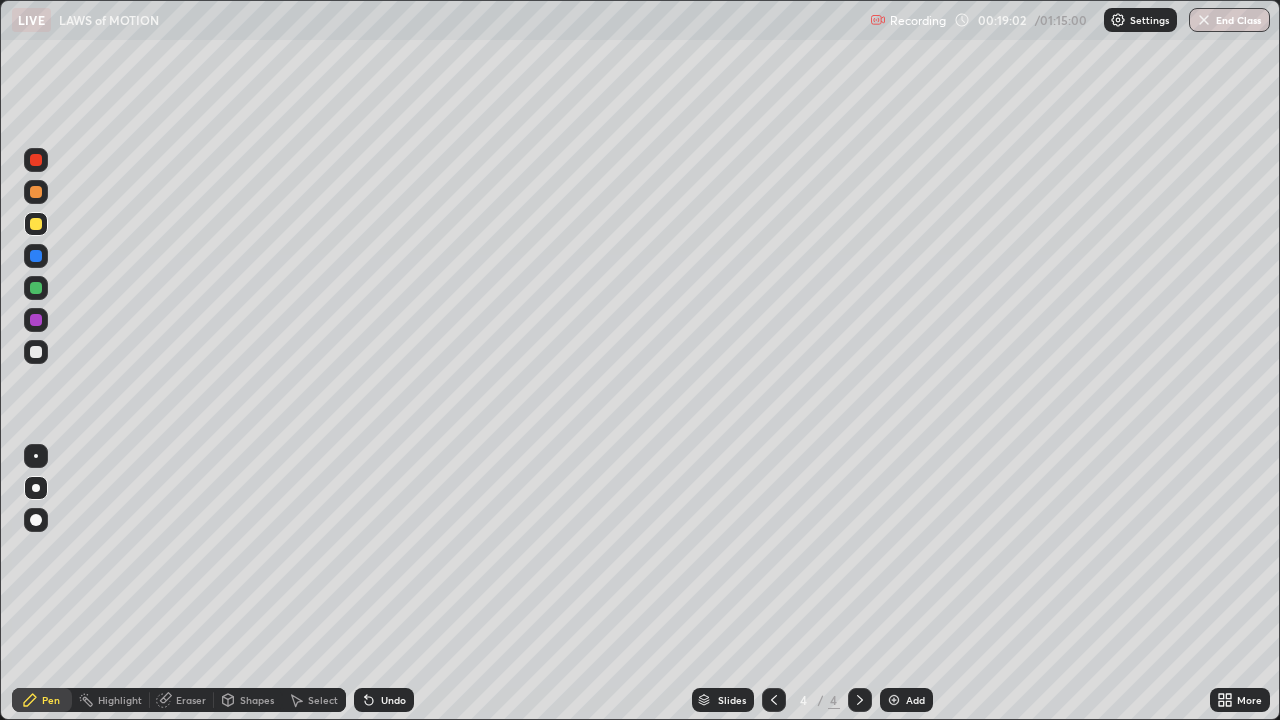 click on "Undo" at bounding box center [393, 700] 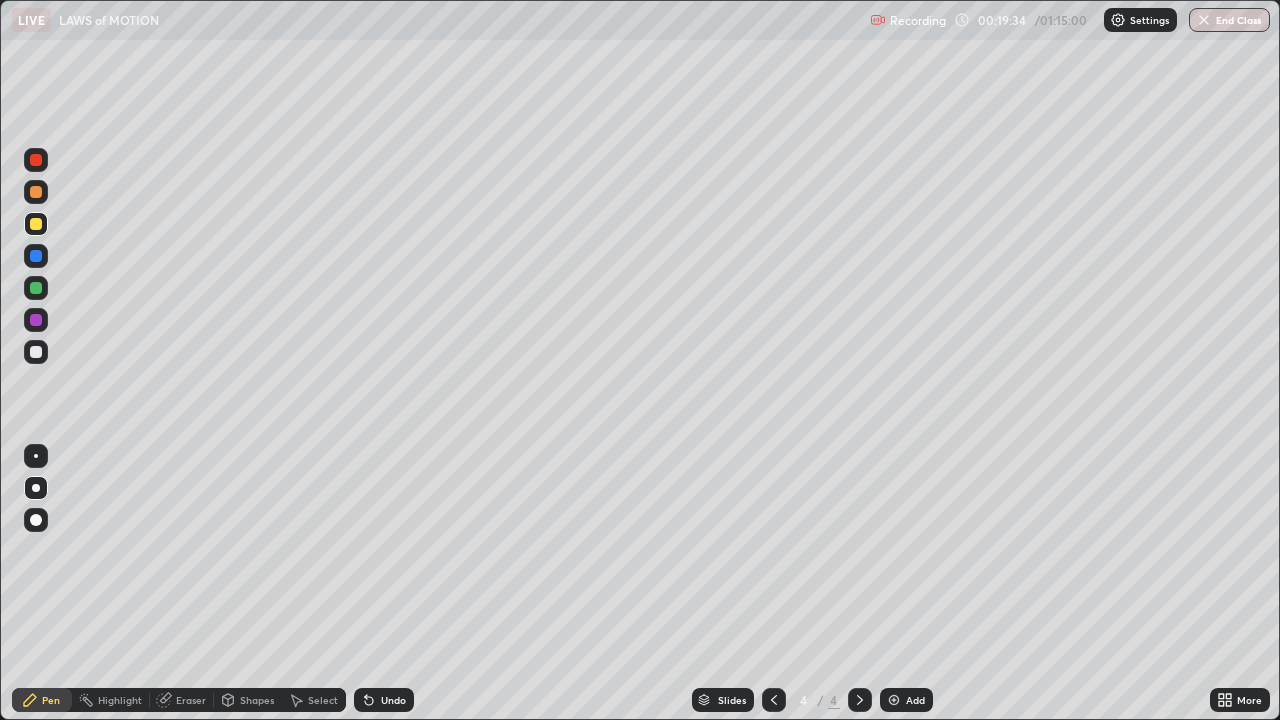 click on "Undo" at bounding box center [393, 700] 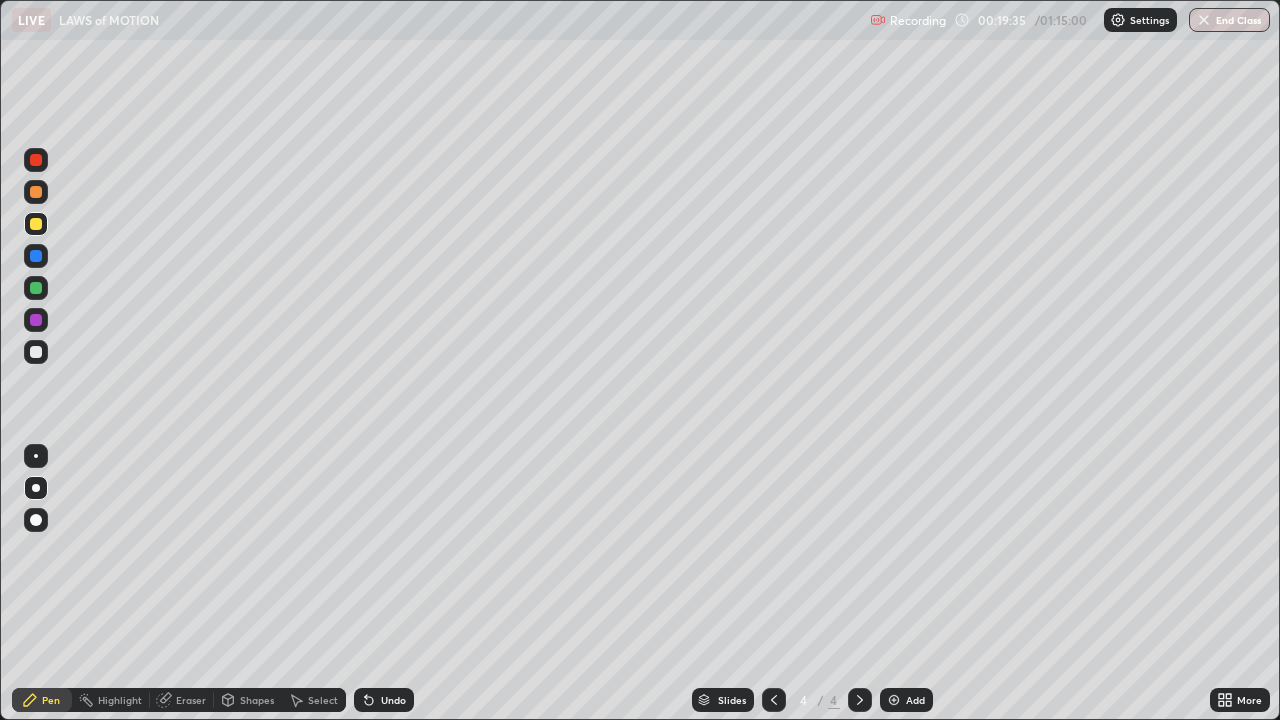 click on "Undo" at bounding box center [384, 700] 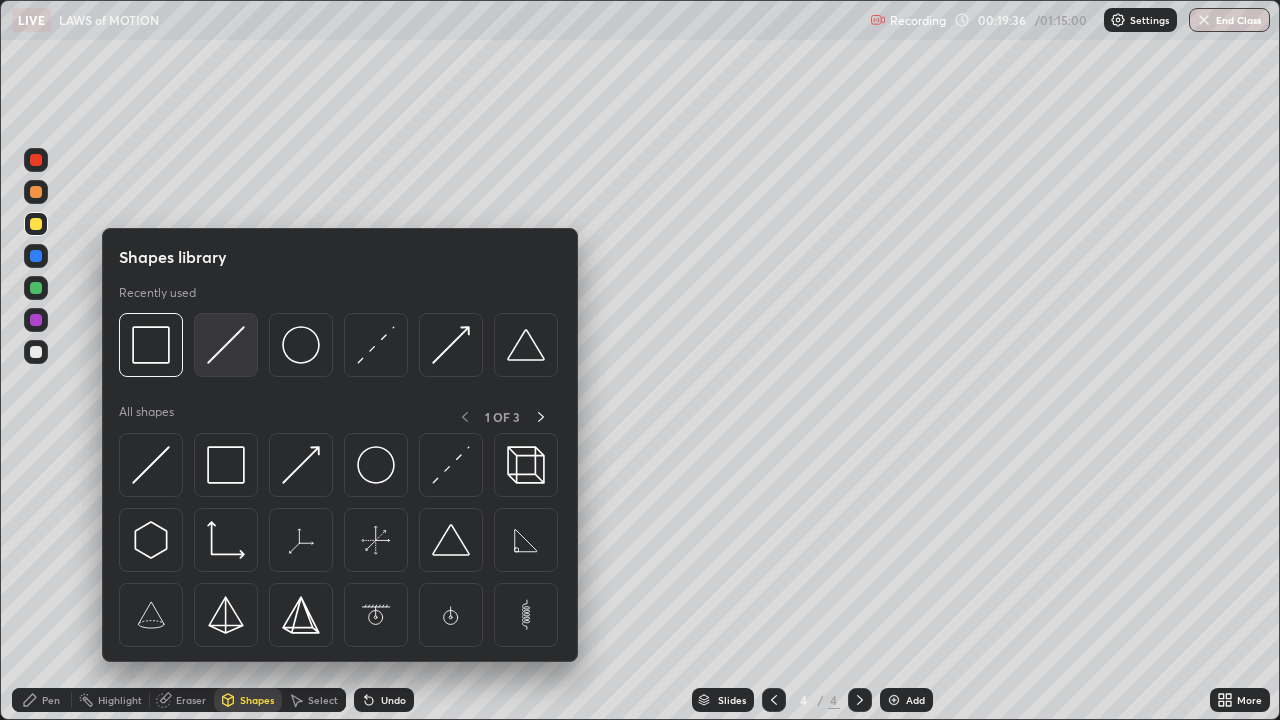 click at bounding box center [226, 345] 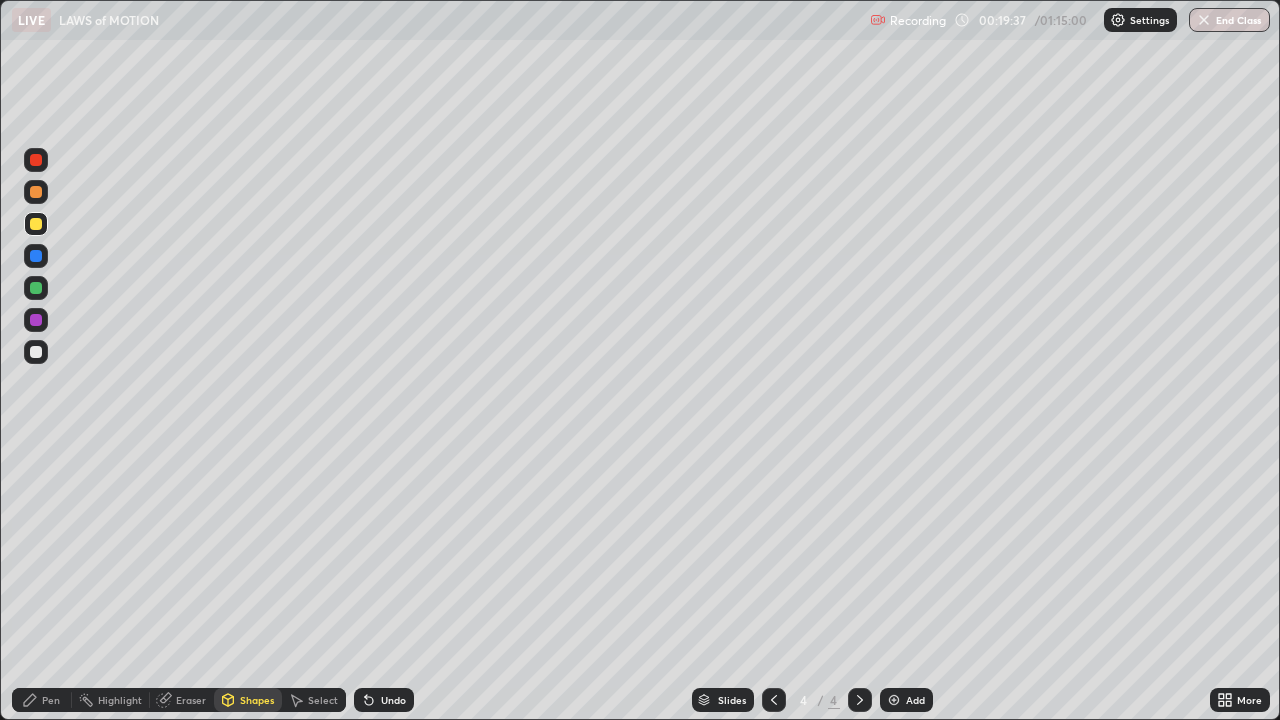 click at bounding box center (36, 192) 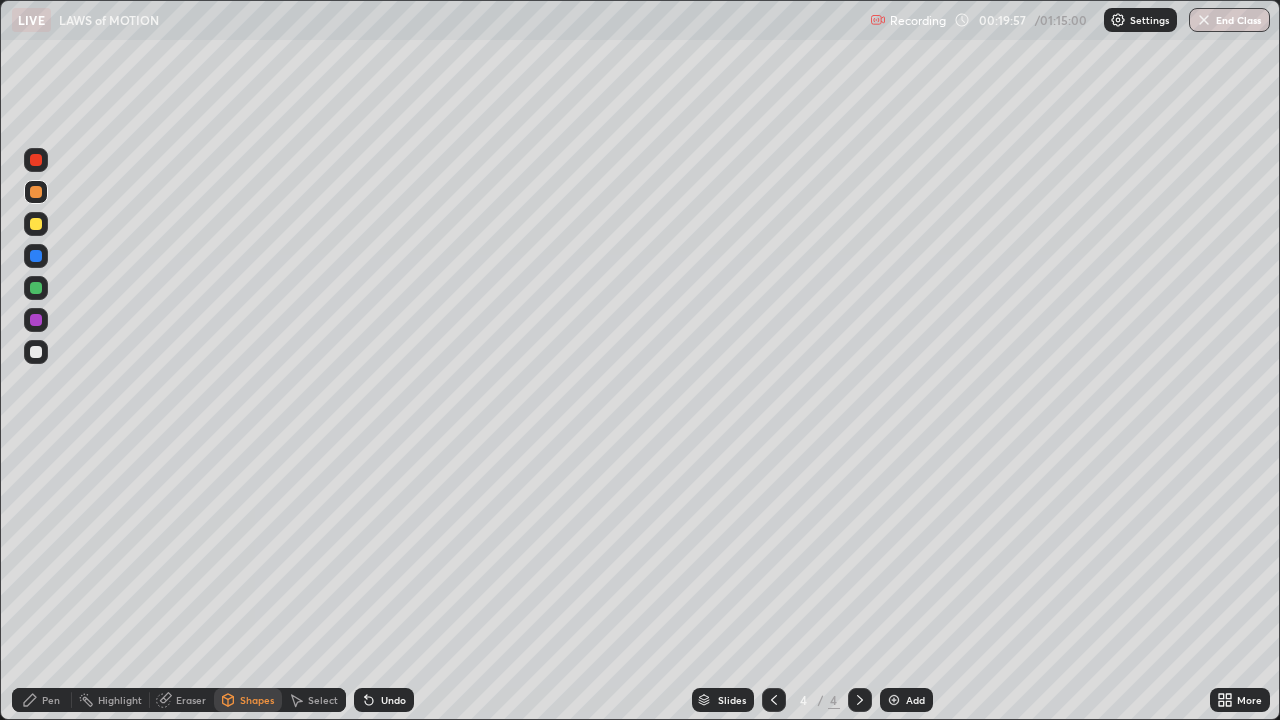 click on "Pen" at bounding box center (51, 700) 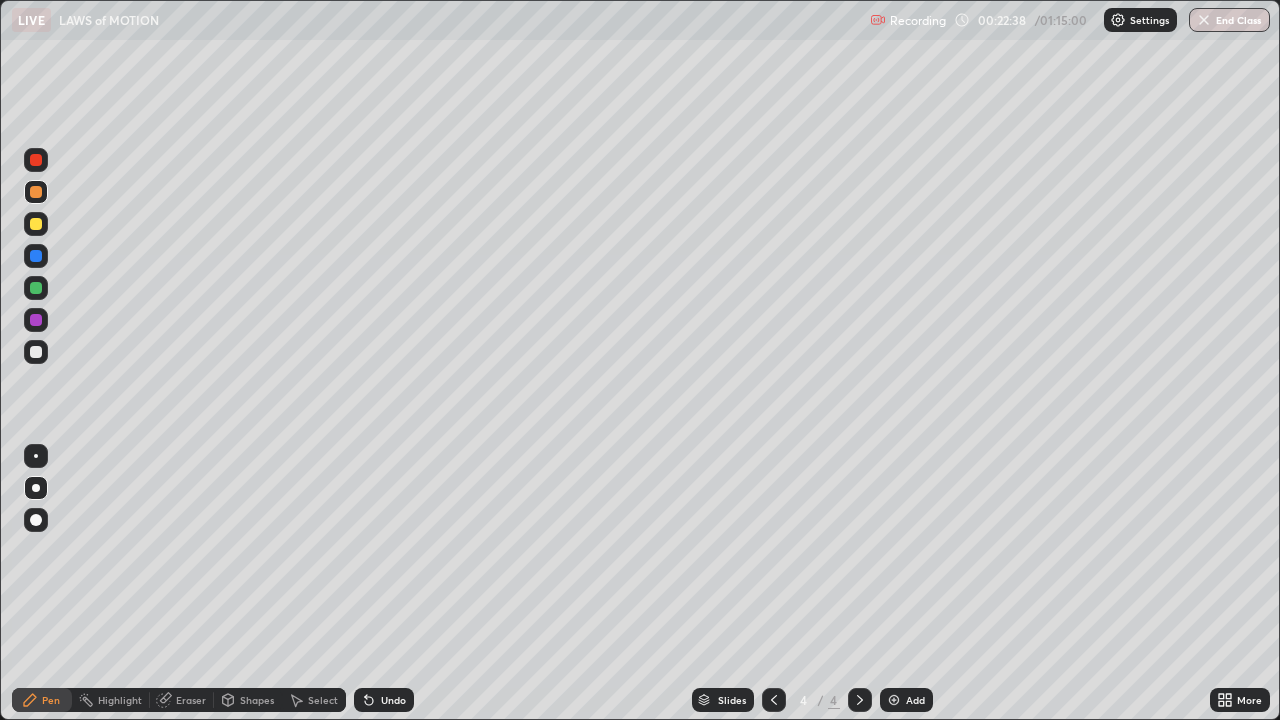 click at bounding box center (894, 700) 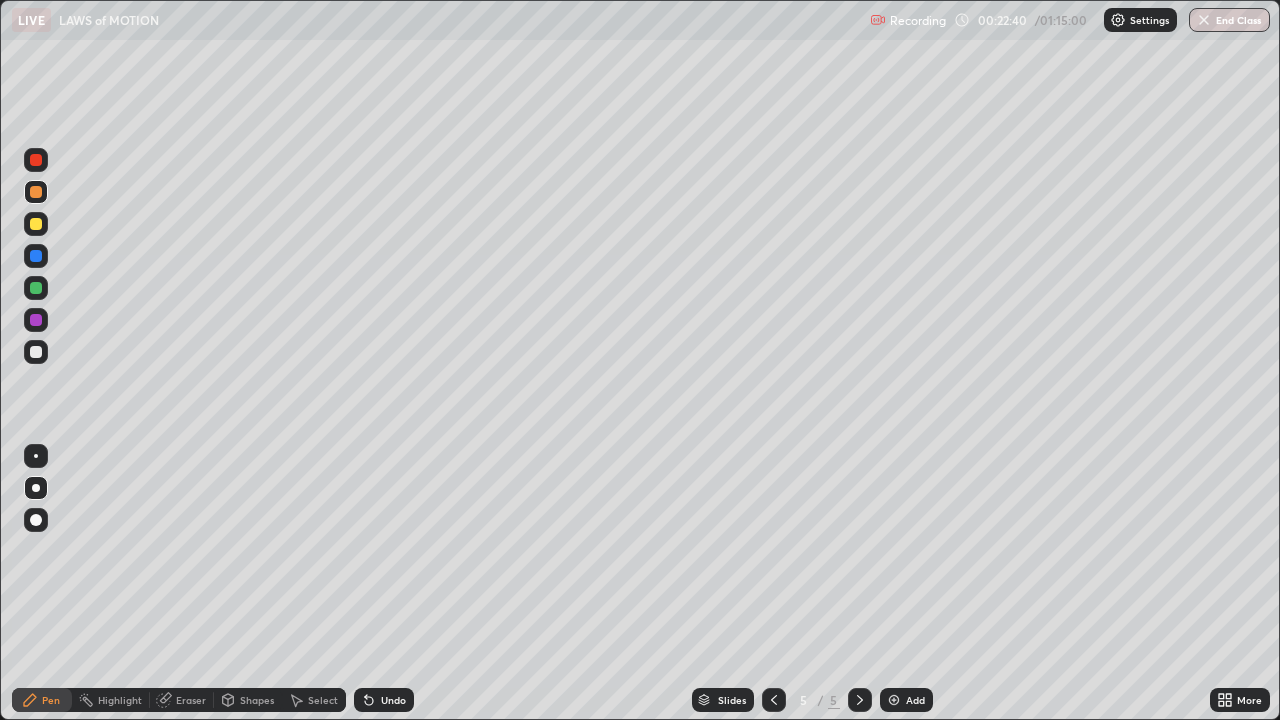 click on "Shapes" at bounding box center (257, 700) 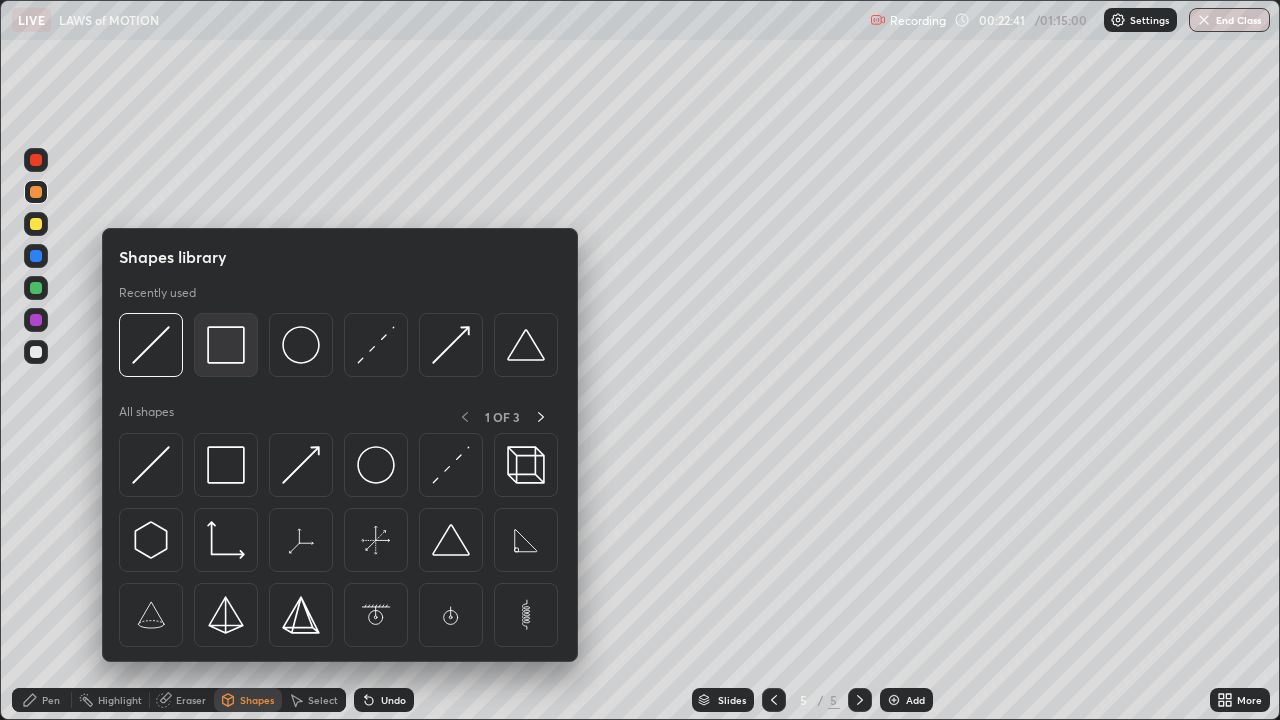 click at bounding box center [226, 345] 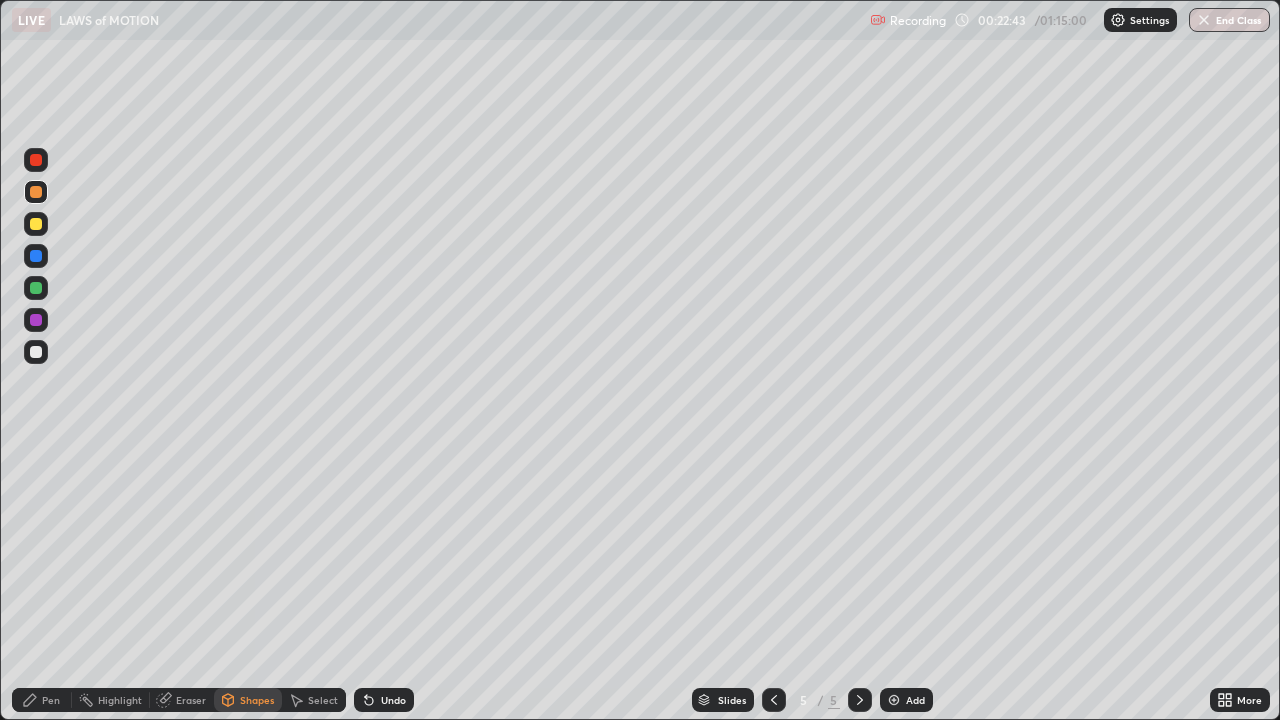 click on "Shapes" at bounding box center [248, 700] 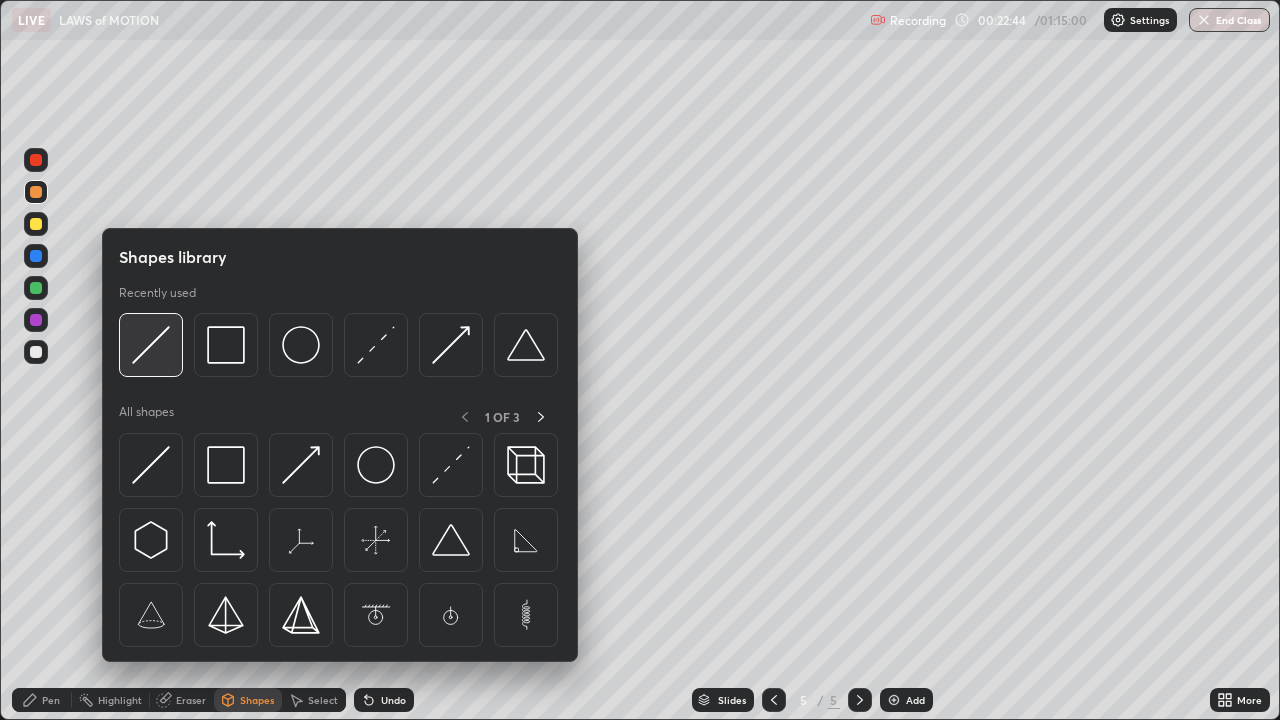 click at bounding box center [151, 345] 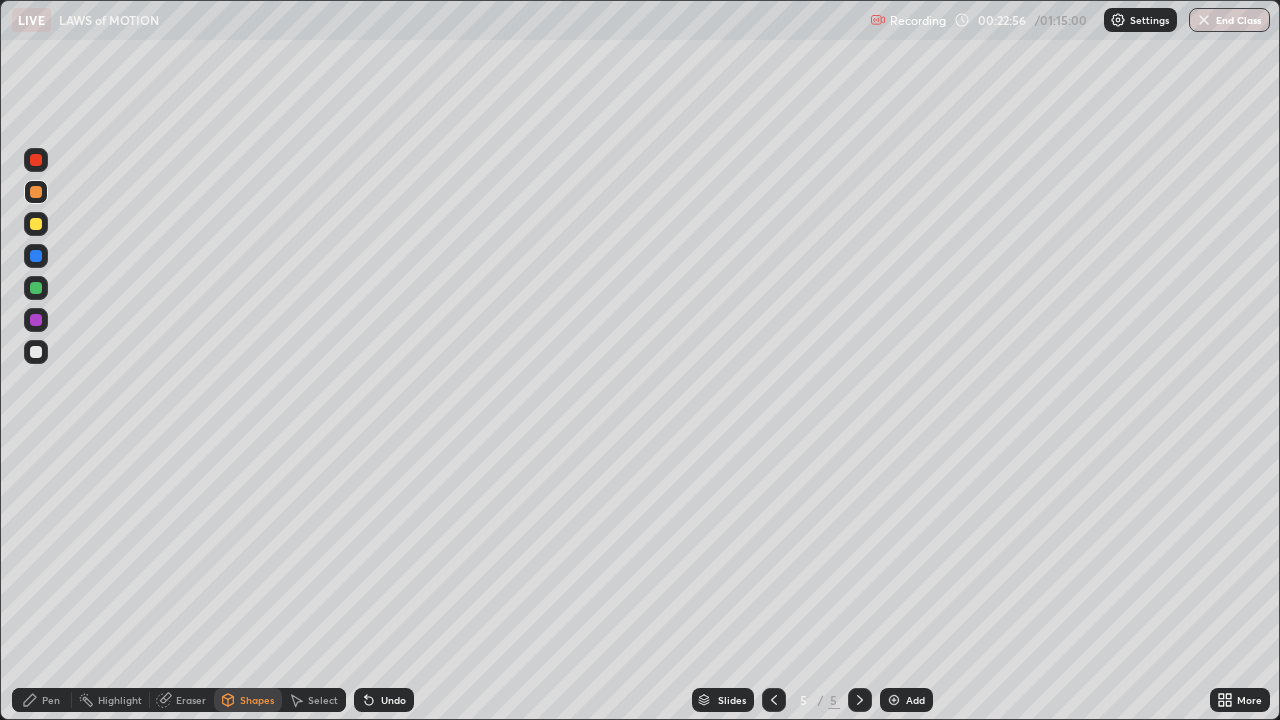 click on "Shapes" at bounding box center [248, 700] 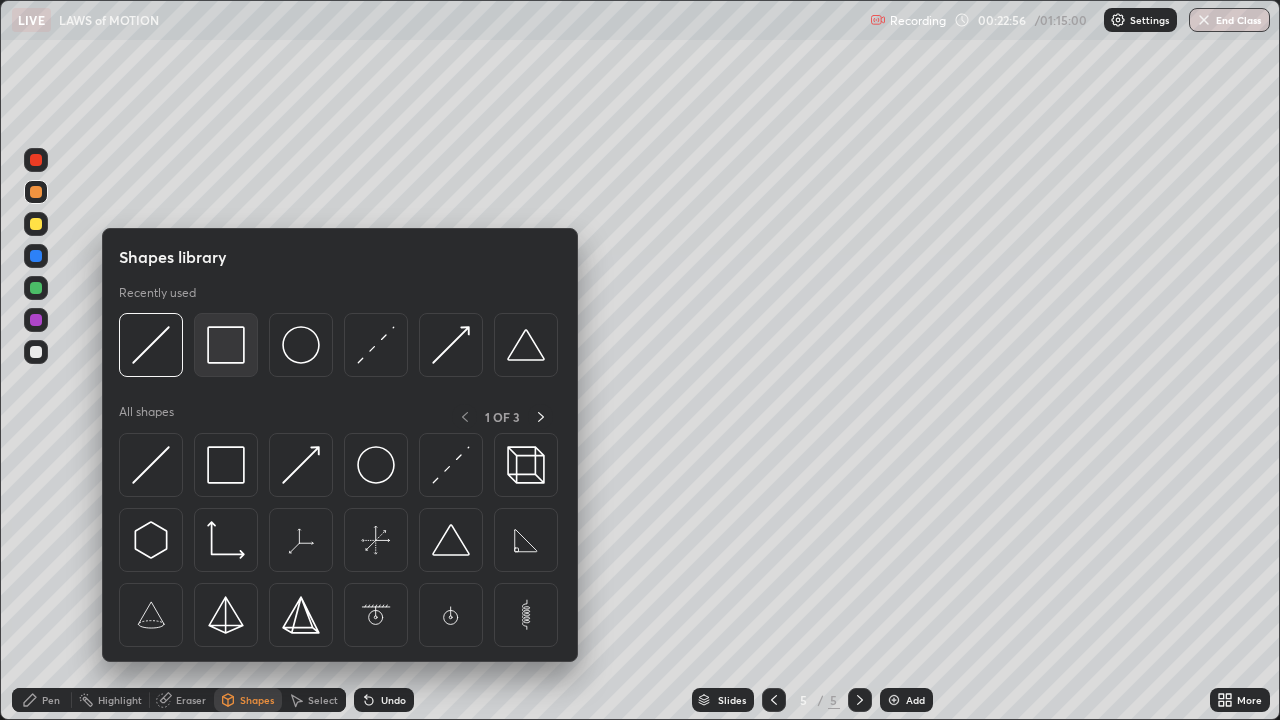 click at bounding box center (226, 345) 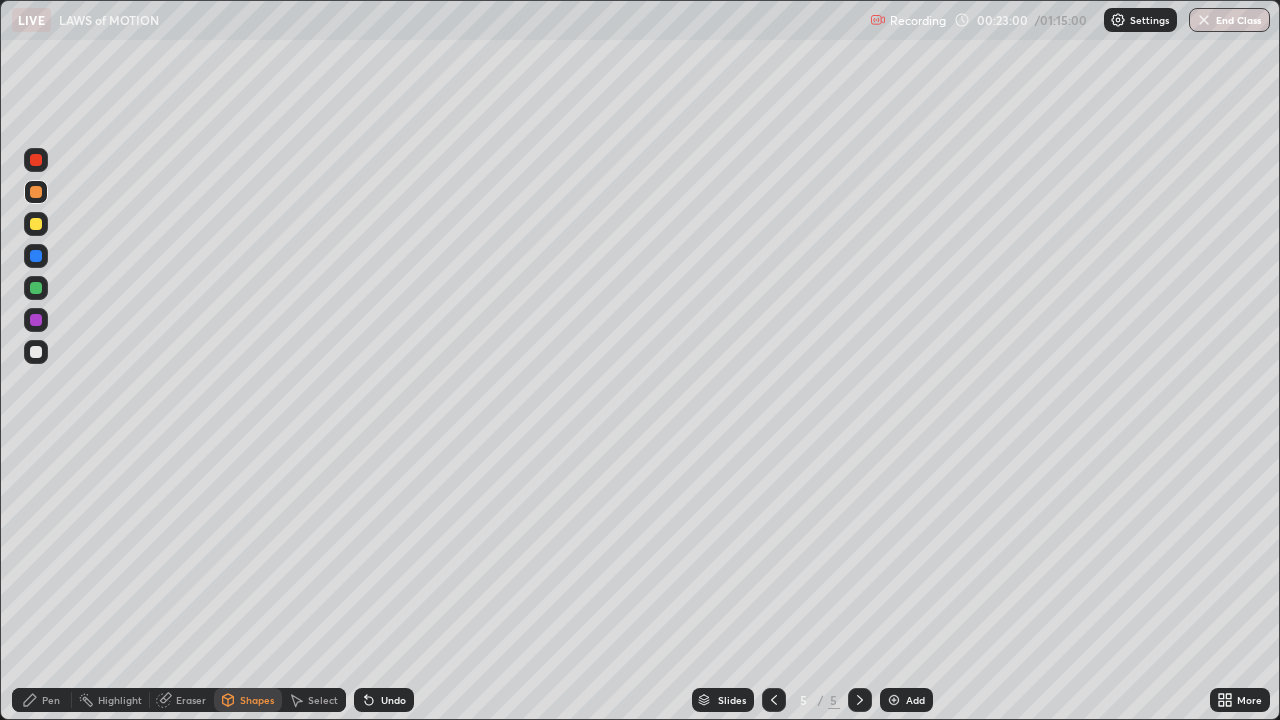 click on "Undo" at bounding box center [393, 700] 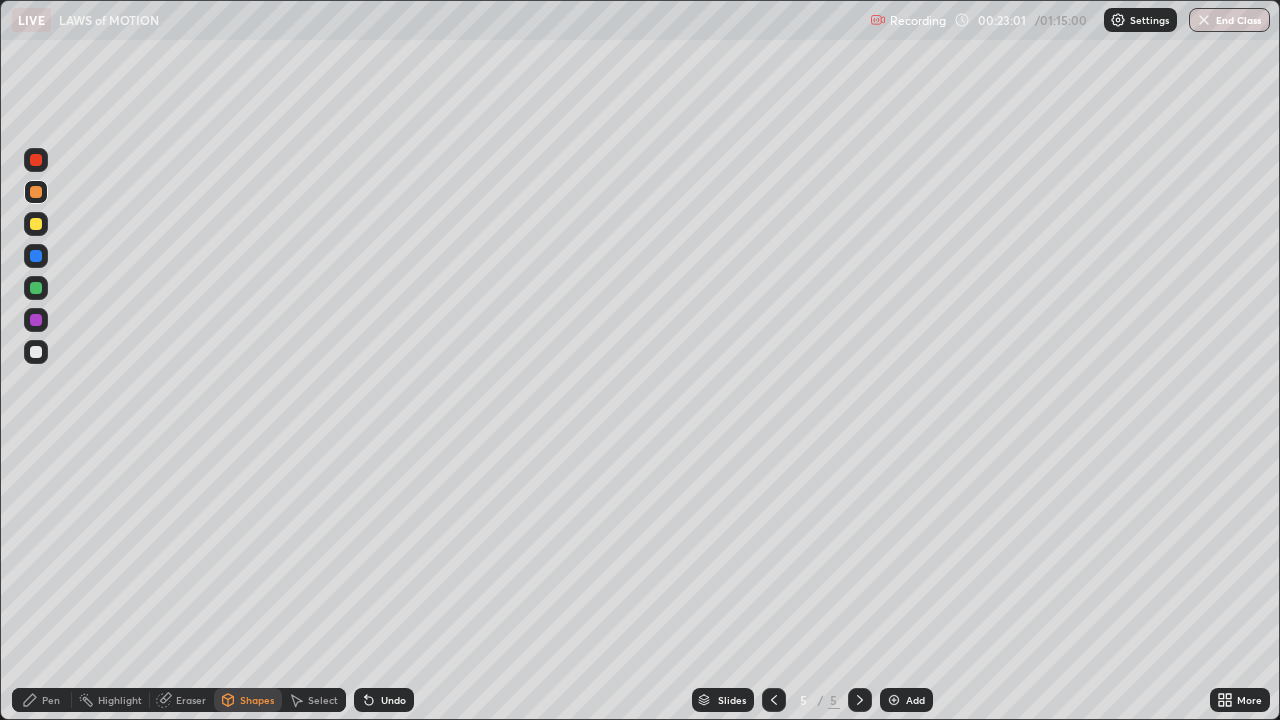 click at bounding box center [36, 352] 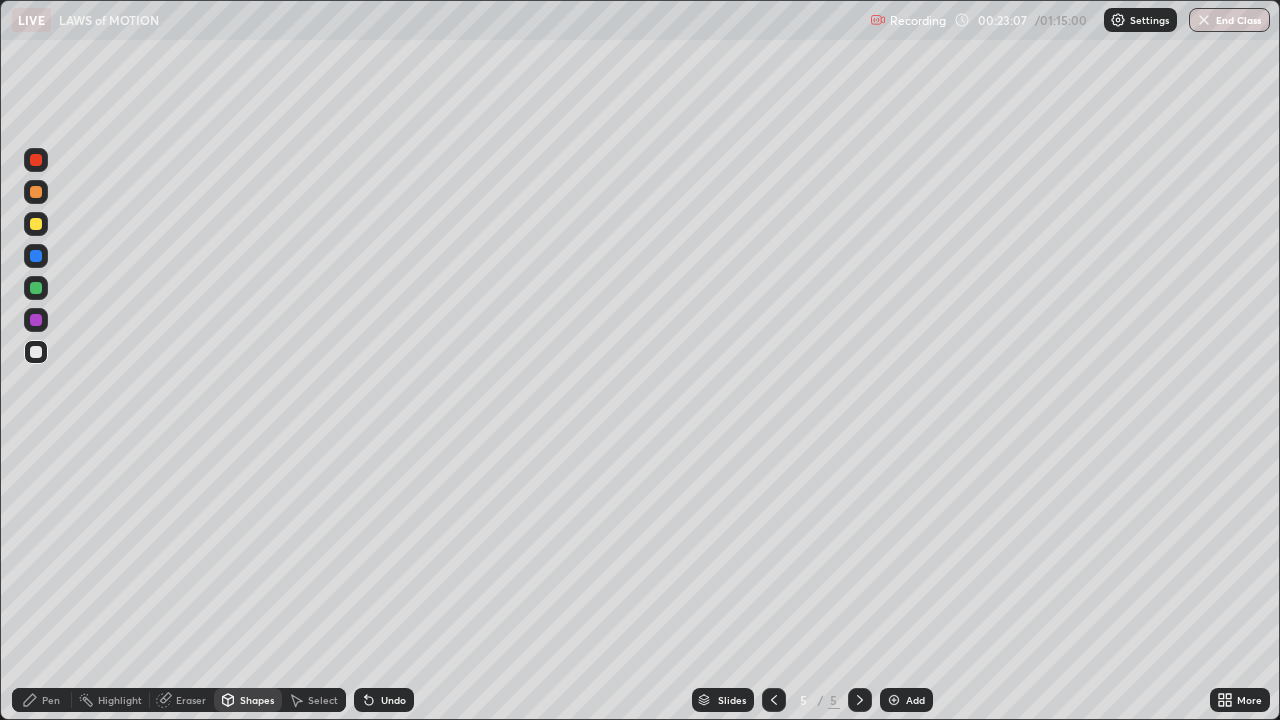 click on "Shapes" at bounding box center [257, 700] 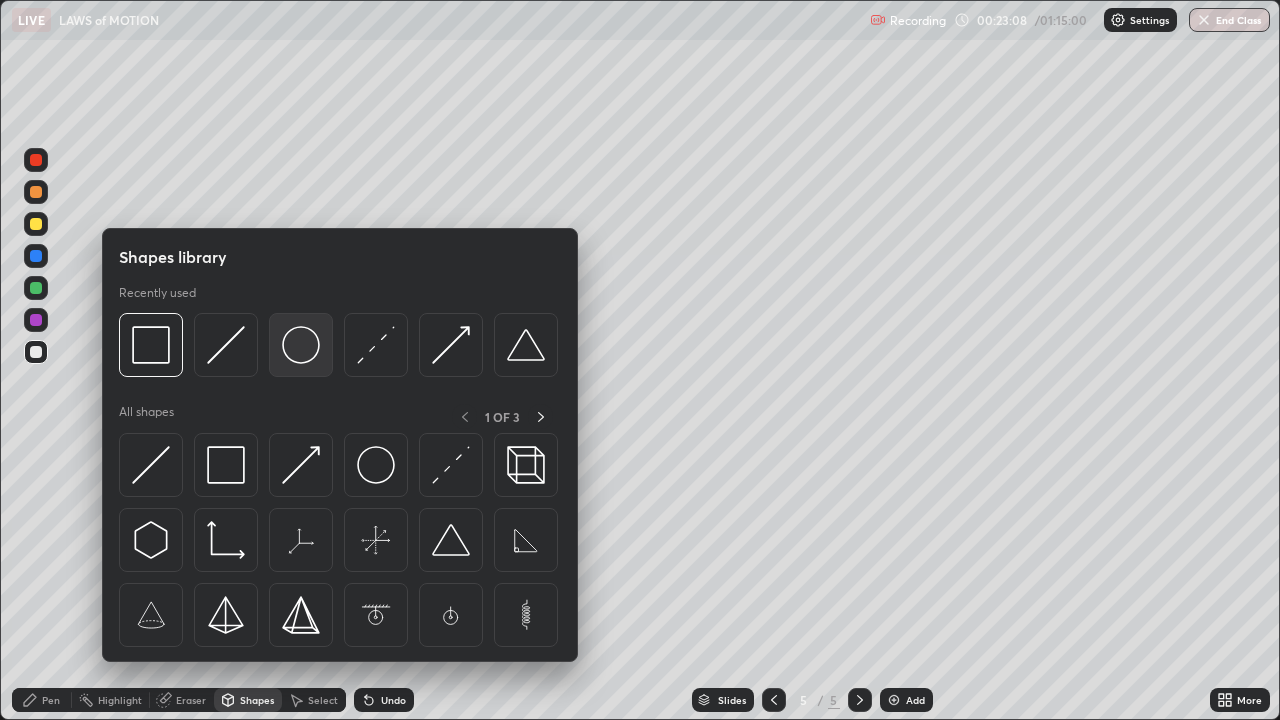click at bounding box center [301, 345] 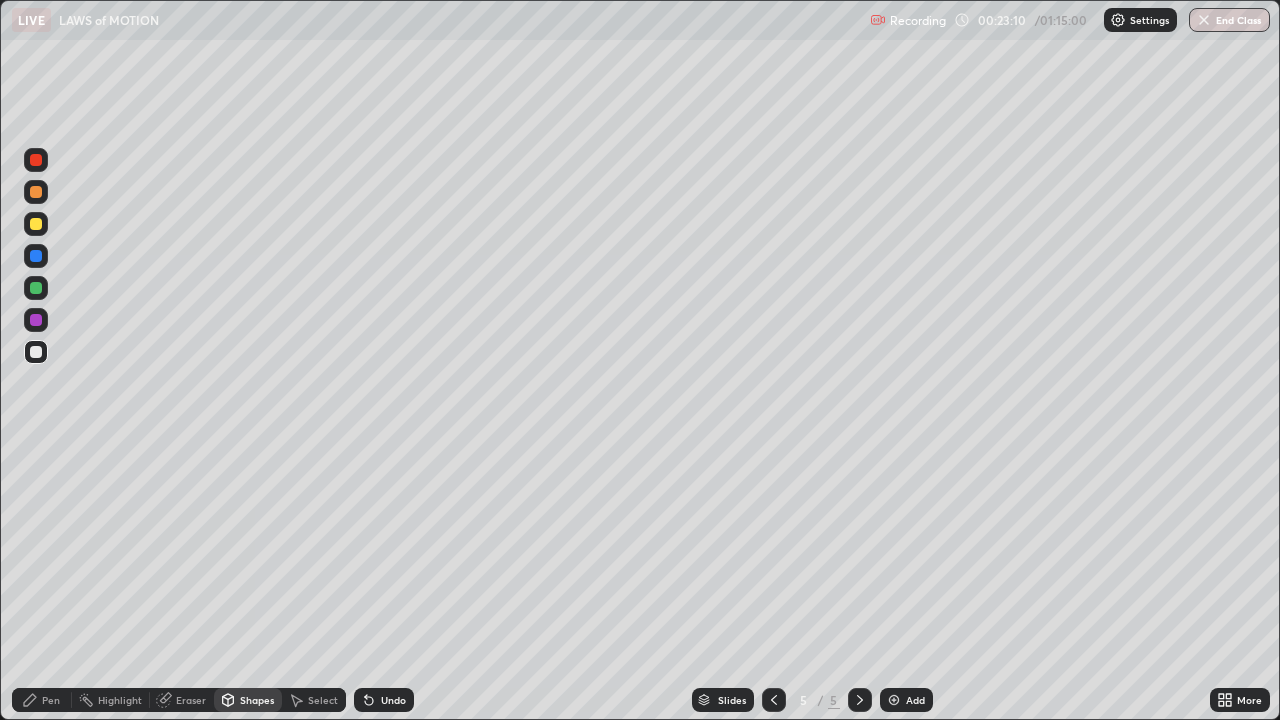 click on "Undo" at bounding box center (393, 700) 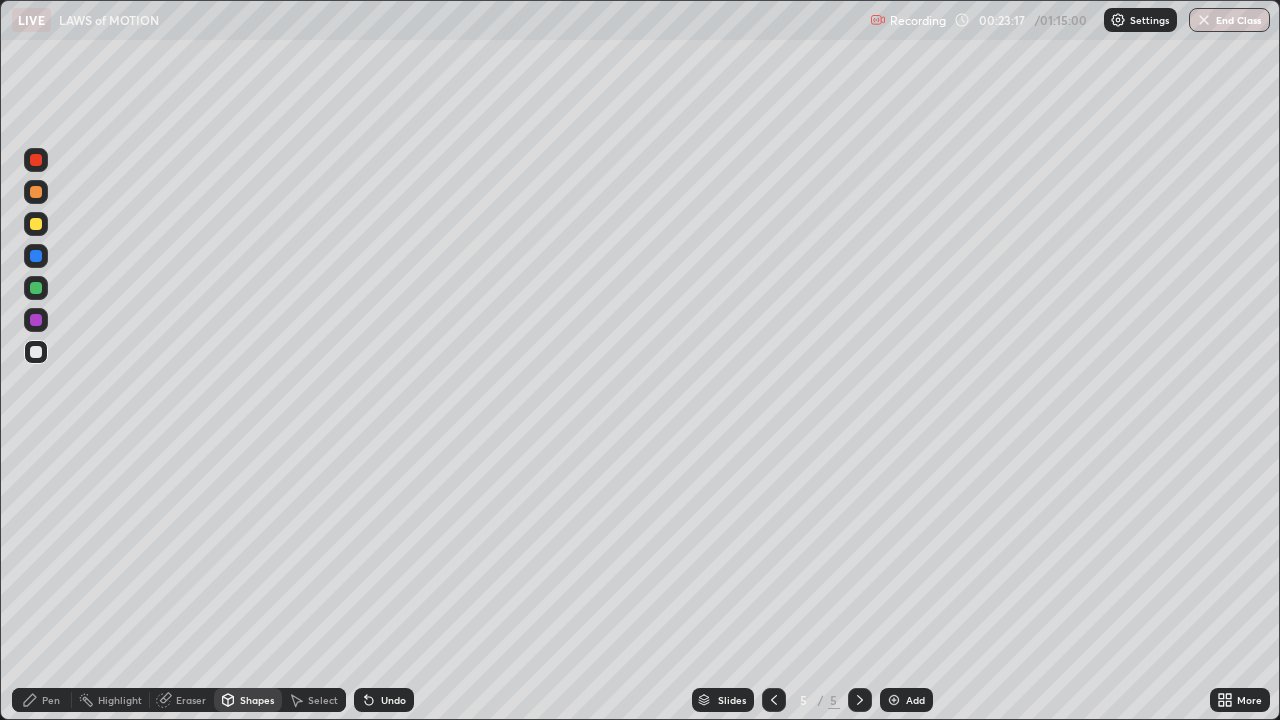 click on "Shapes" at bounding box center [257, 700] 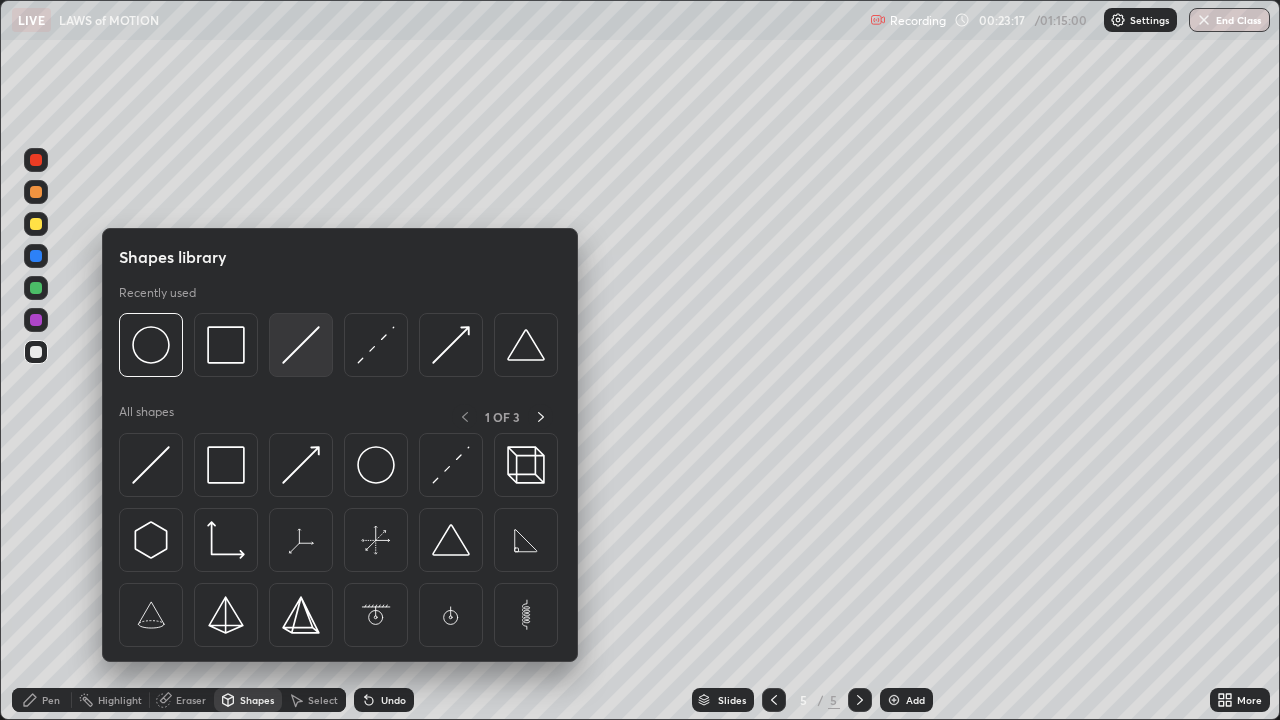click at bounding box center (301, 345) 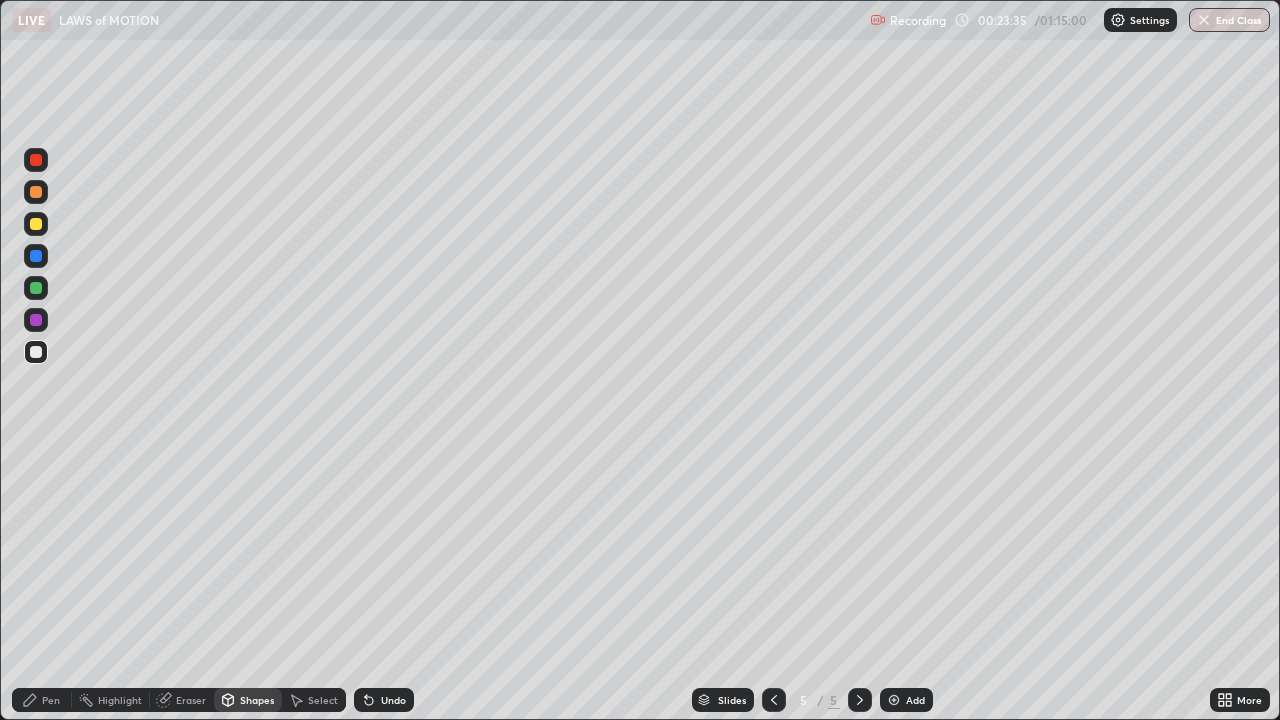 click on "Shapes" at bounding box center [257, 700] 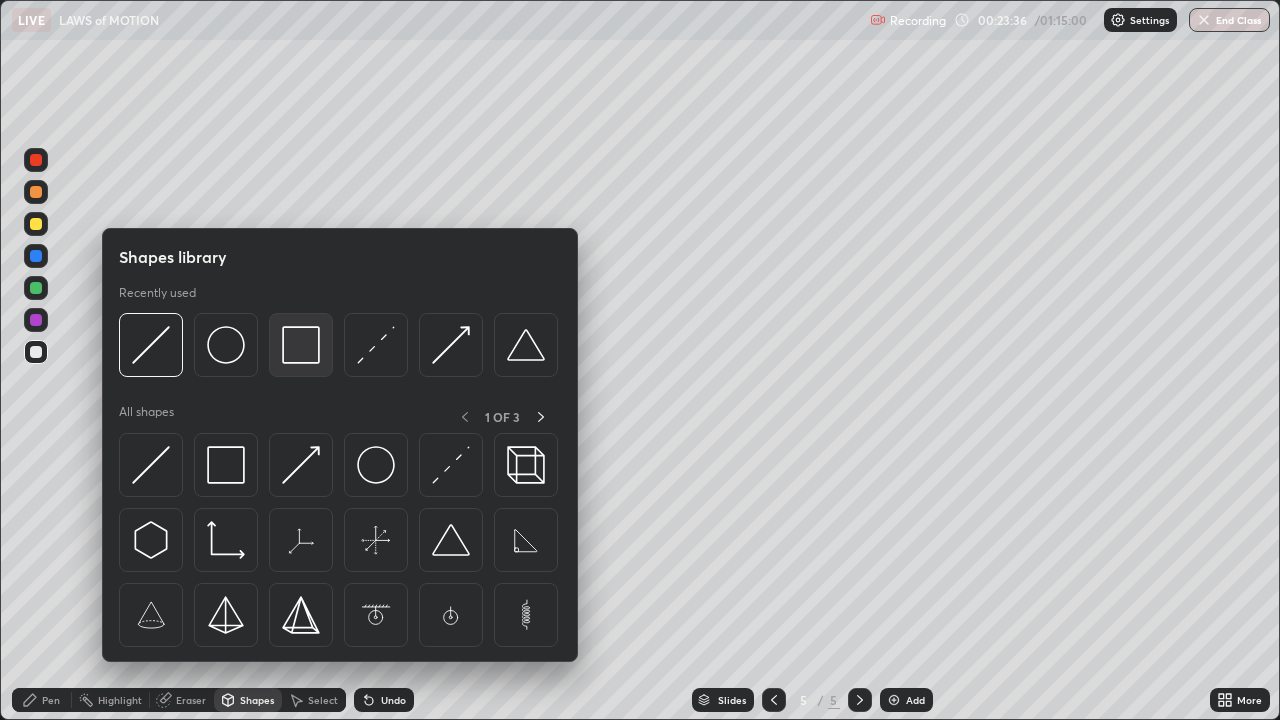 click at bounding box center (301, 345) 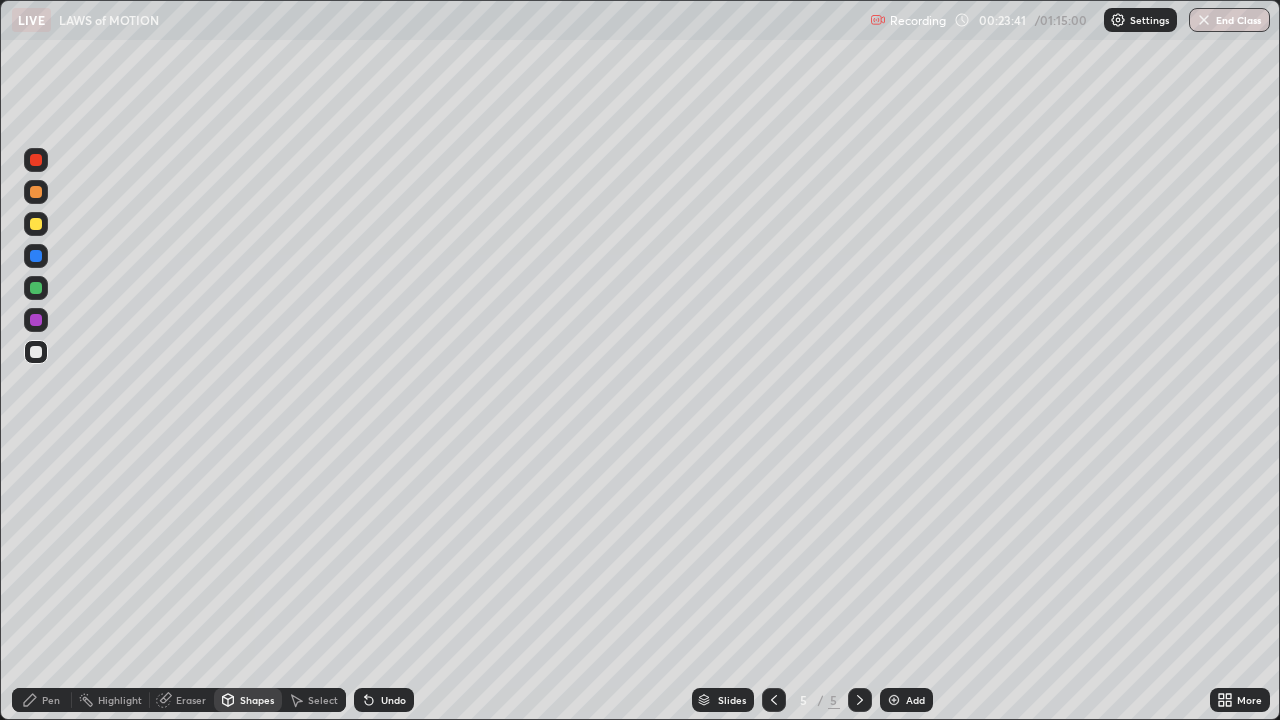click at bounding box center (36, 224) 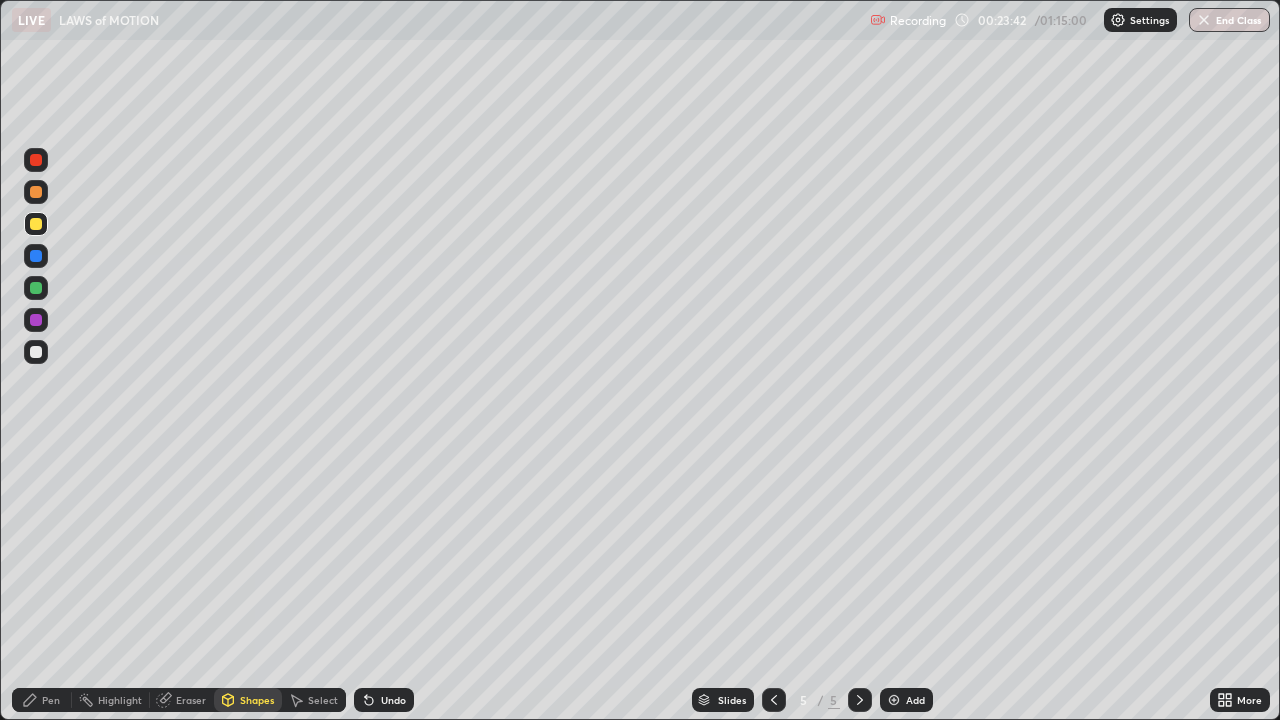 click on "Pen" at bounding box center (42, 700) 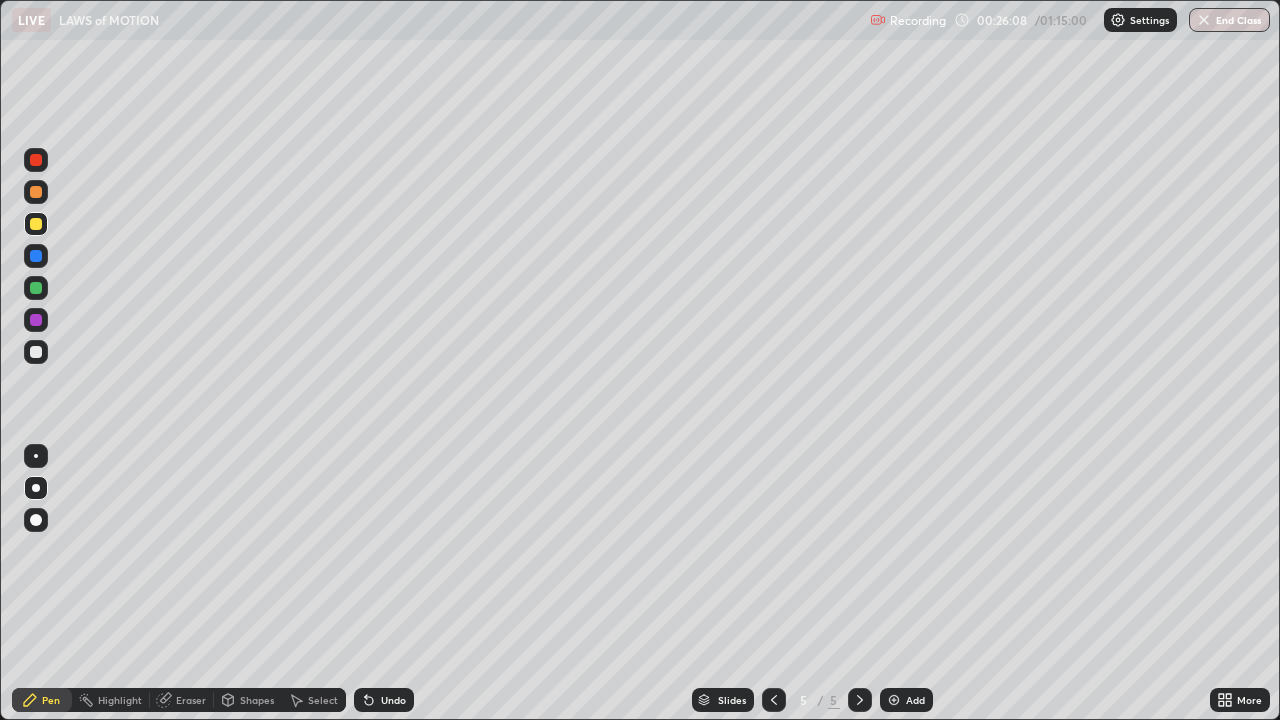 click on "Undo" at bounding box center (393, 700) 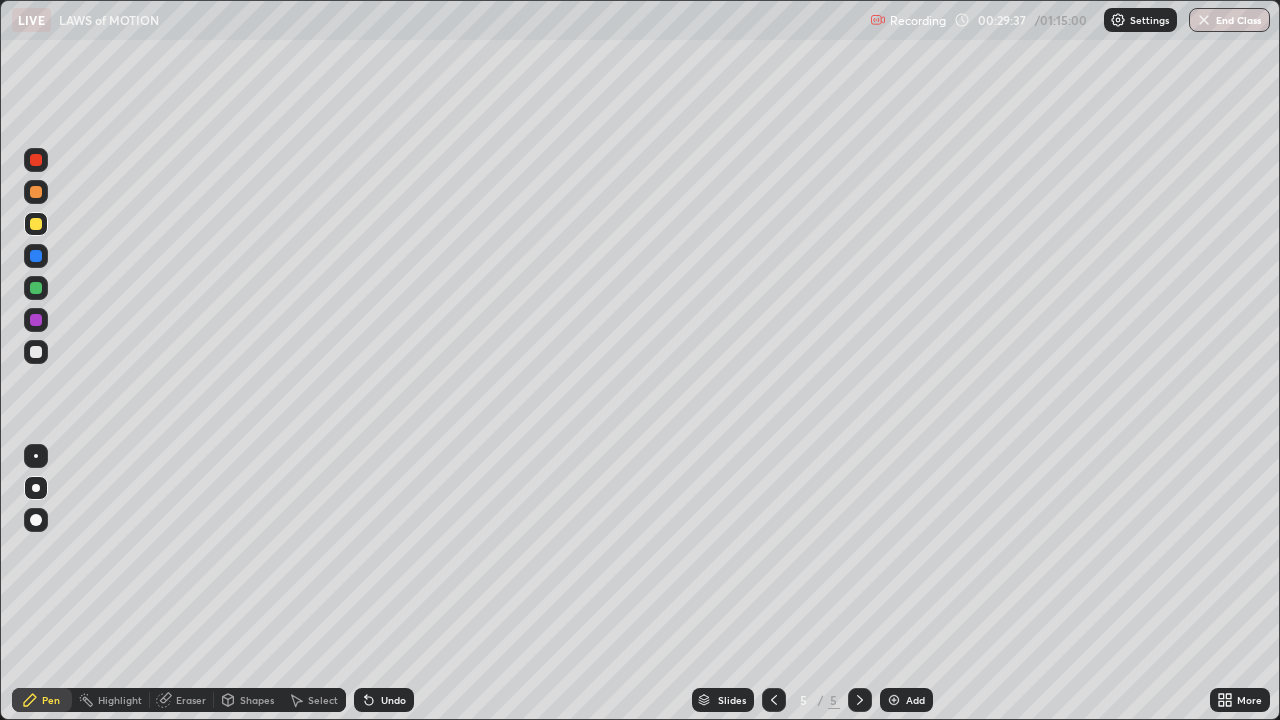 click at bounding box center [894, 700] 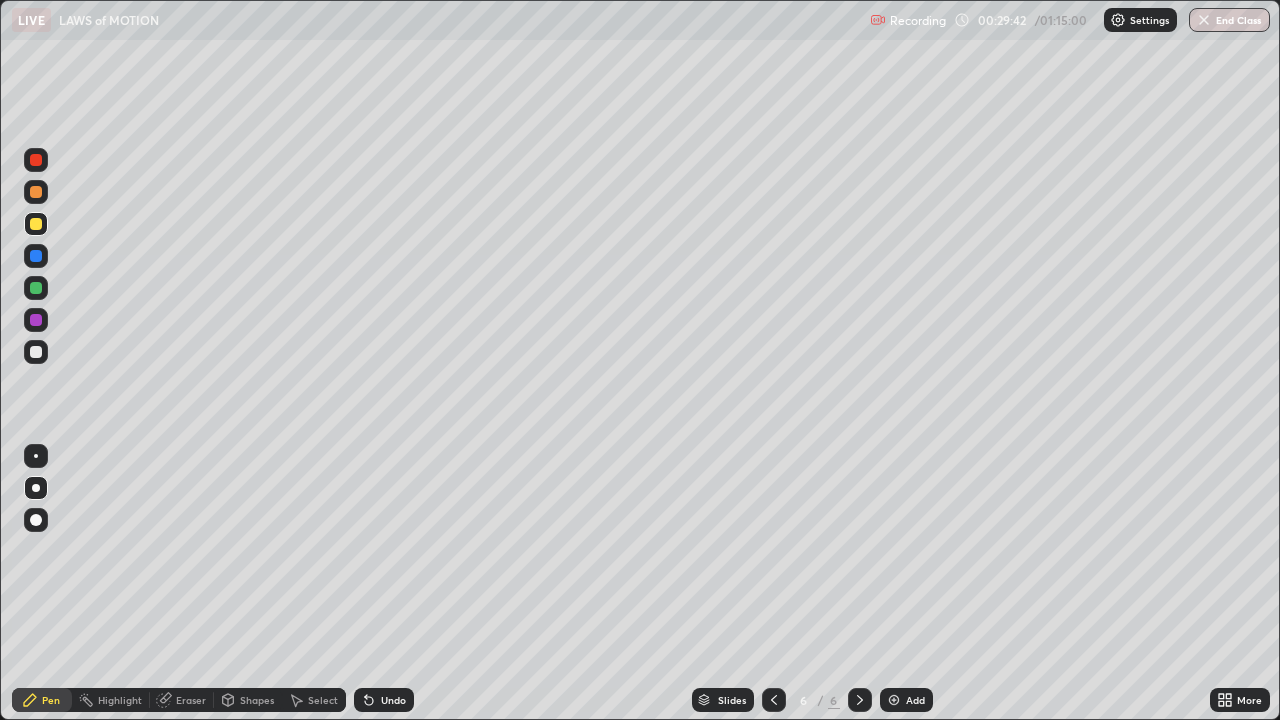 click on "Shapes" at bounding box center [248, 700] 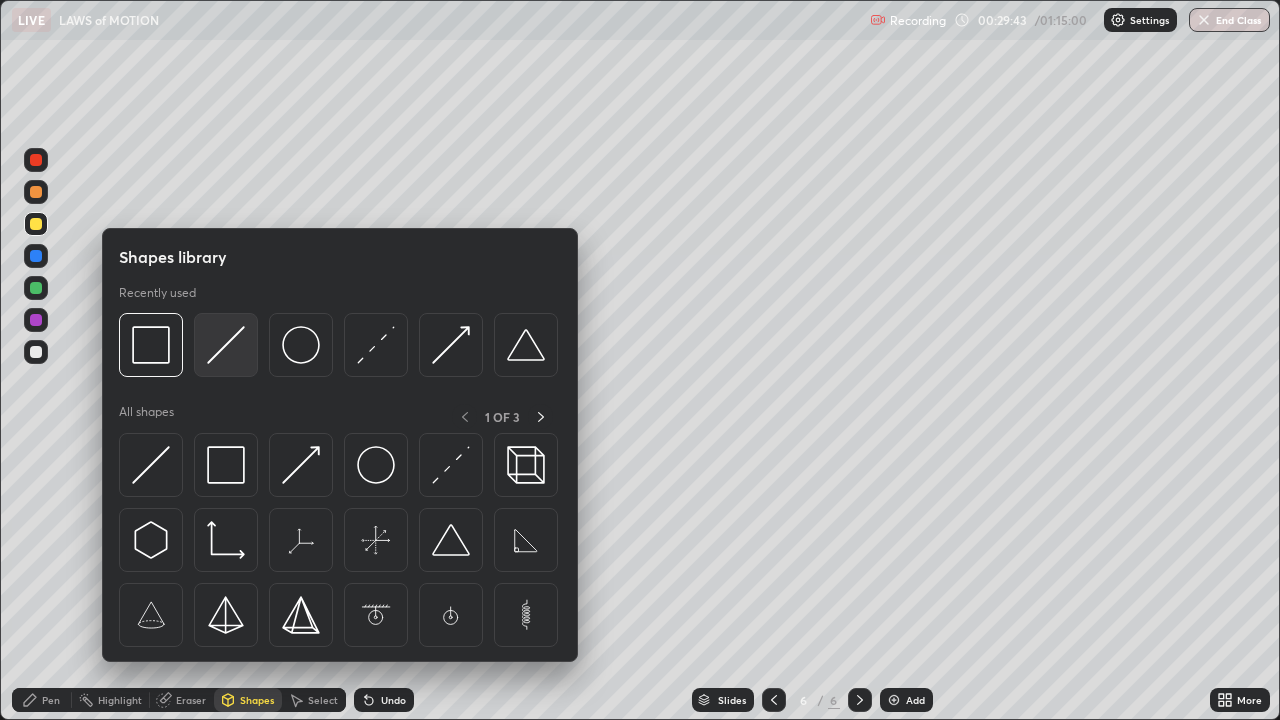 click at bounding box center [226, 345] 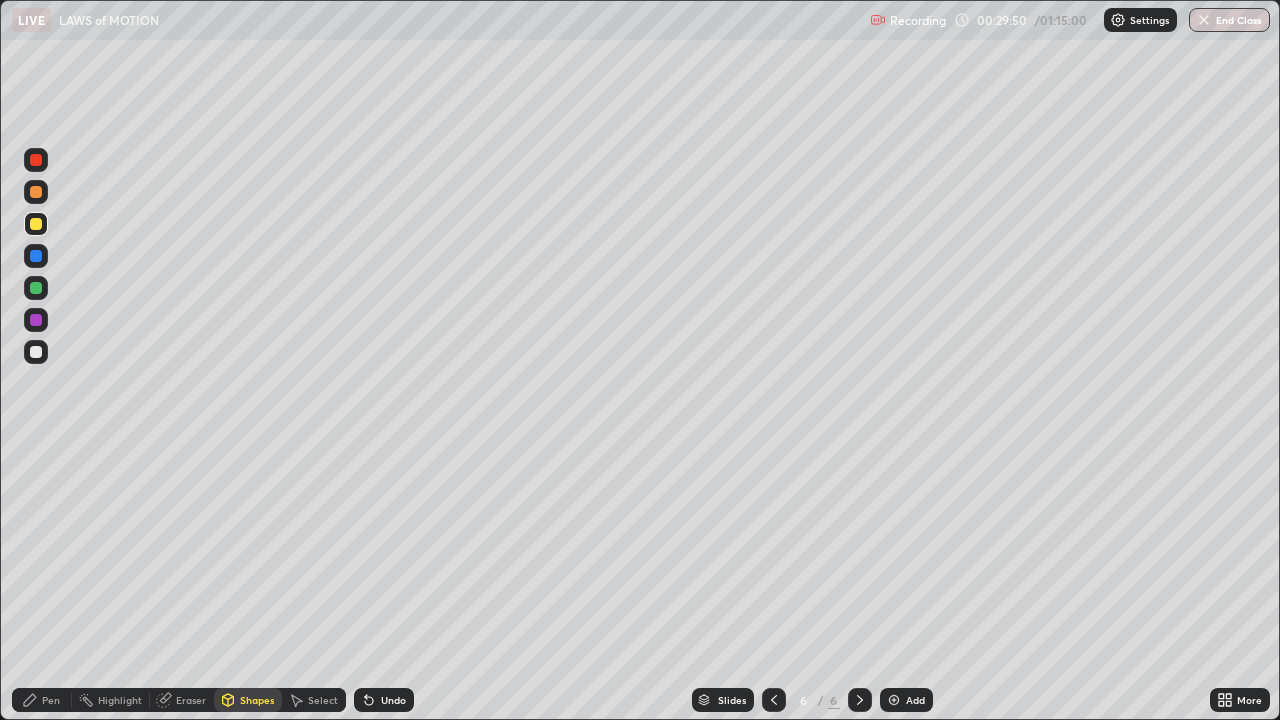 click on "Shapes" at bounding box center (257, 700) 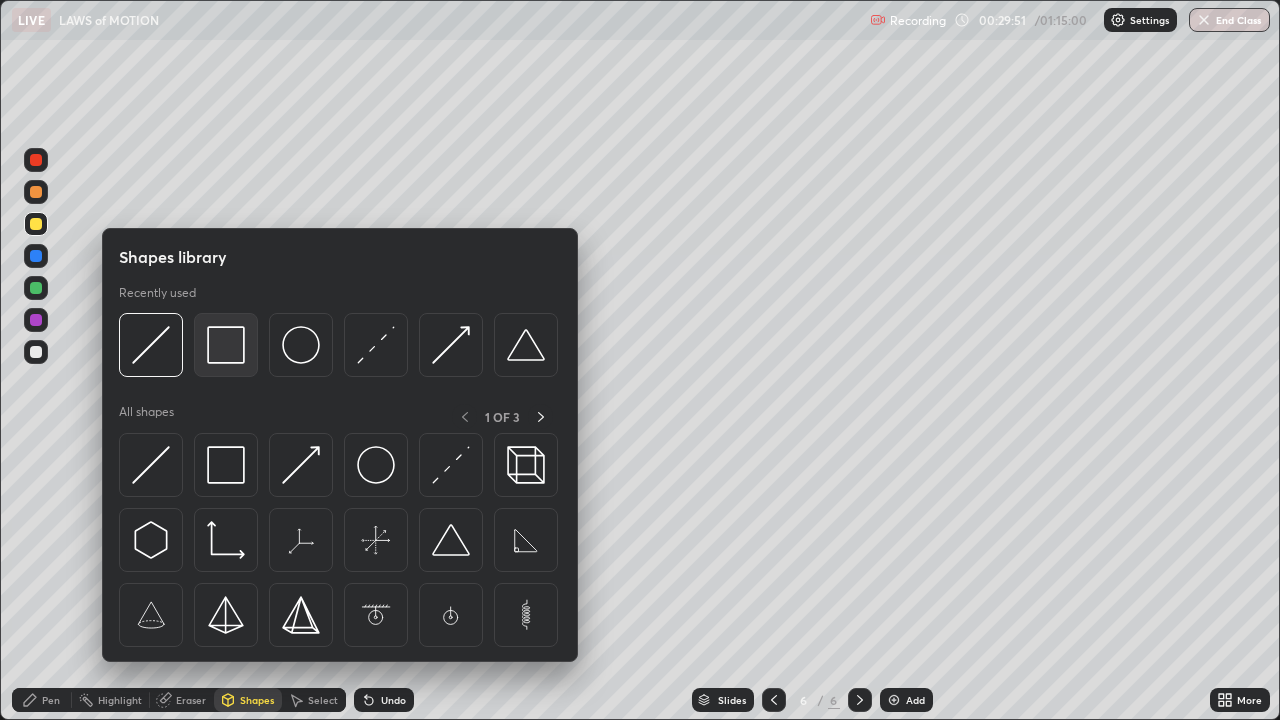click at bounding box center (226, 345) 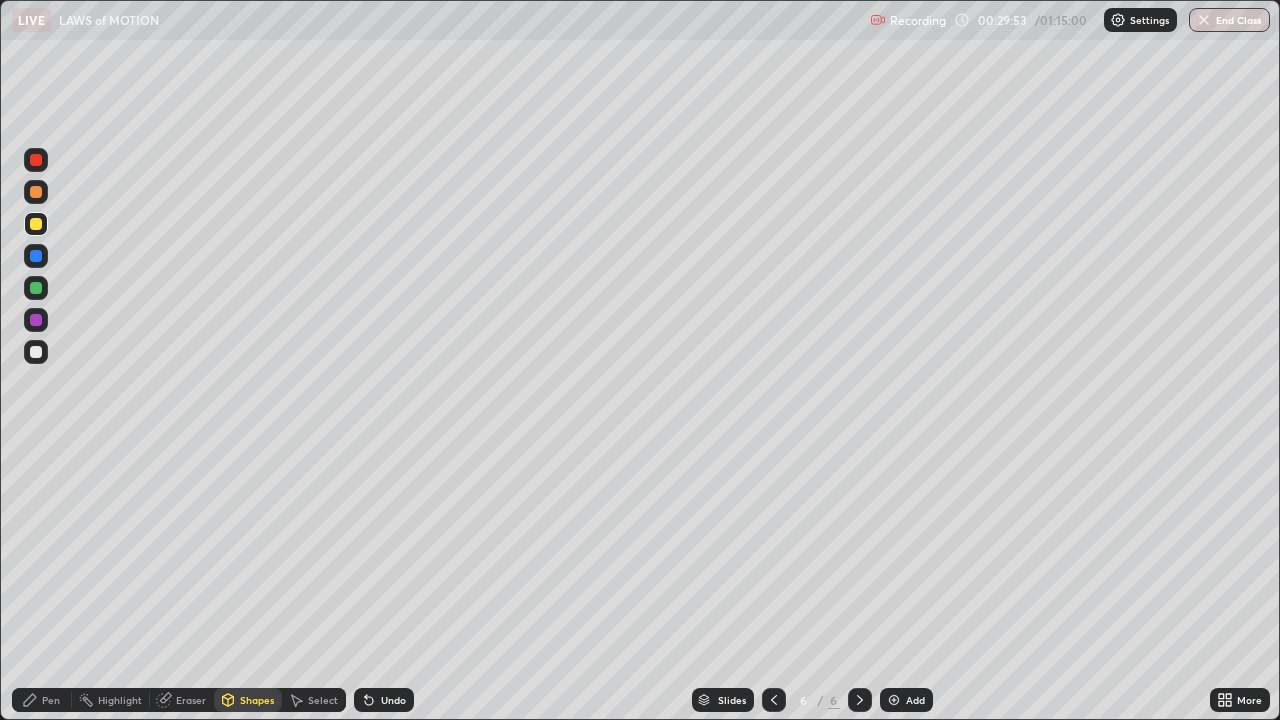 click on "Shapes" at bounding box center [257, 700] 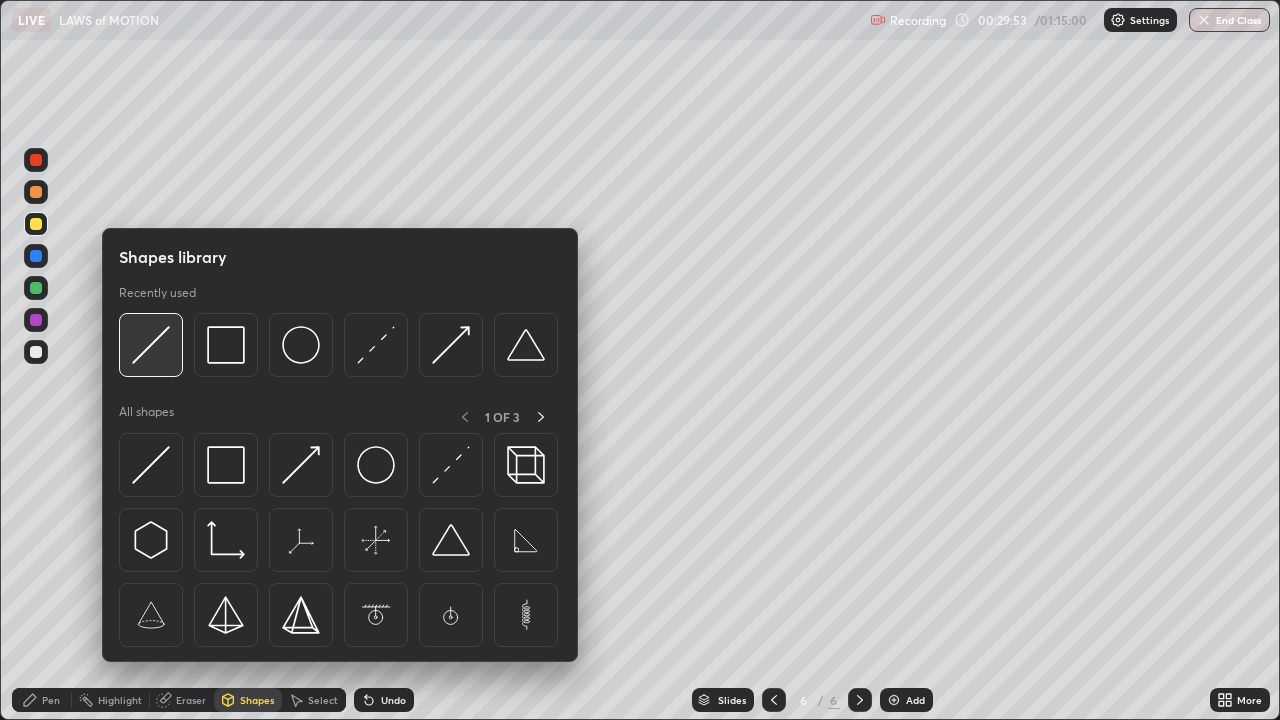 click at bounding box center [151, 345] 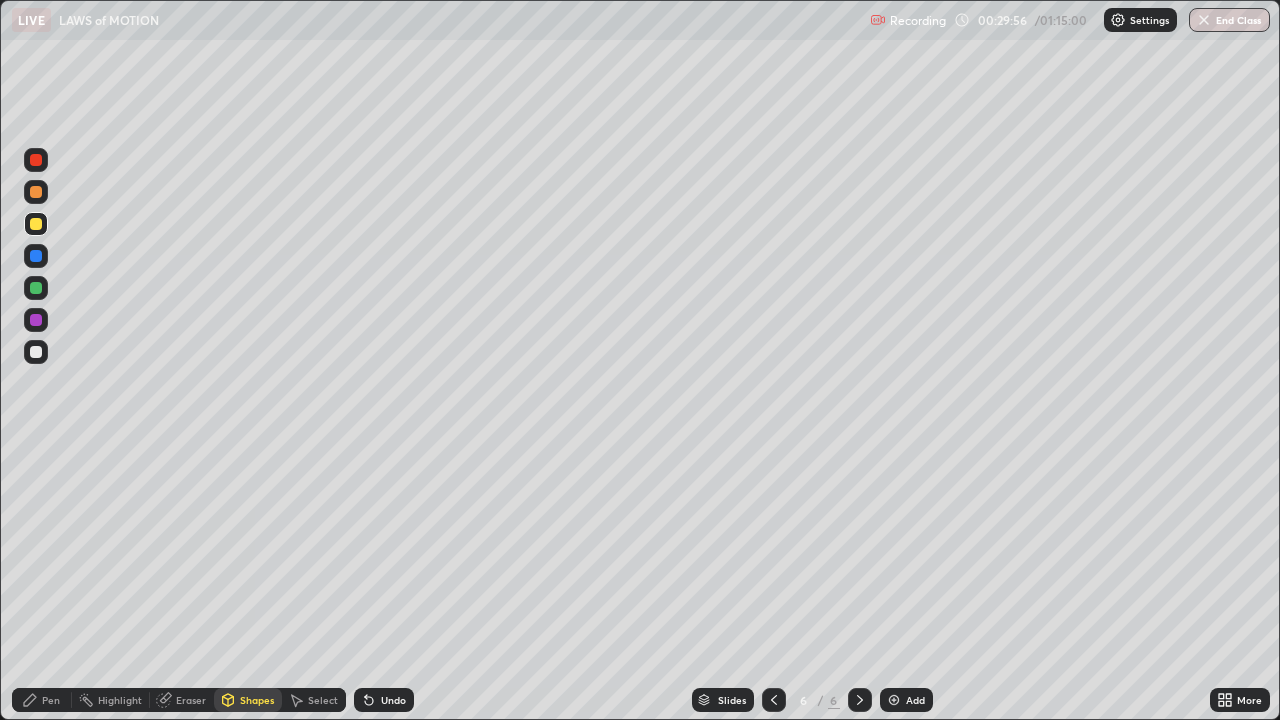 click at bounding box center [36, 352] 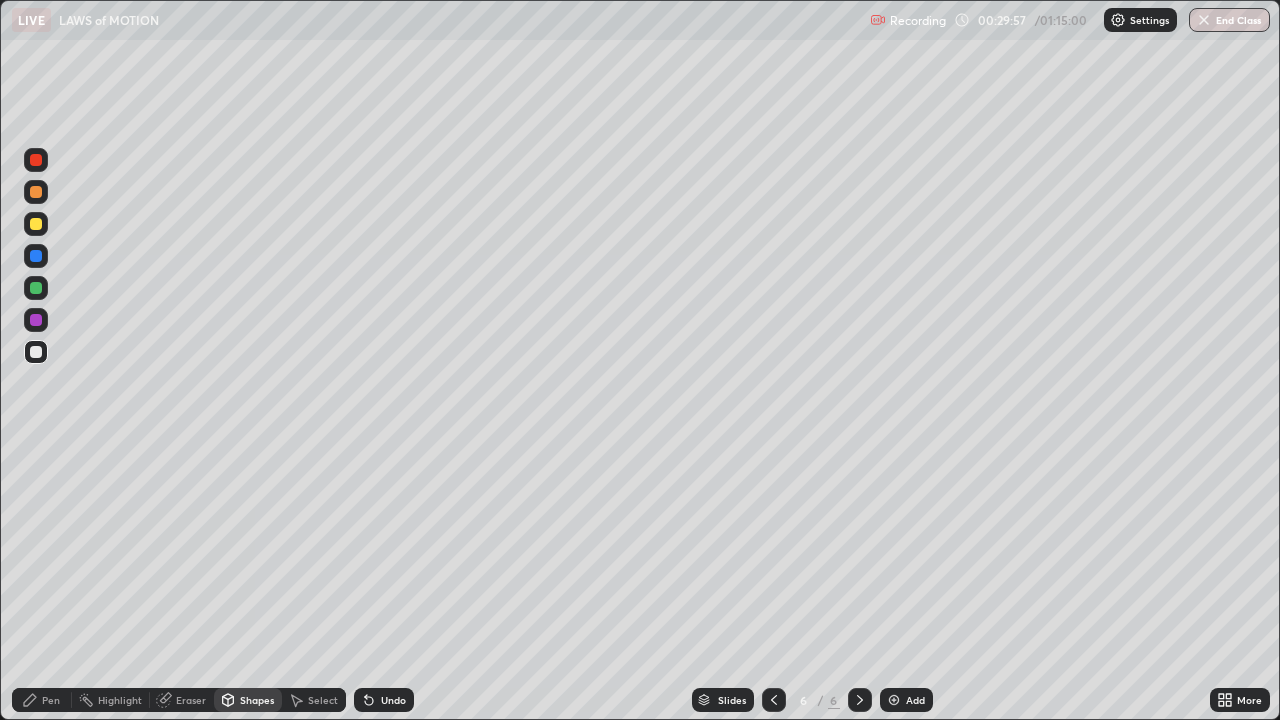 click on "Undo" at bounding box center [384, 700] 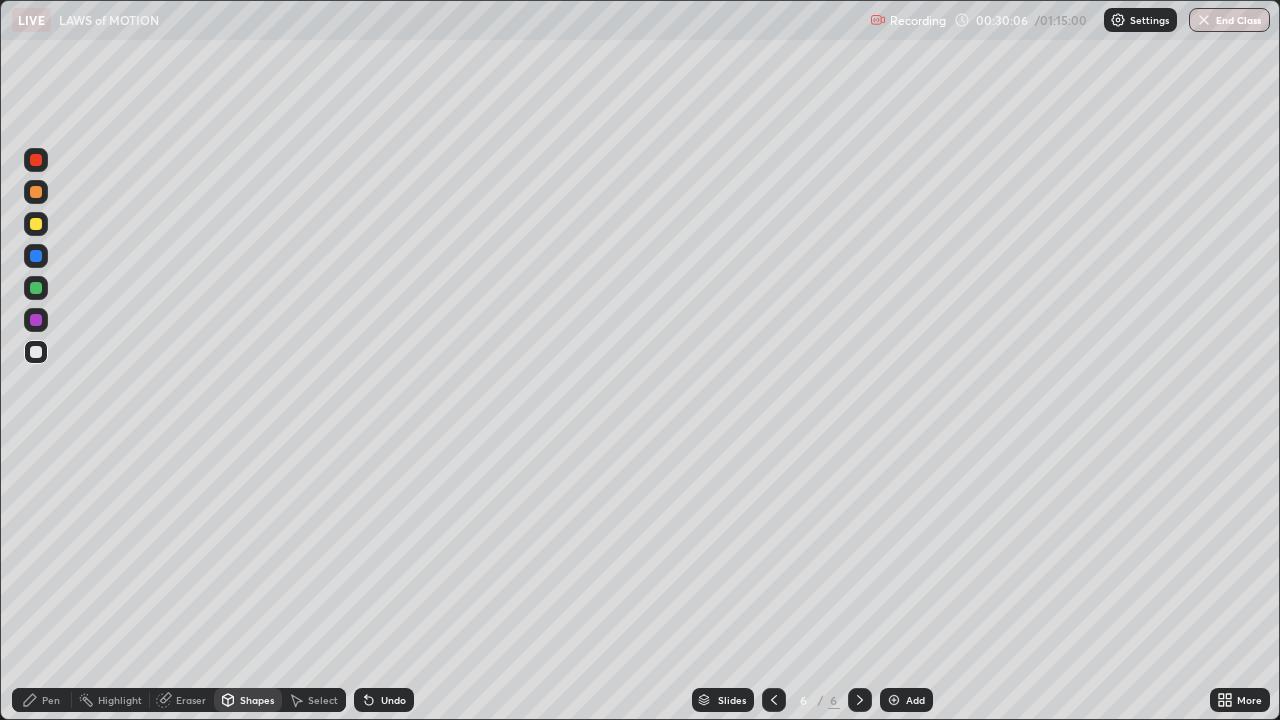 click on "Shapes" at bounding box center [257, 700] 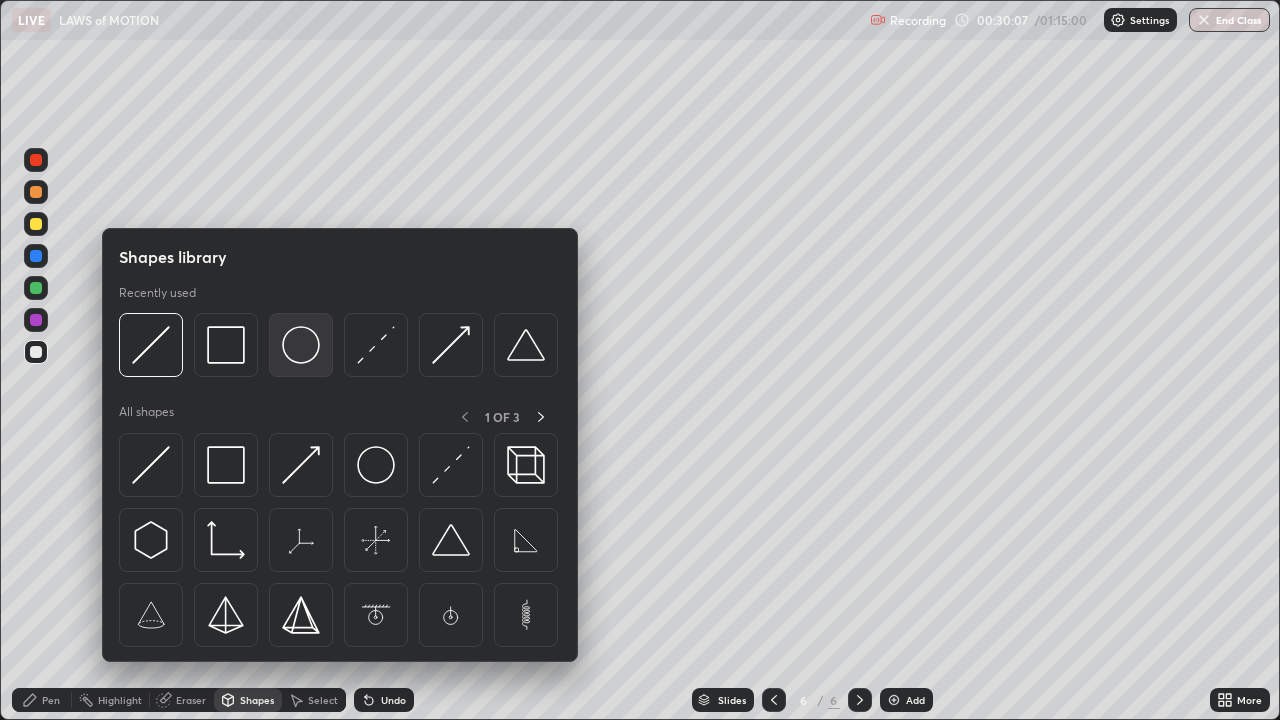 click at bounding box center [301, 345] 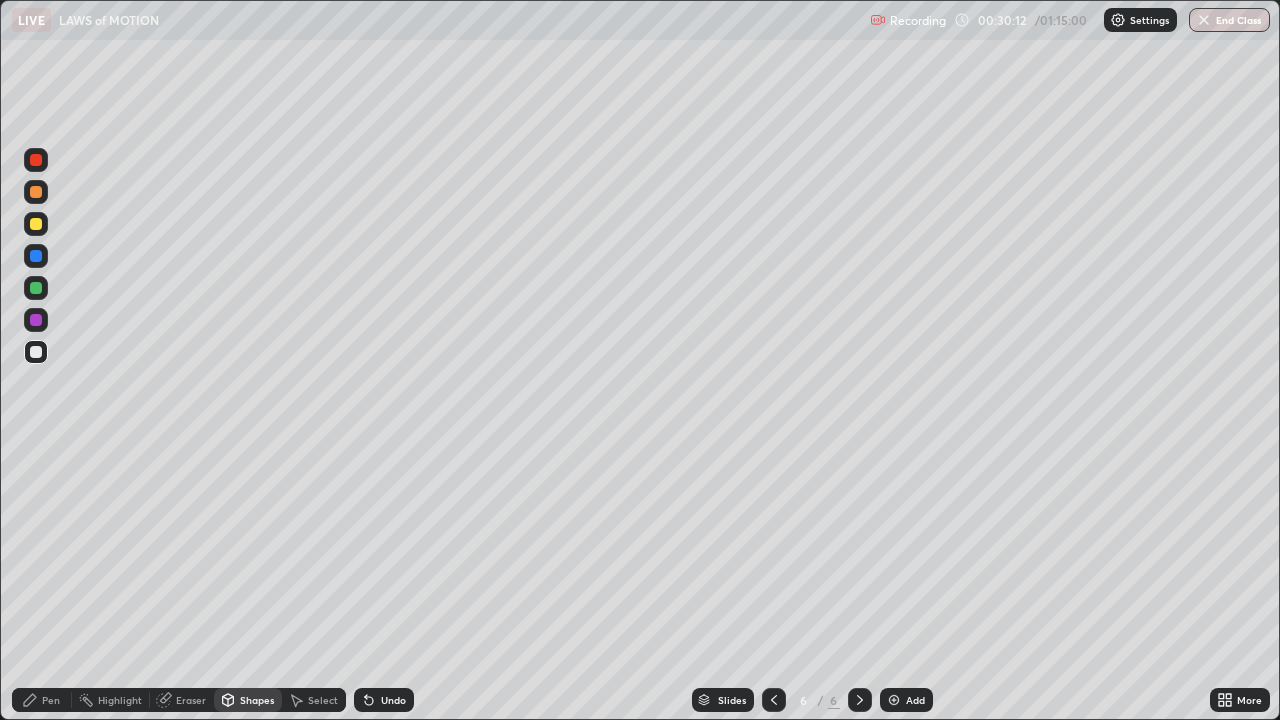 click on "Undo" at bounding box center [393, 700] 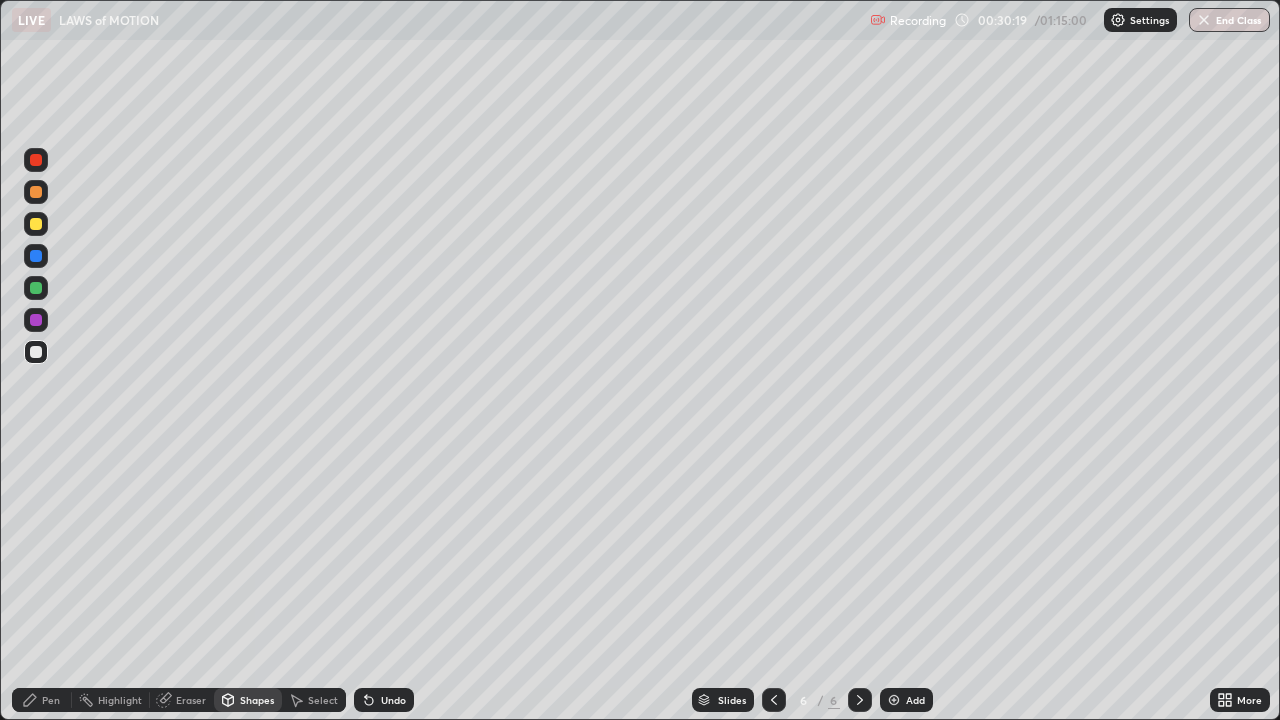 click on "Shapes" at bounding box center (257, 700) 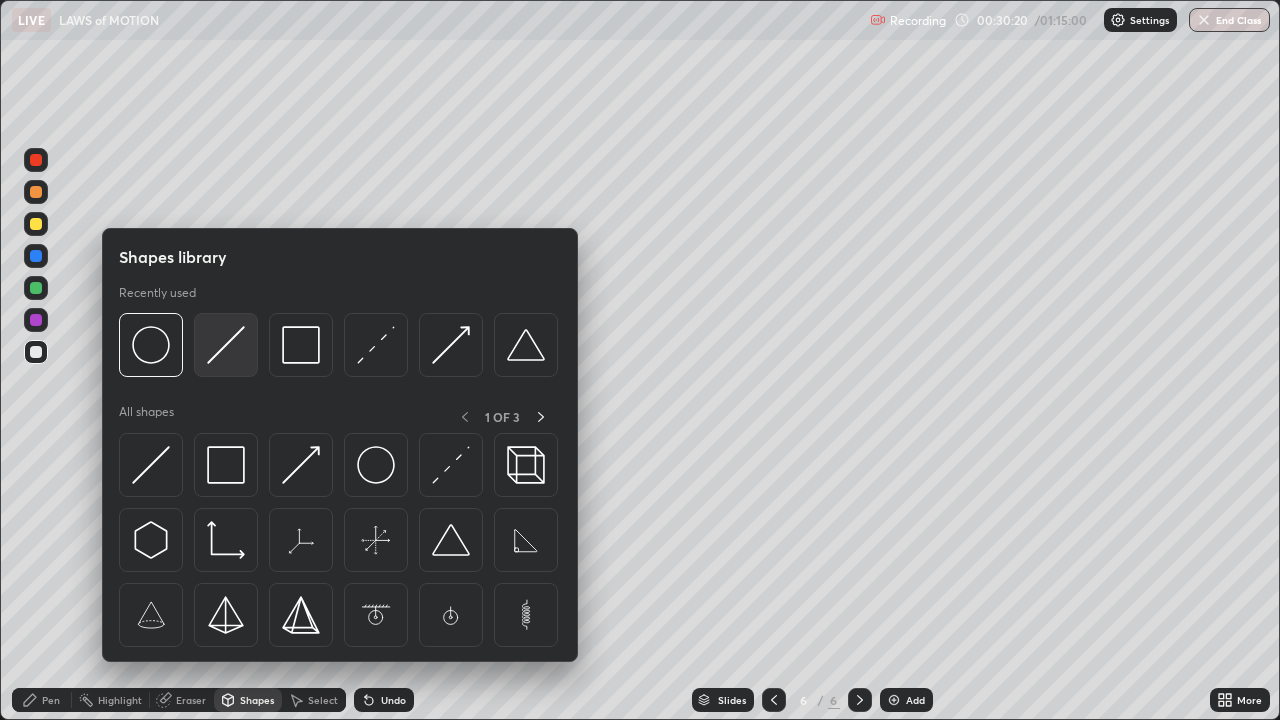 click at bounding box center (226, 345) 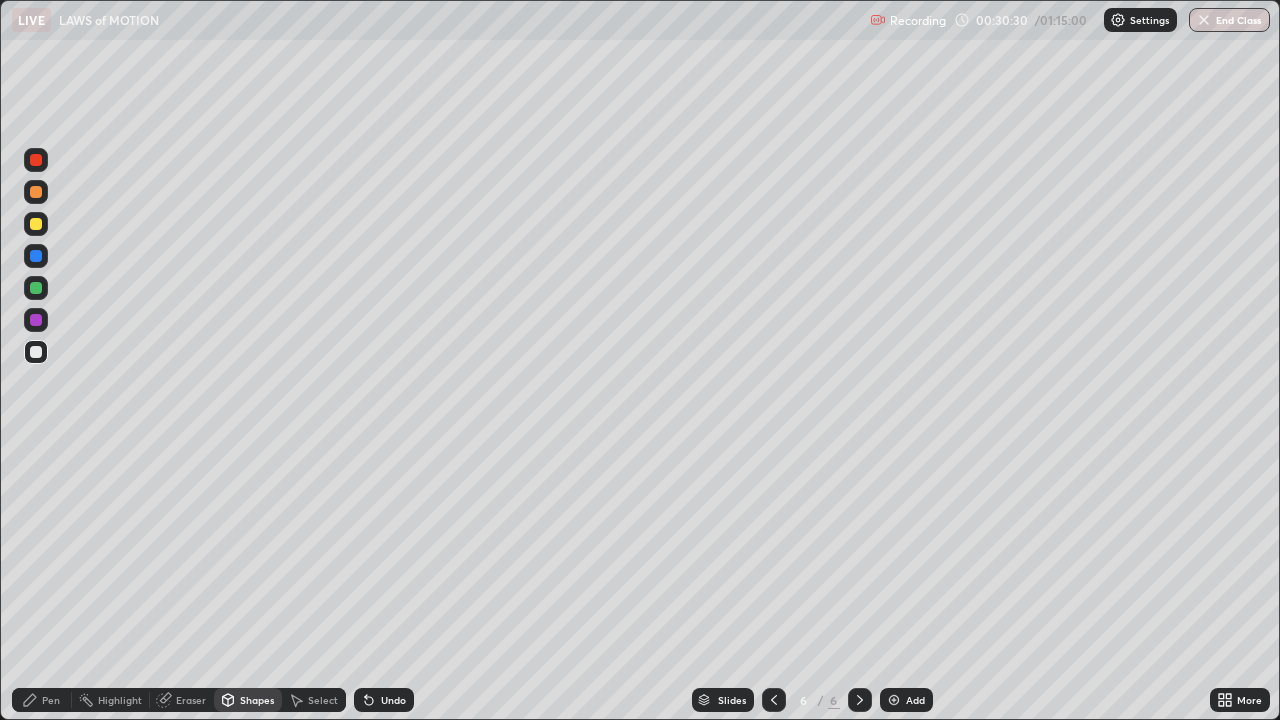 click on "Pen" at bounding box center (51, 700) 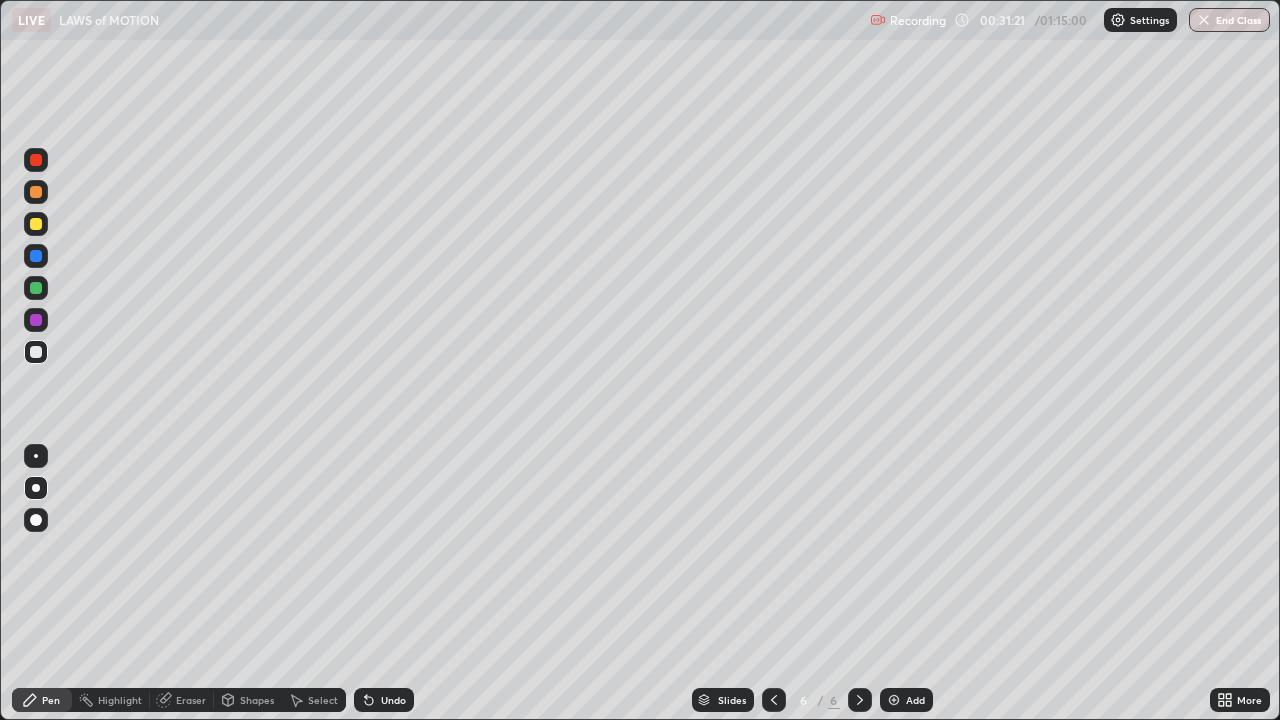 click at bounding box center [36, 160] 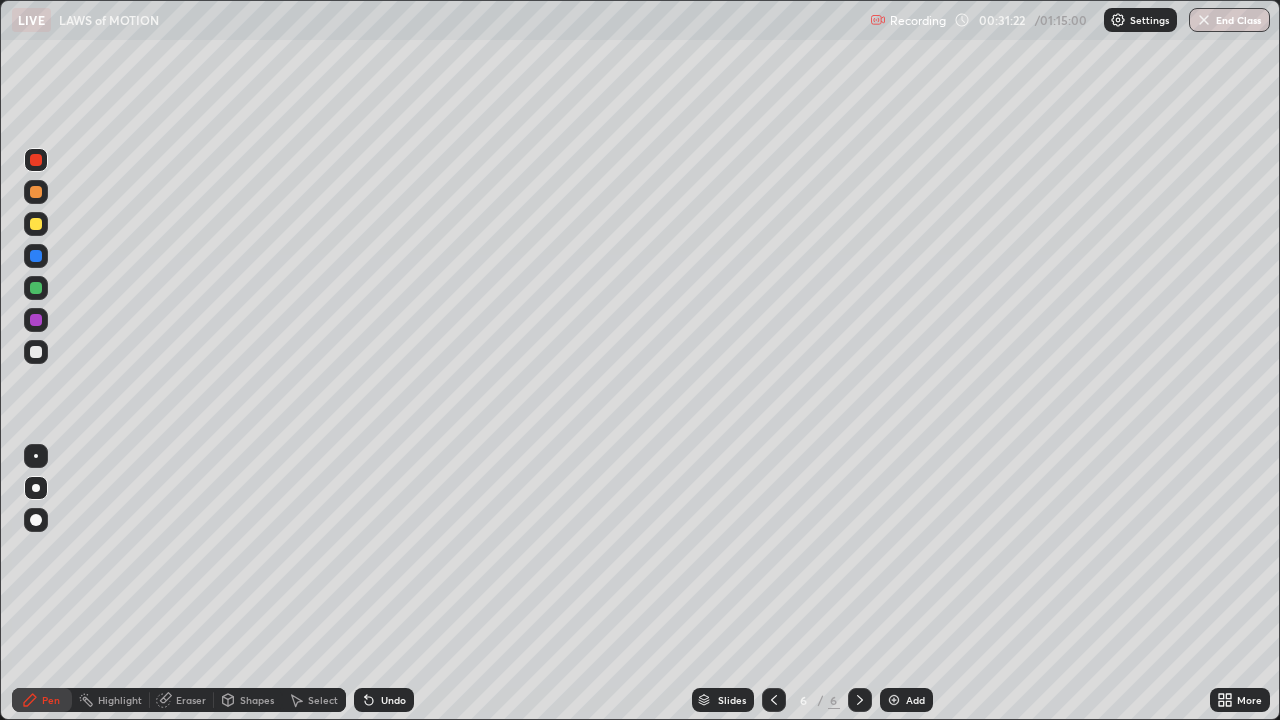 click on "Shapes" at bounding box center (257, 700) 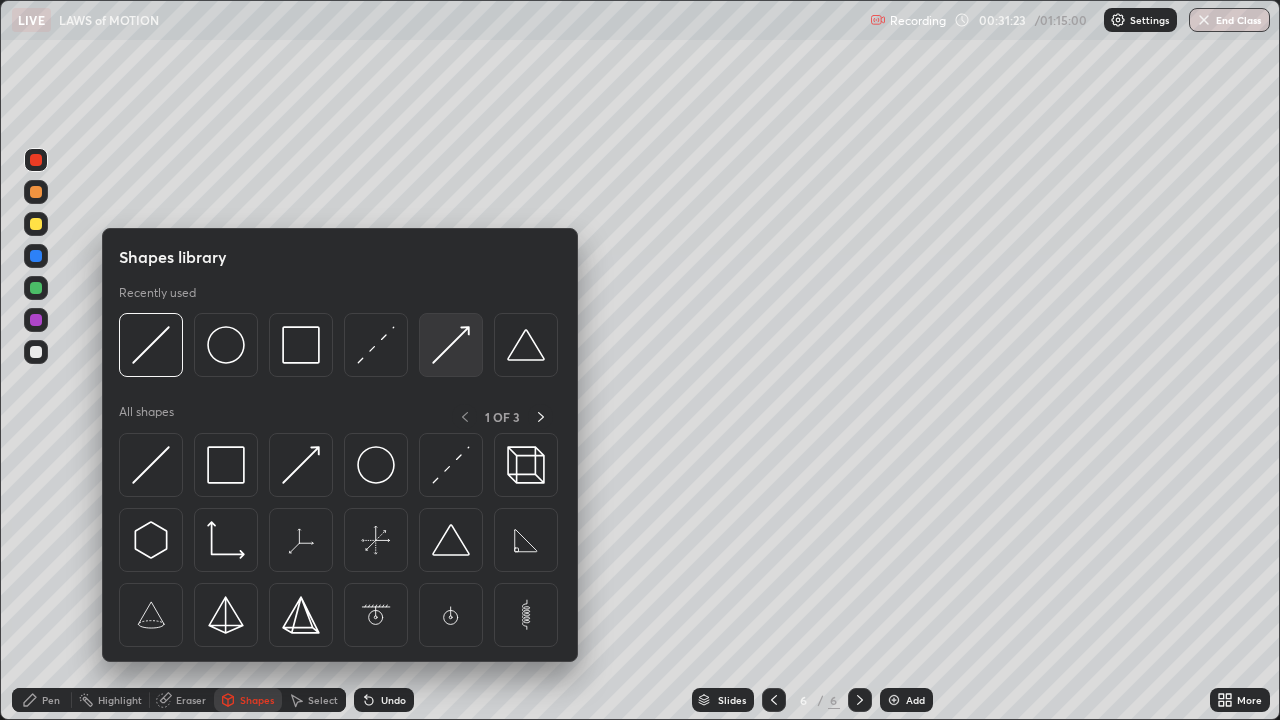 click at bounding box center [451, 345] 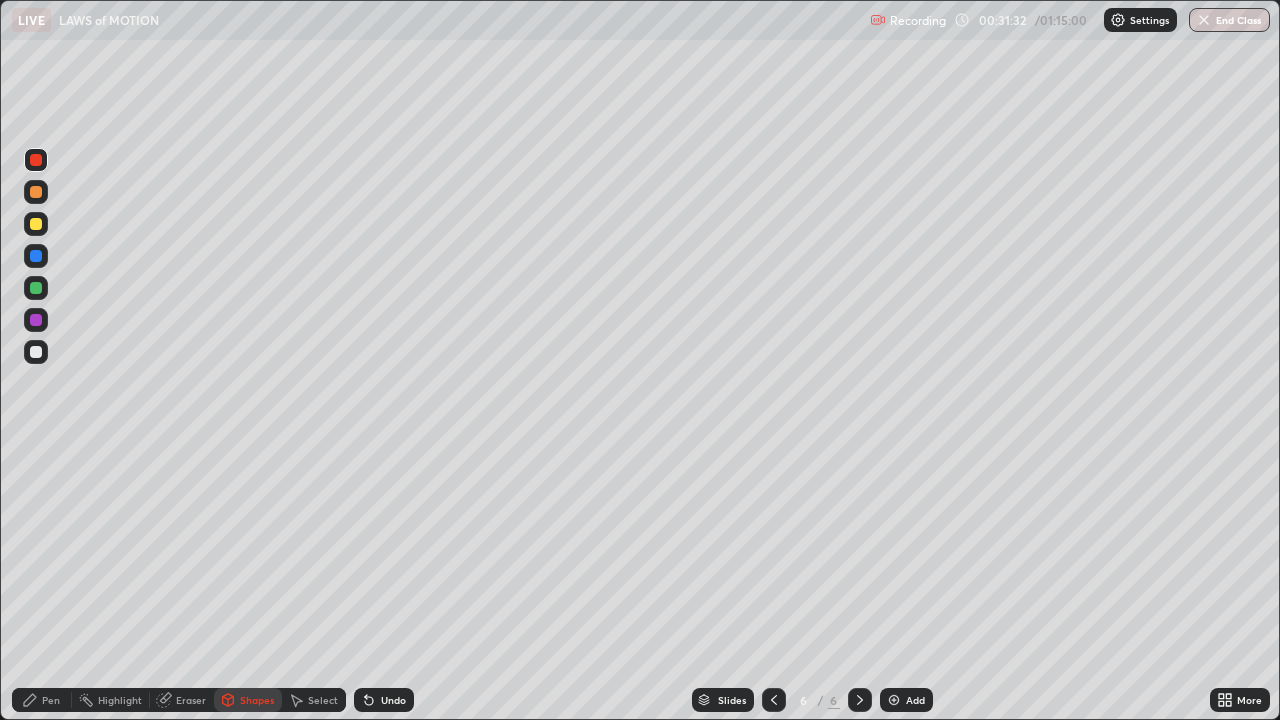 click on "Pen" at bounding box center [51, 700] 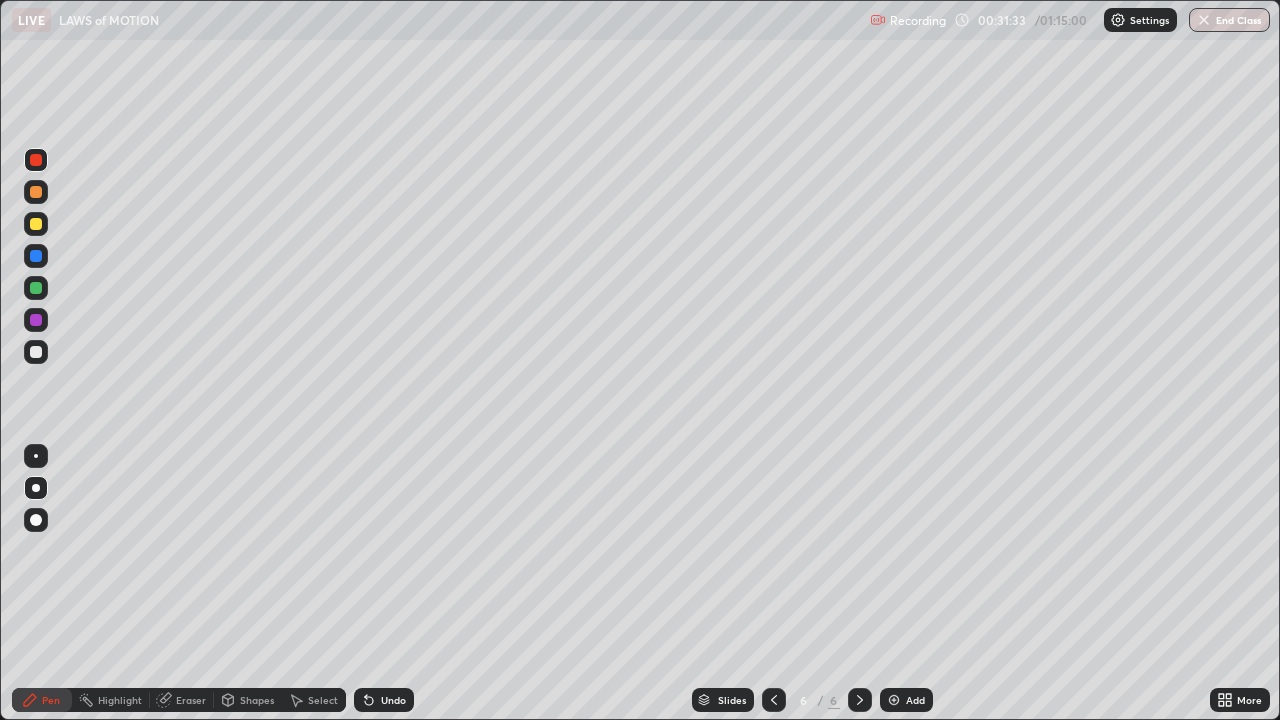 click at bounding box center (36, 192) 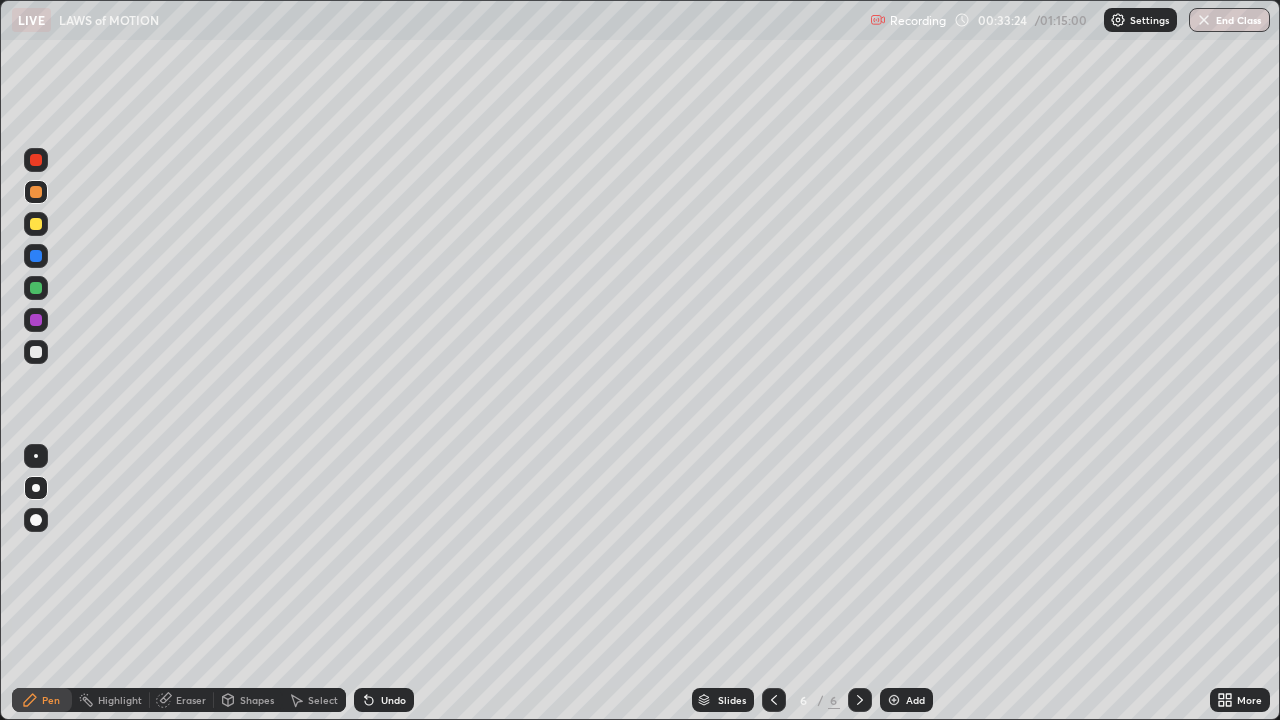 click on "Shapes" at bounding box center [257, 700] 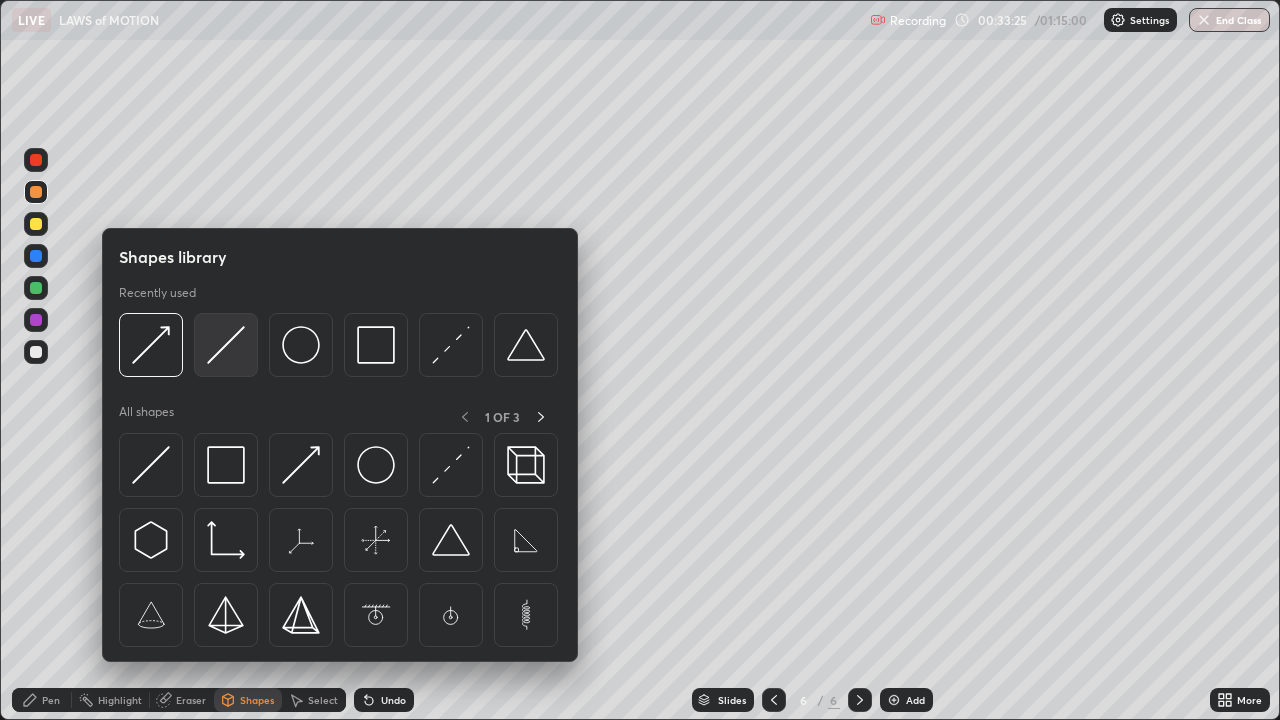 click at bounding box center [226, 345] 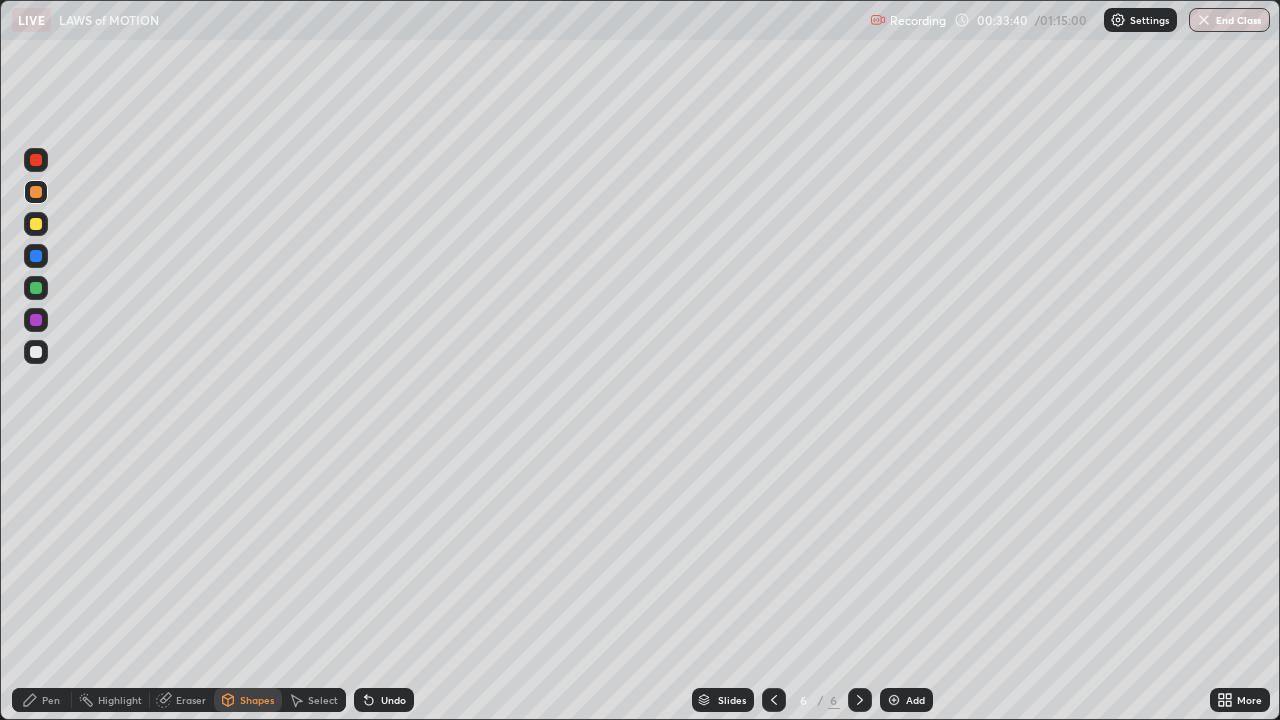click on "Pen" at bounding box center [51, 700] 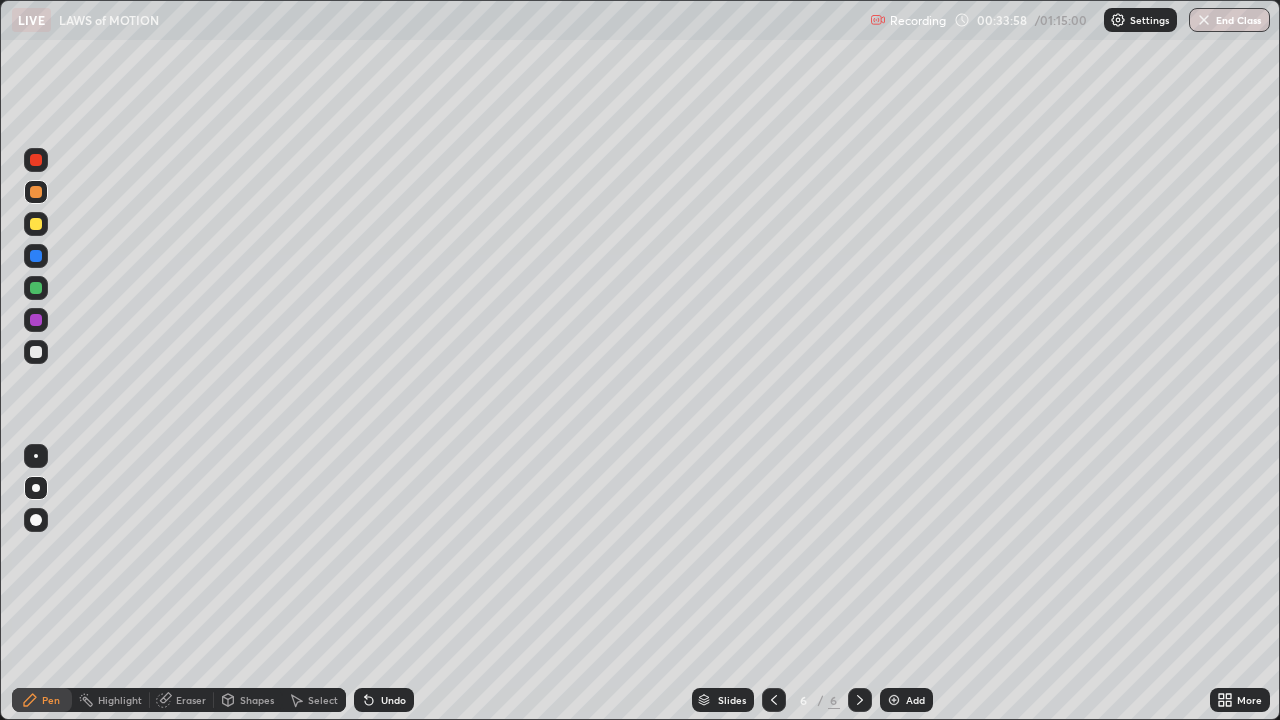 click at bounding box center [36, 288] 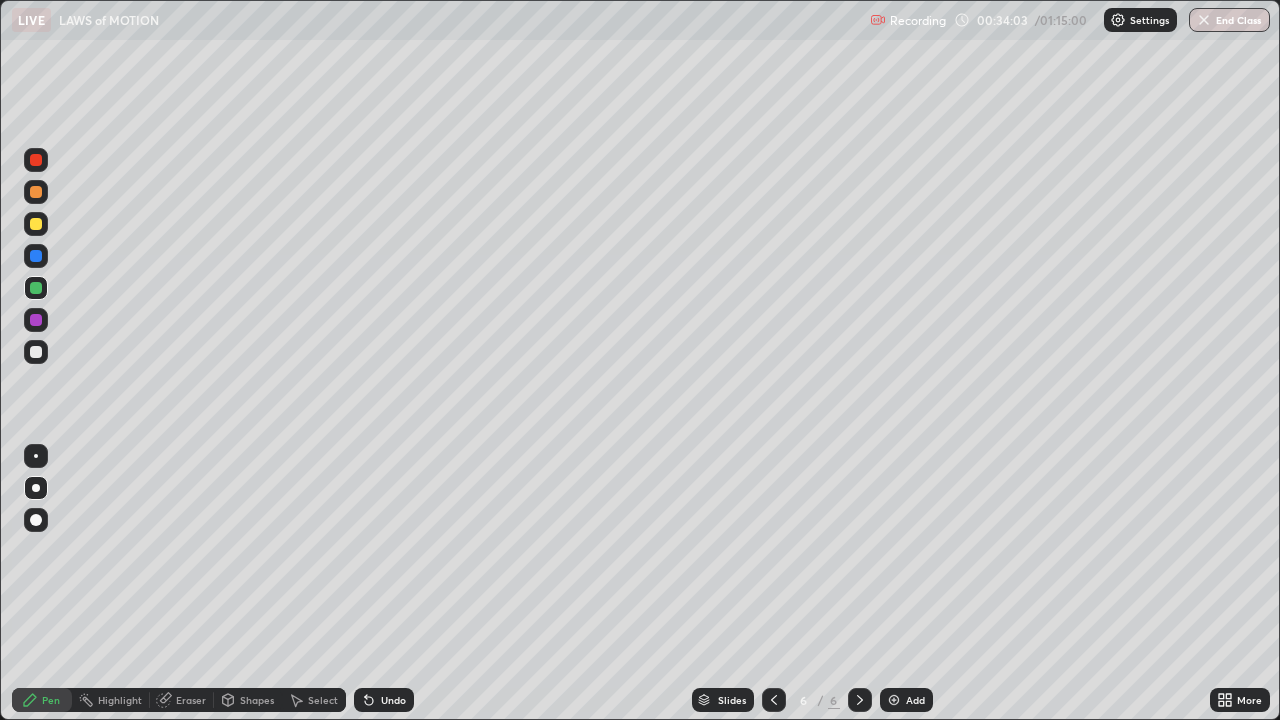 click on "Undo" at bounding box center [384, 700] 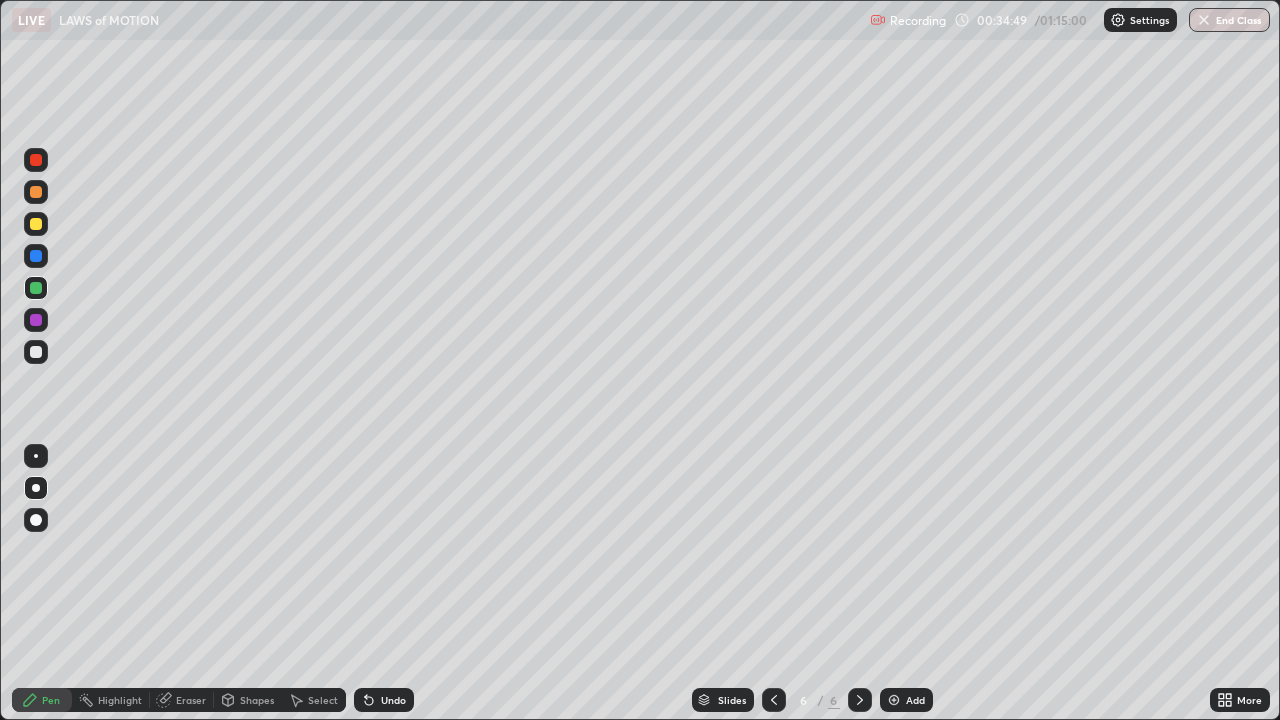 click at bounding box center [36, 352] 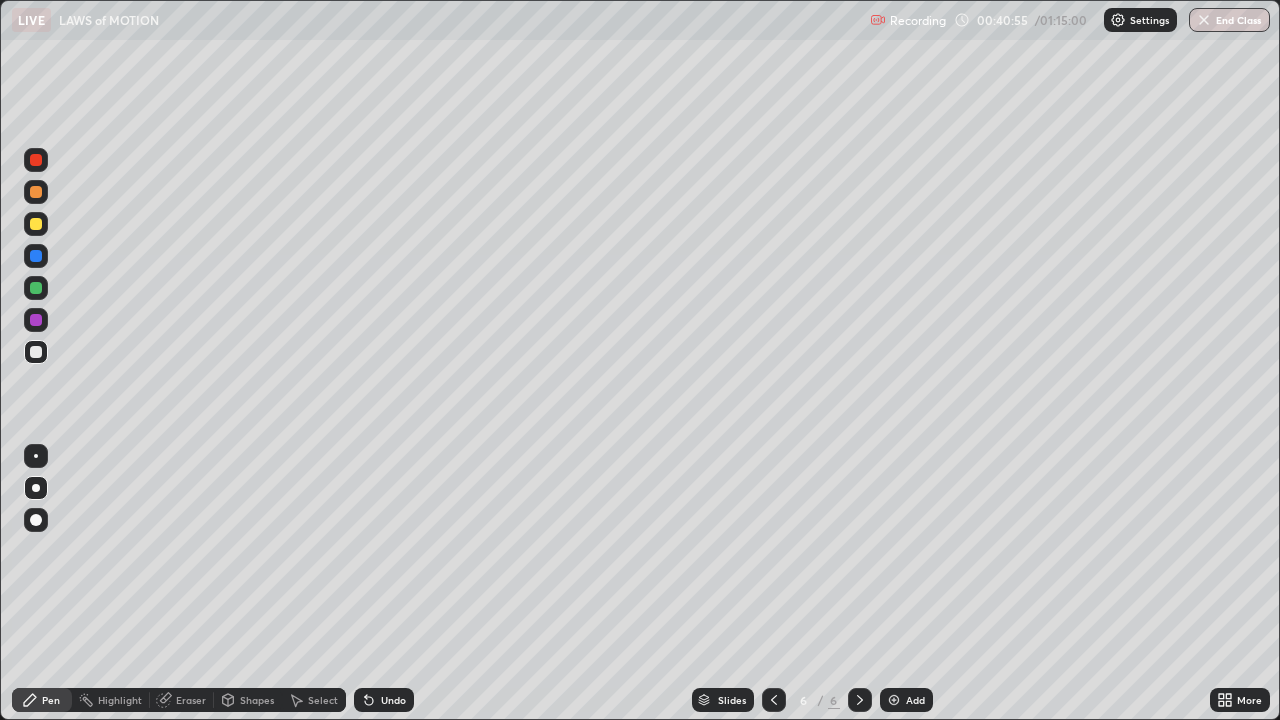 click at bounding box center (894, 700) 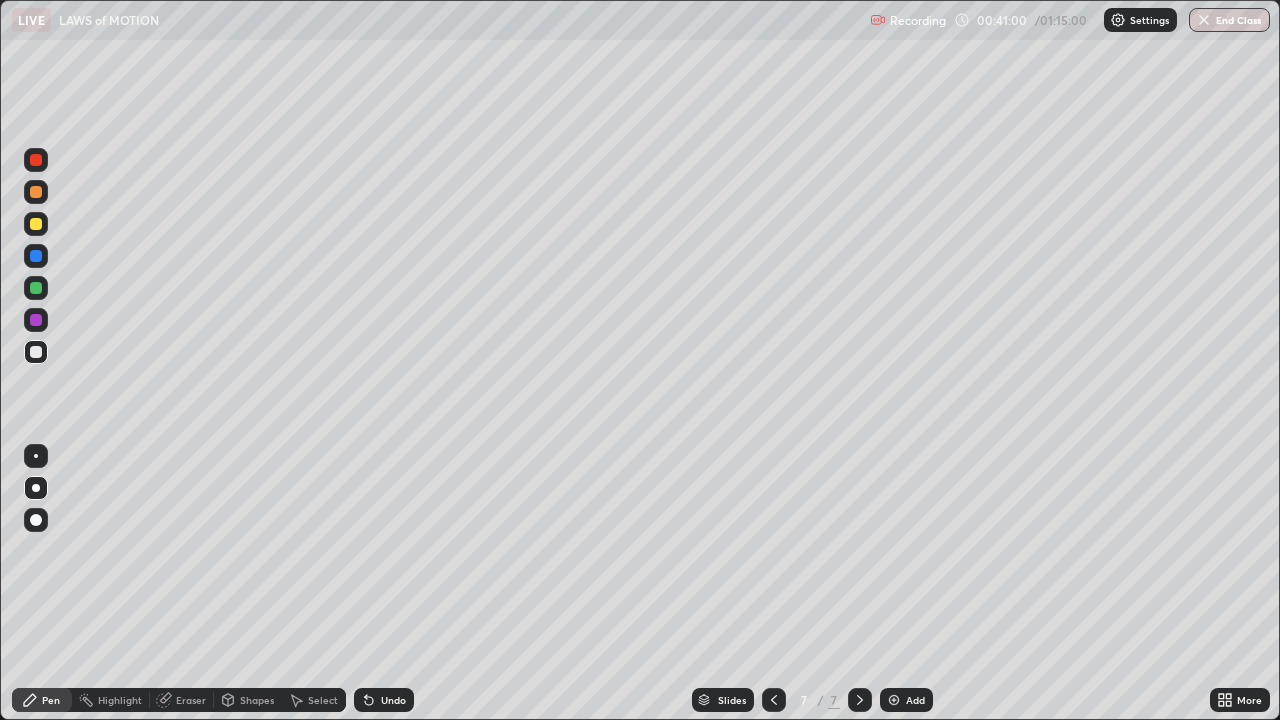 click on "Shapes" at bounding box center (248, 700) 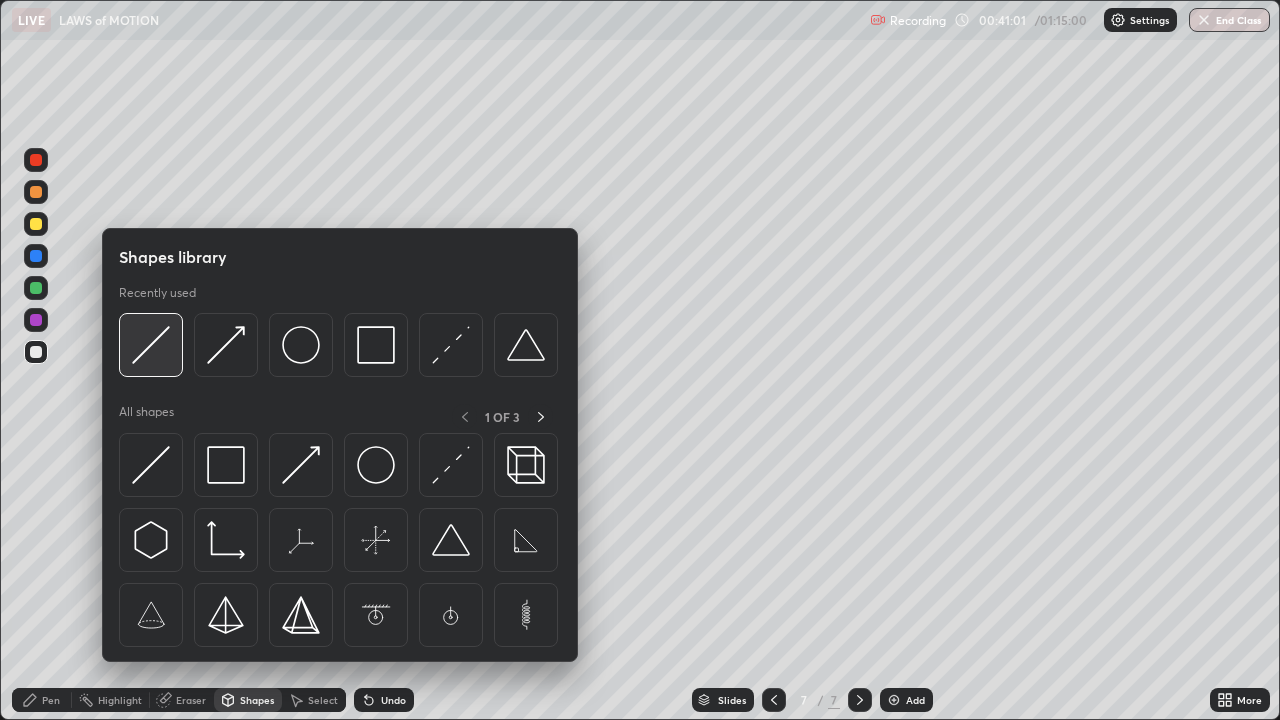 click at bounding box center [151, 345] 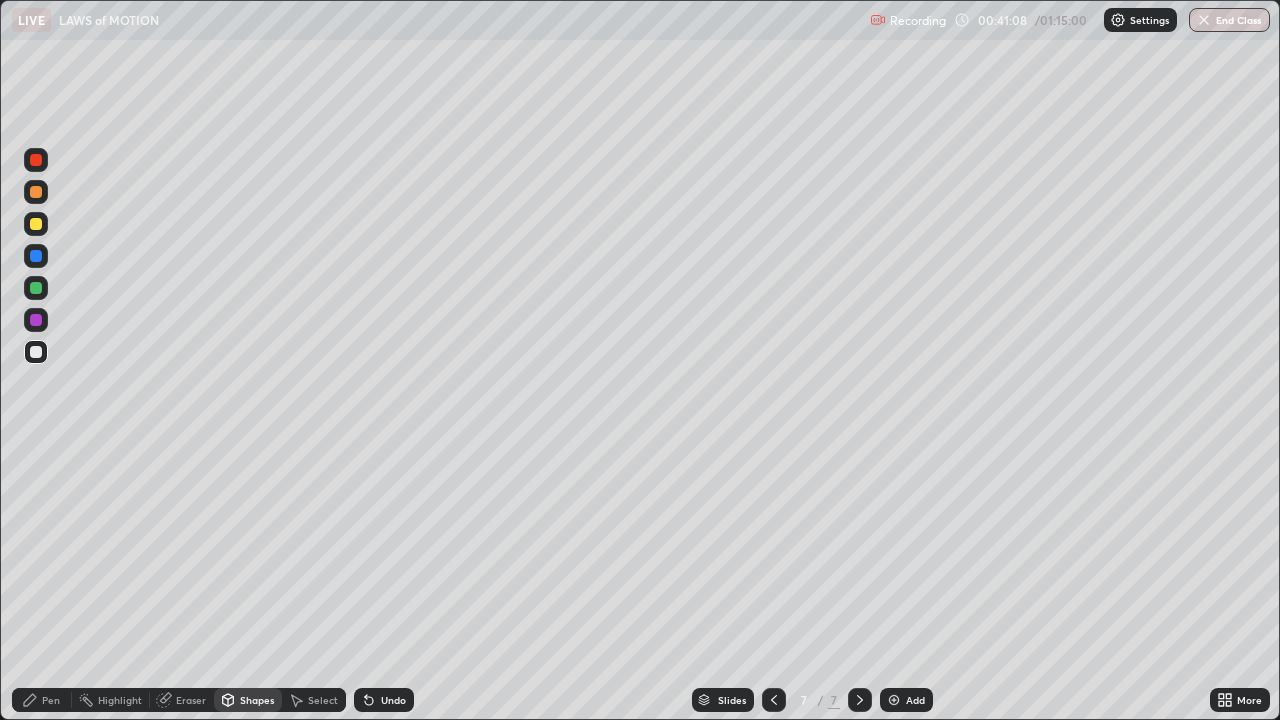 click on "Shapes" at bounding box center [257, 700] 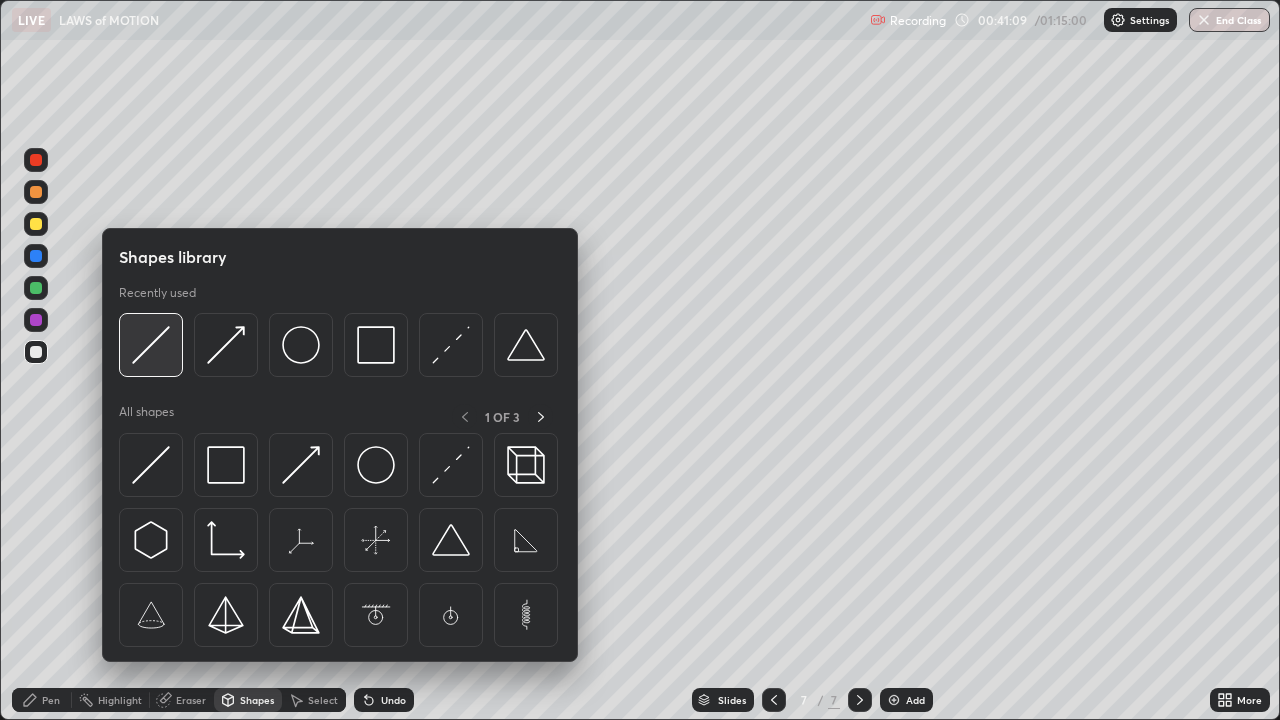 click at bounding box center (151, 345) 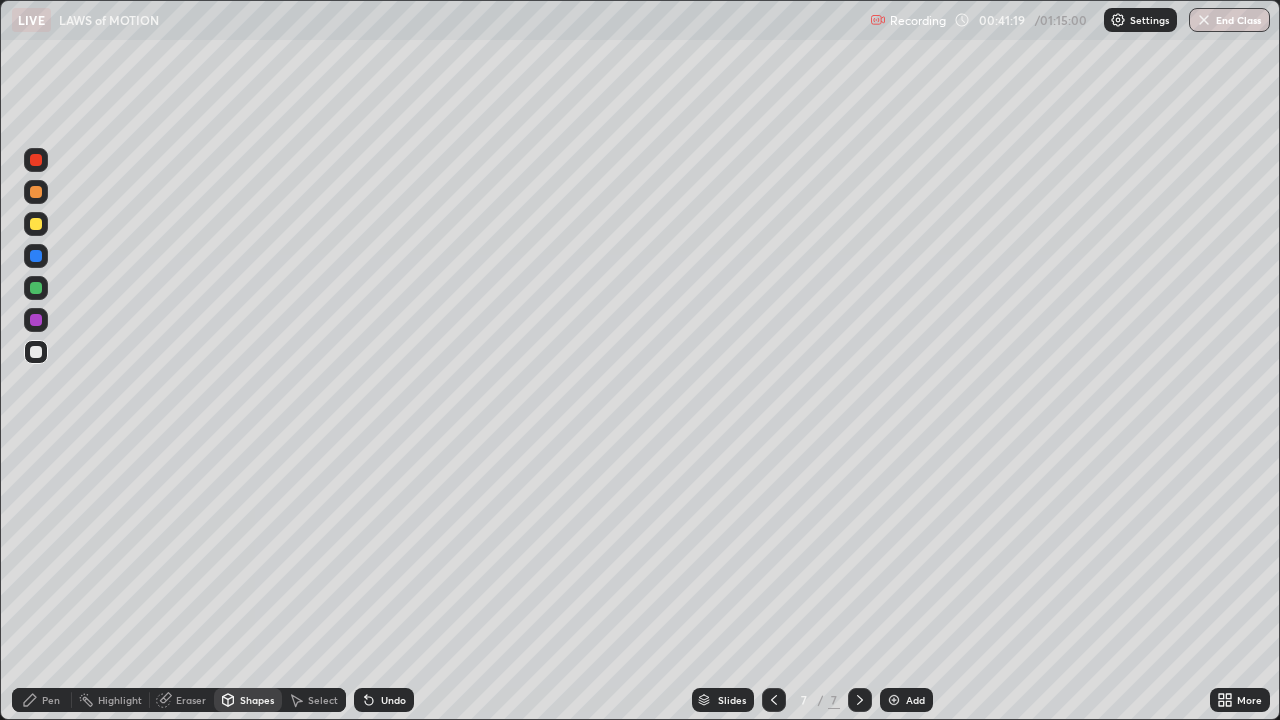 click on "Shapes" at bounding box center (257, 700) 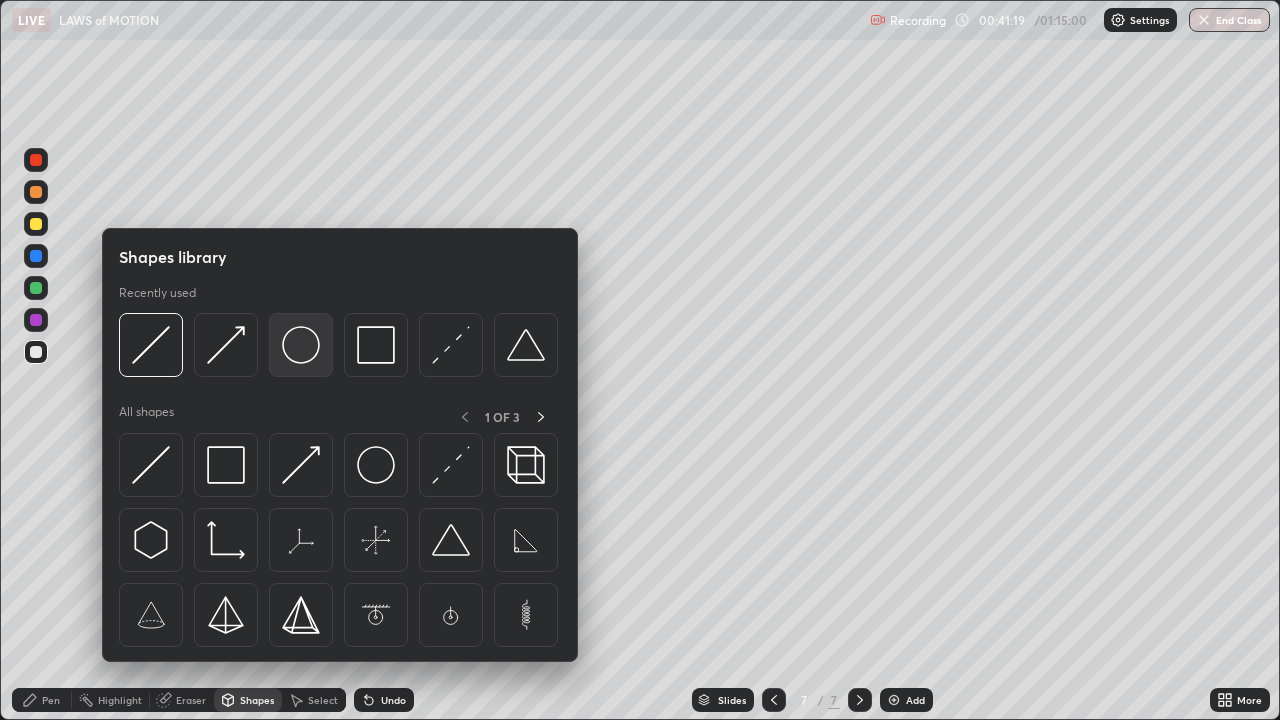 click at bounding box center [301, 345] 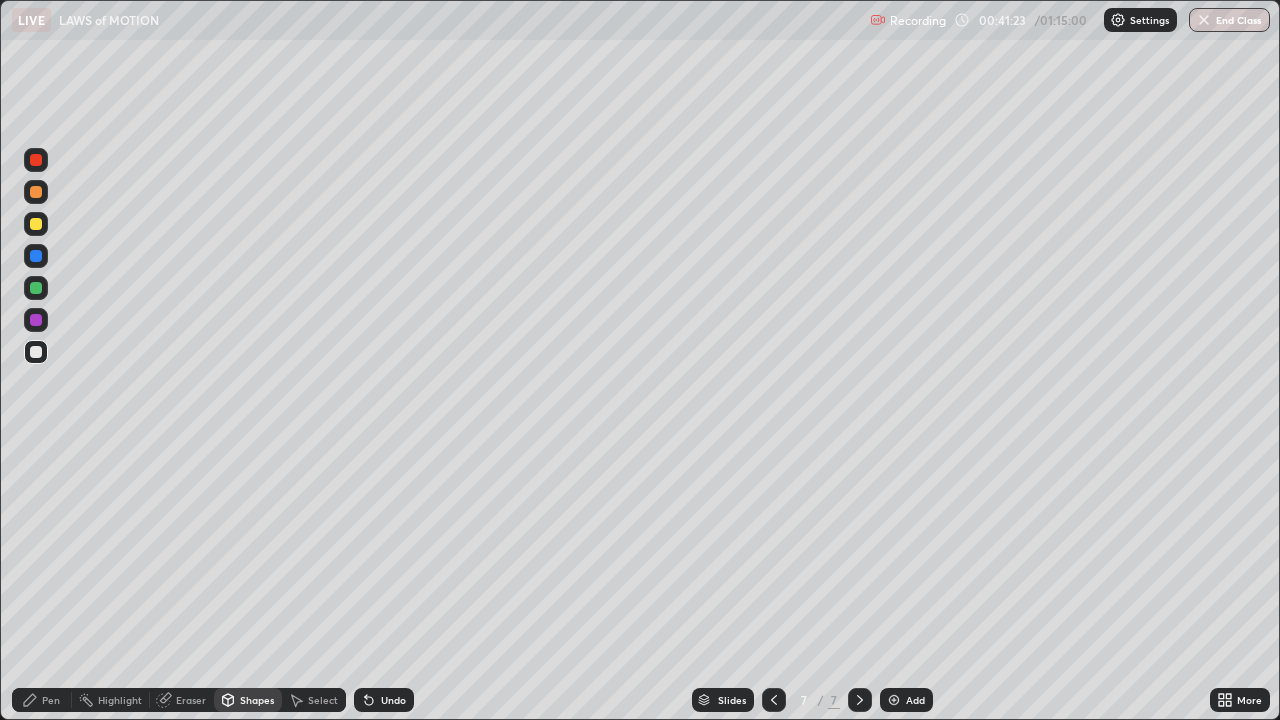 click on "Shapes" at bounding box center [257, 700] 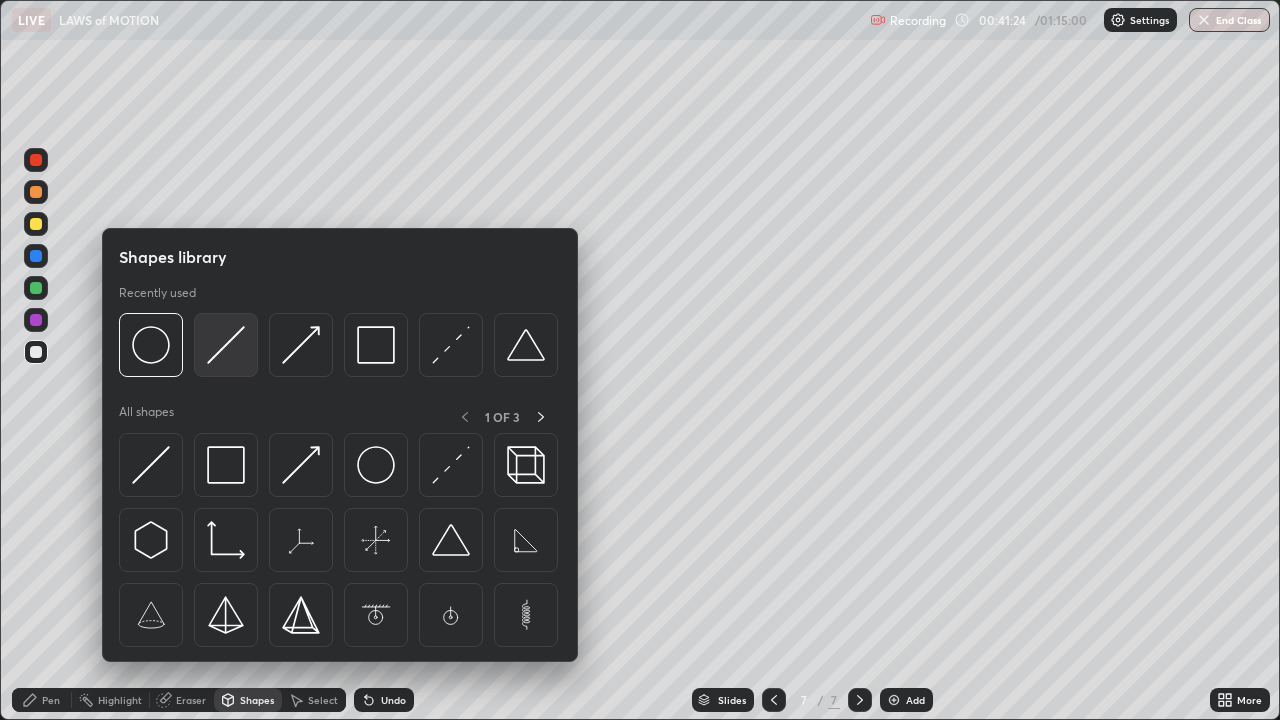 click at bounding box center (226, 345) 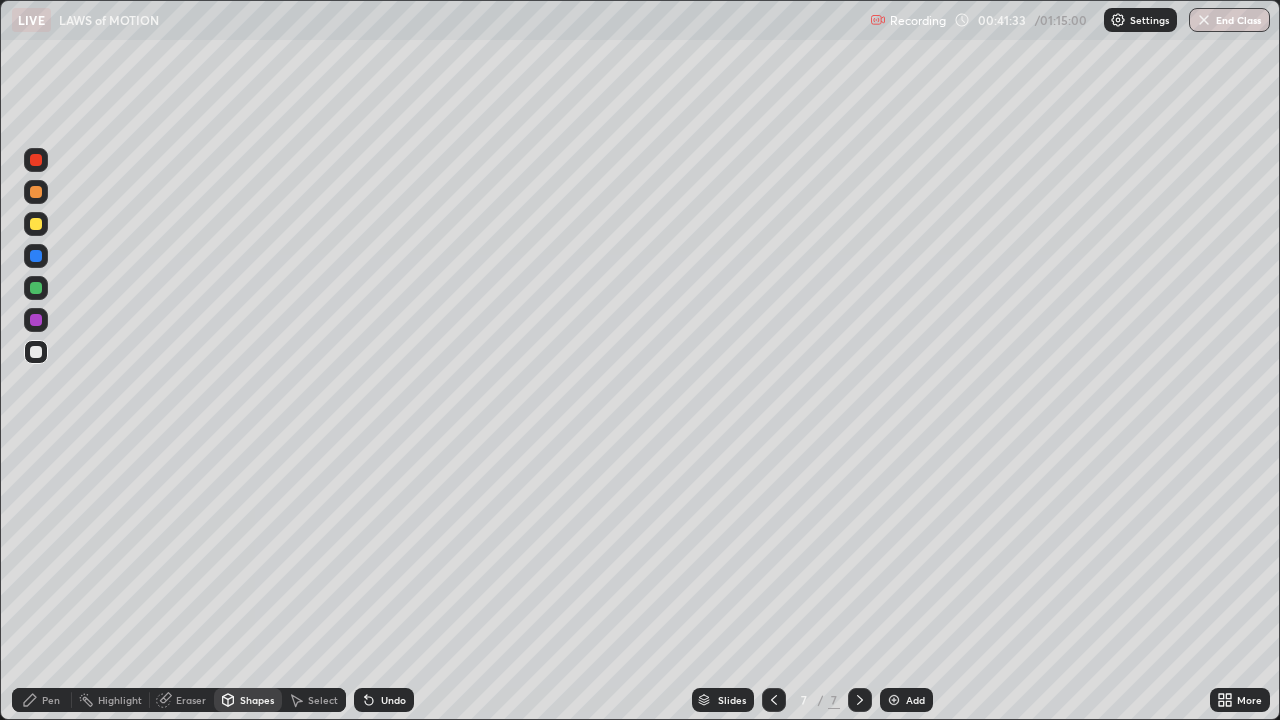 click at bounding box center [36, 224] 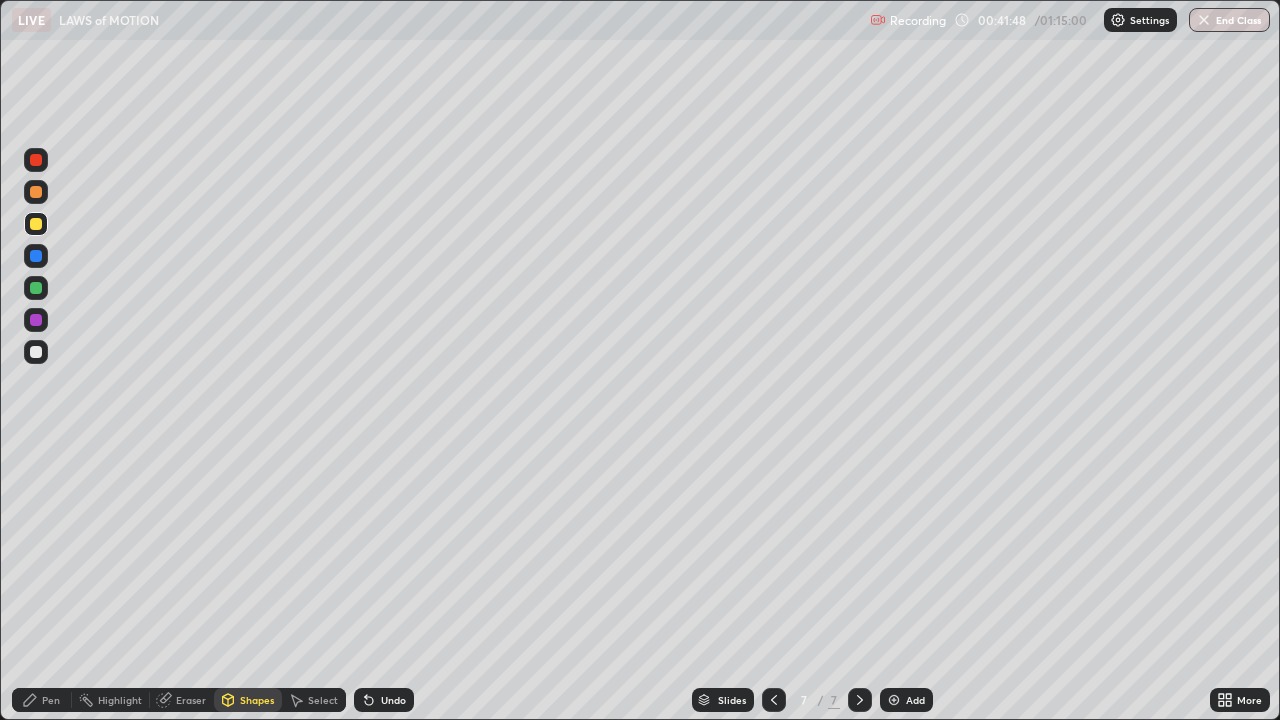 click on "Pen" at bounding box center [42, 700] 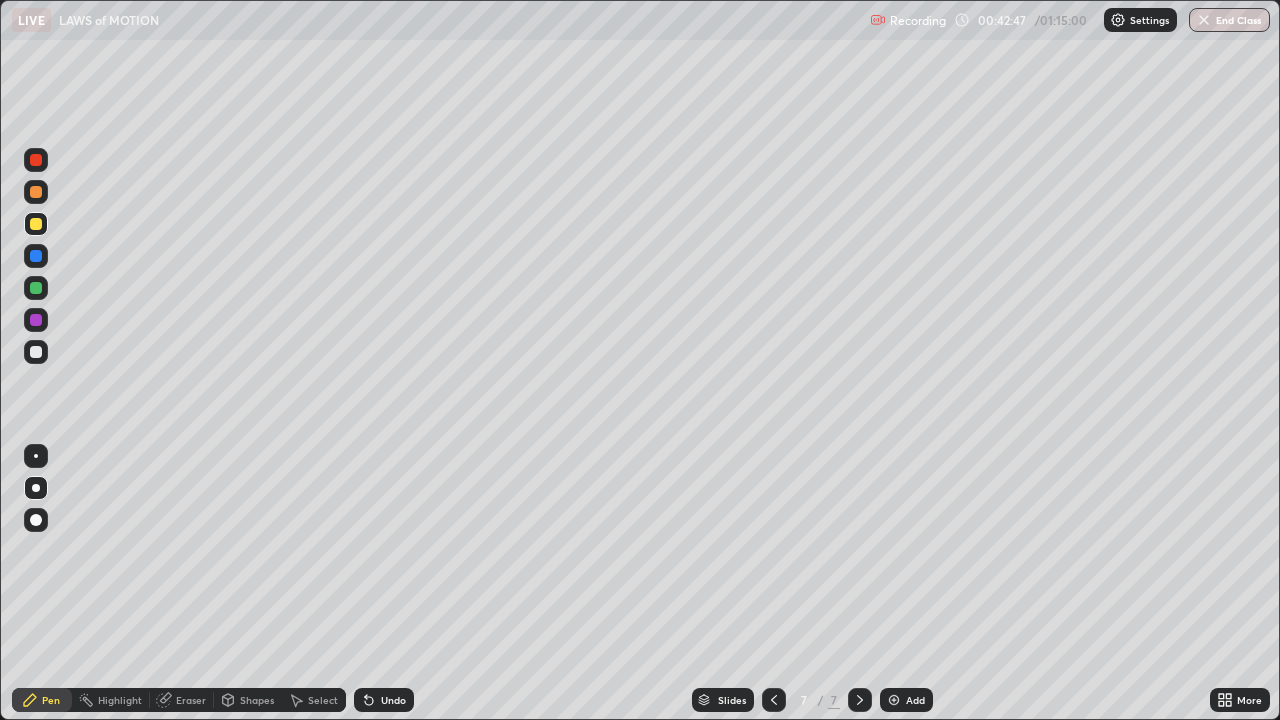 click on "Shapes" at bounding box center (257, 700) 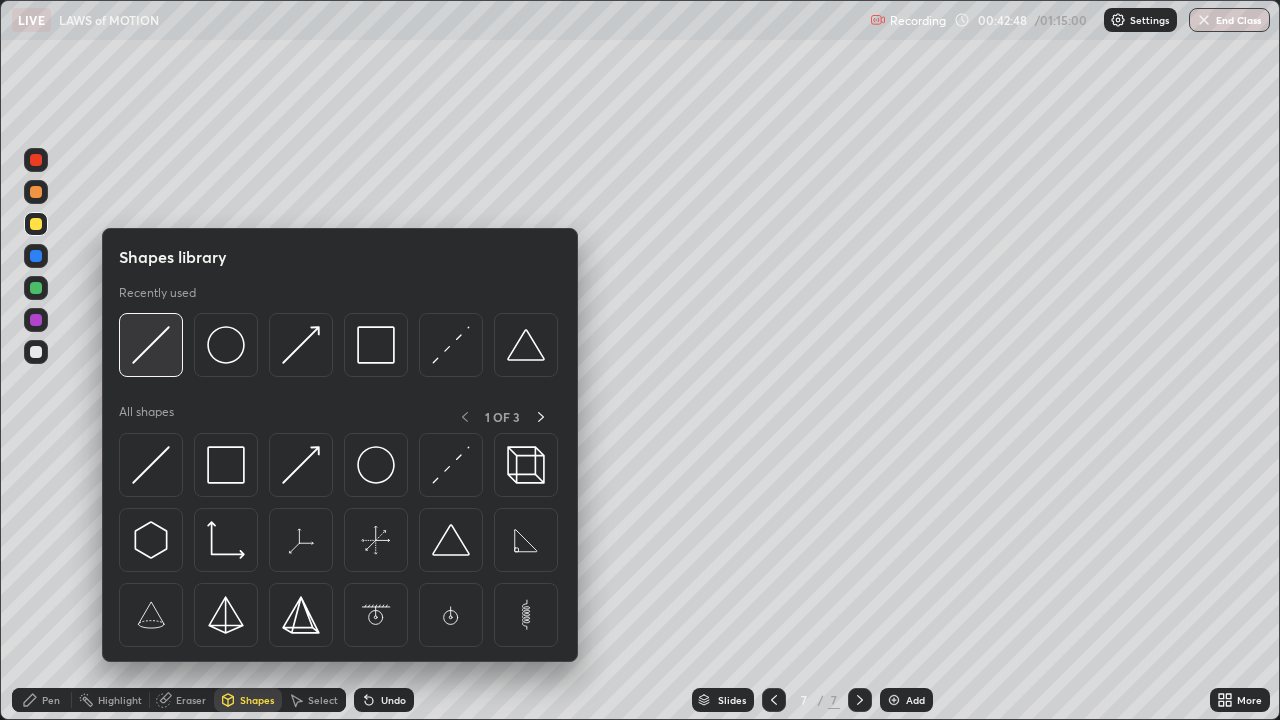 click at bounding box center (151, 345) 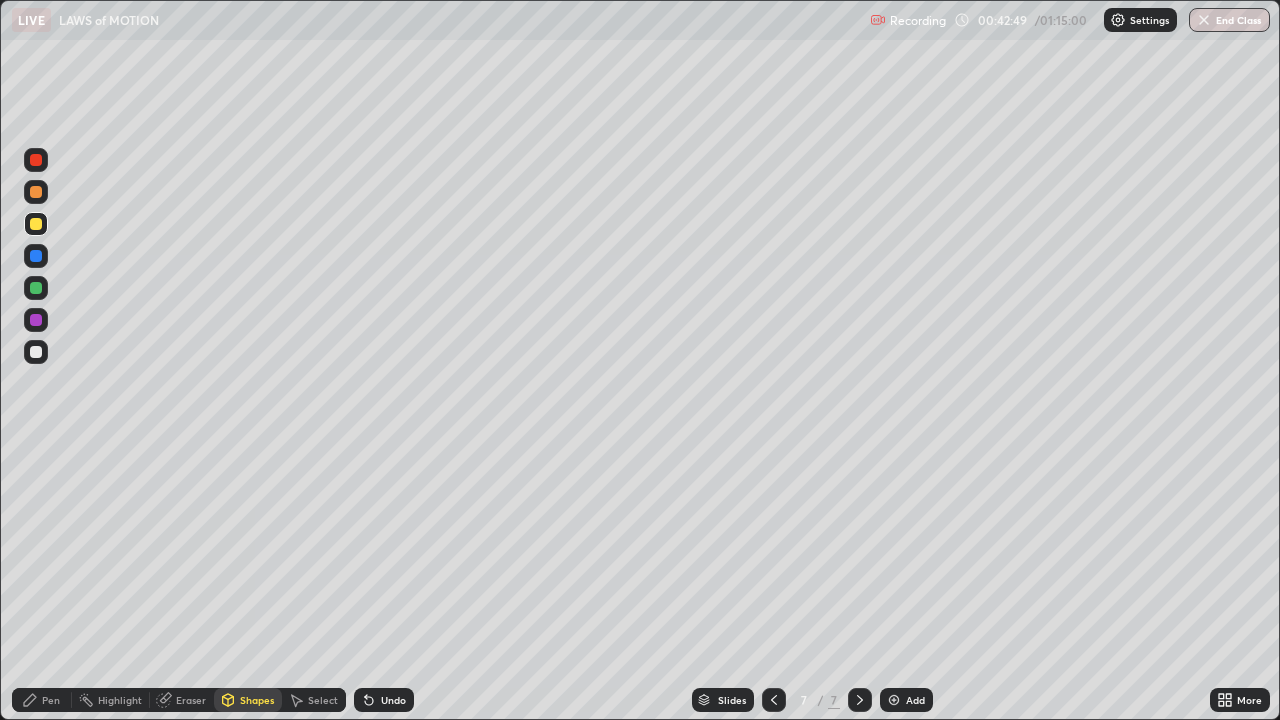 click at bounding box center (36, 192) 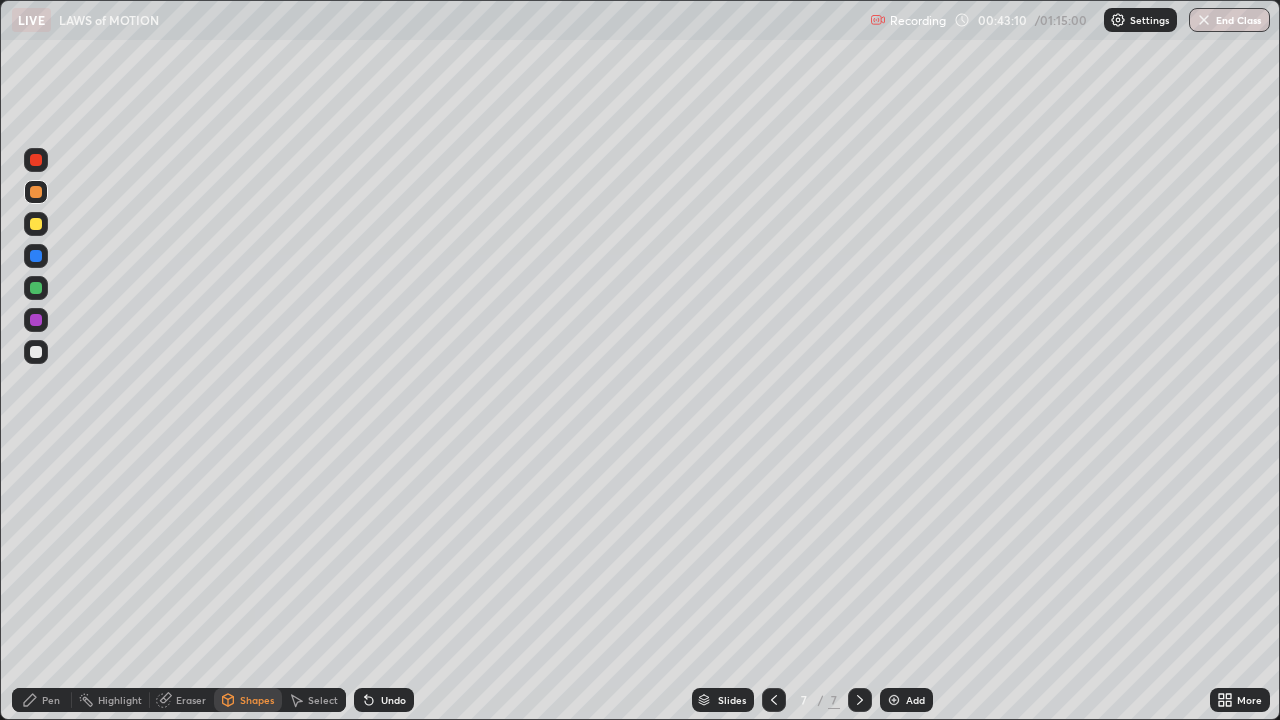 click at bounding box center (36, 160) 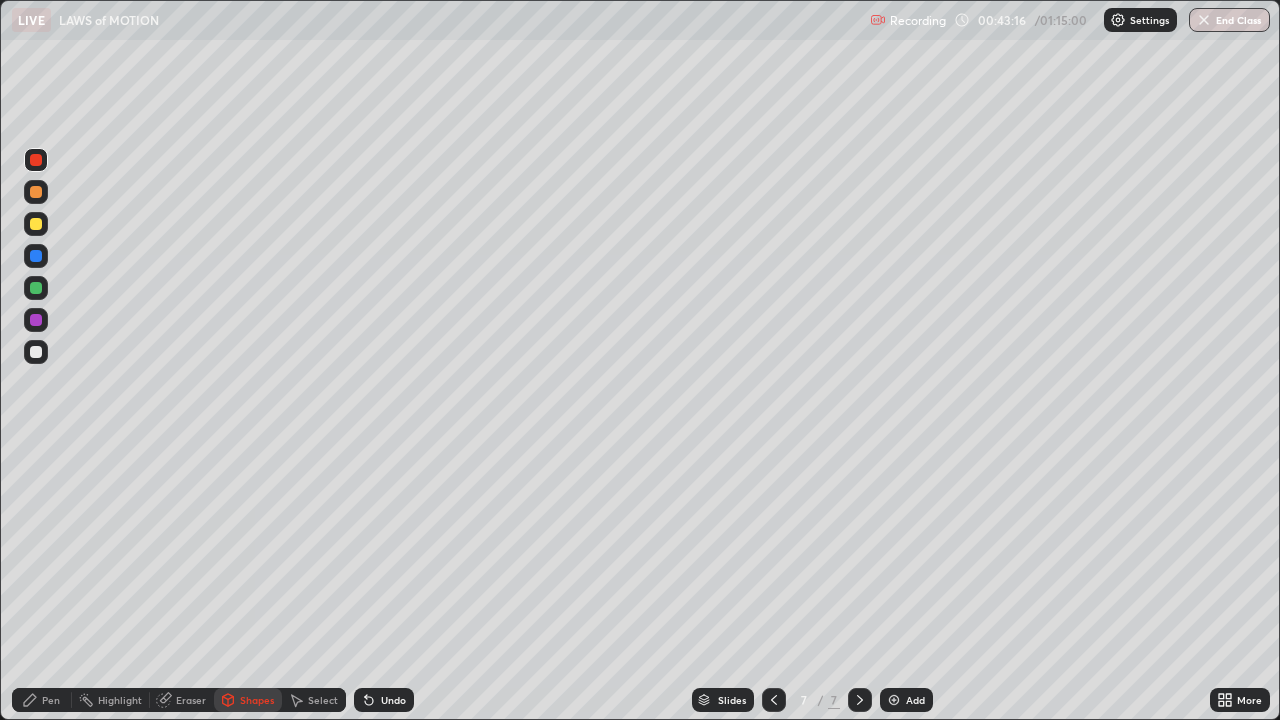 click on "Pen" at bounding box center [51, 700] 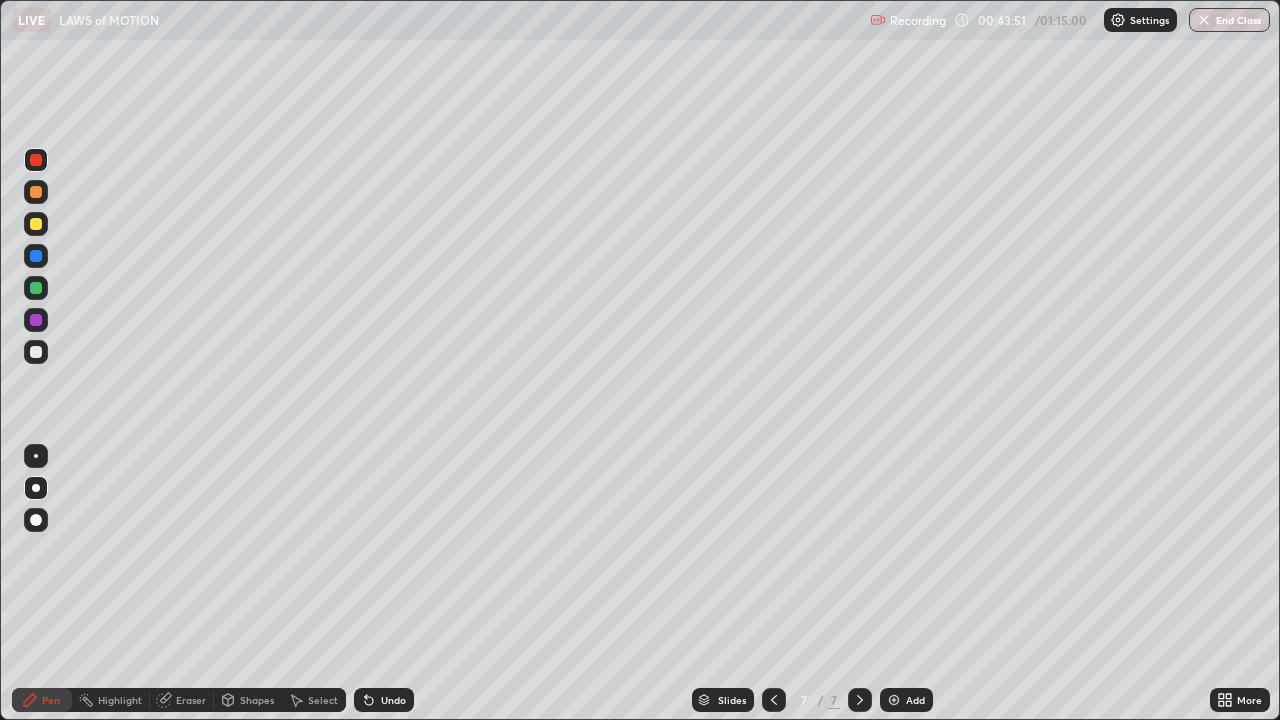 click on "Eraser" at bounding box center (191, 700) 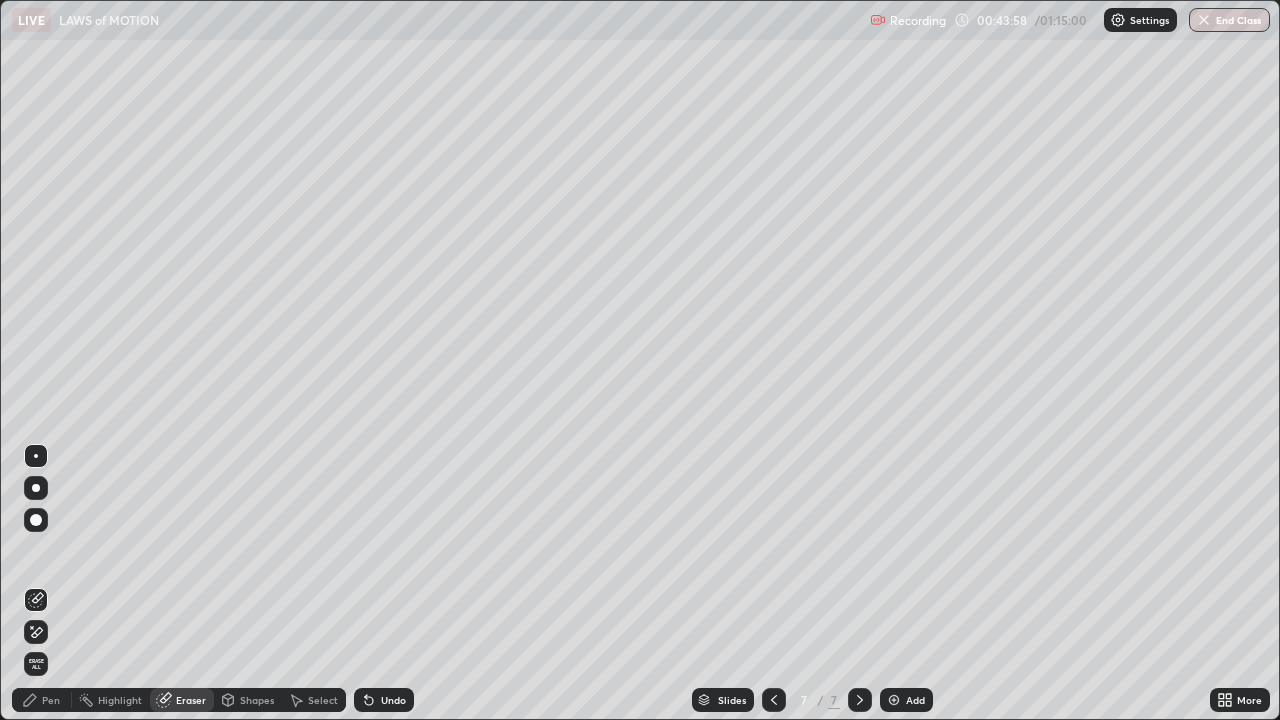 click on "Pen" at bounding box center [51, 700] 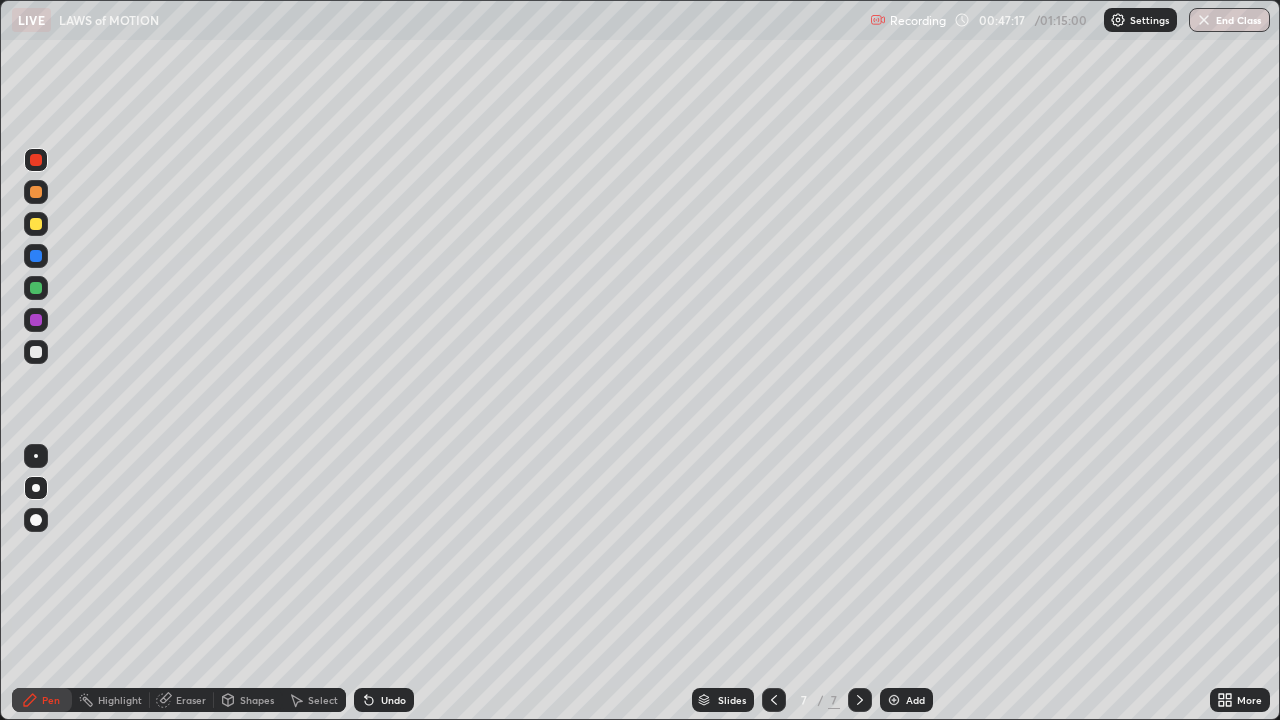 click at bounding box center (36, 320) 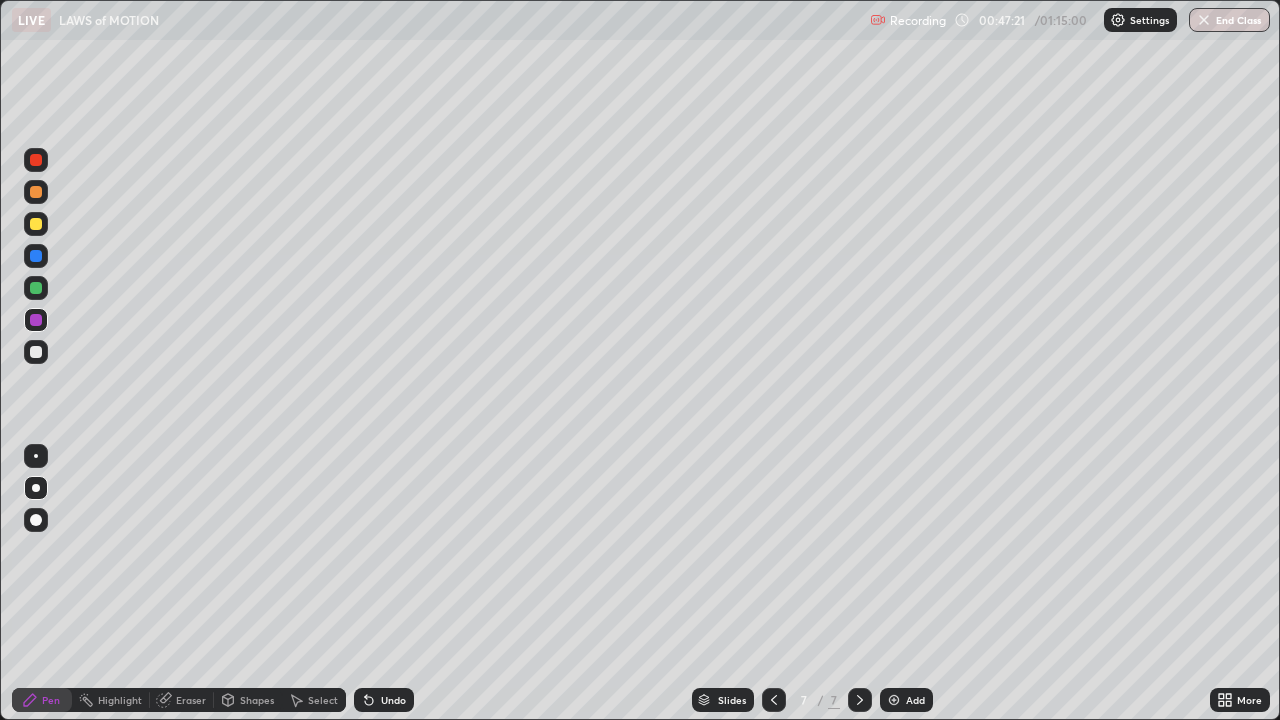 click at bounding box center [36, 288] 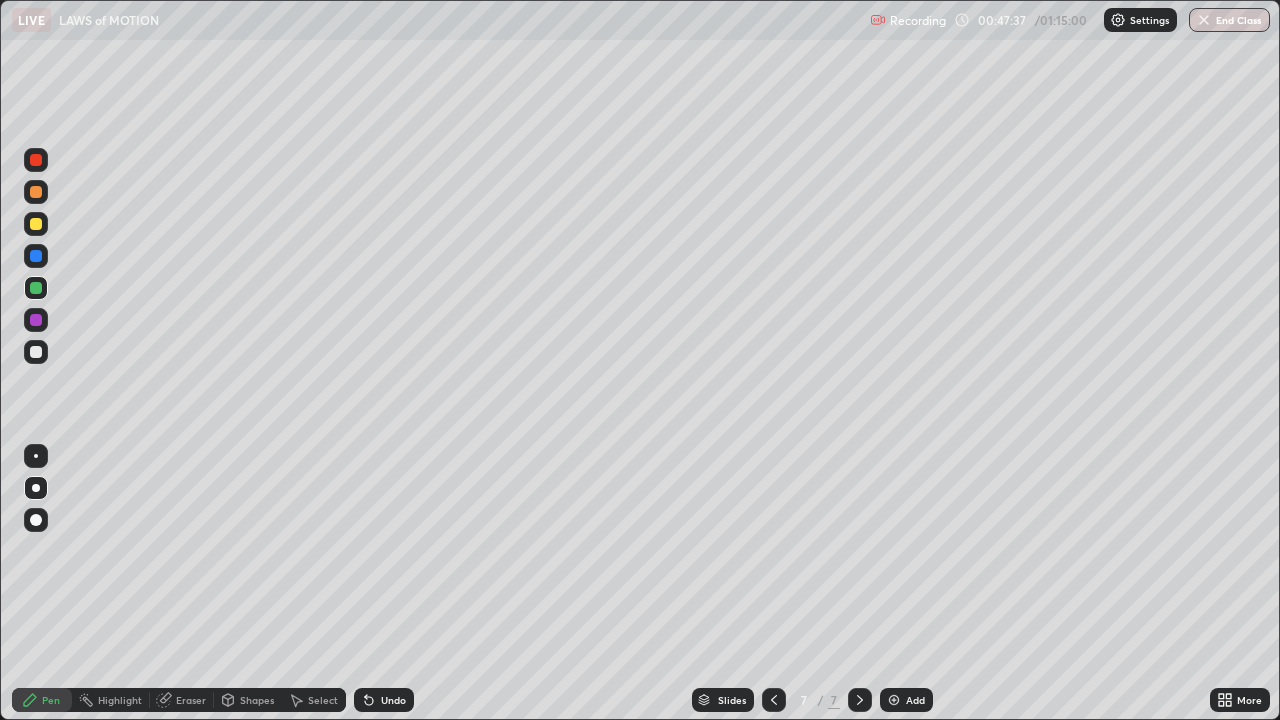 click on "Eraser" at bounding box center [191, 700] 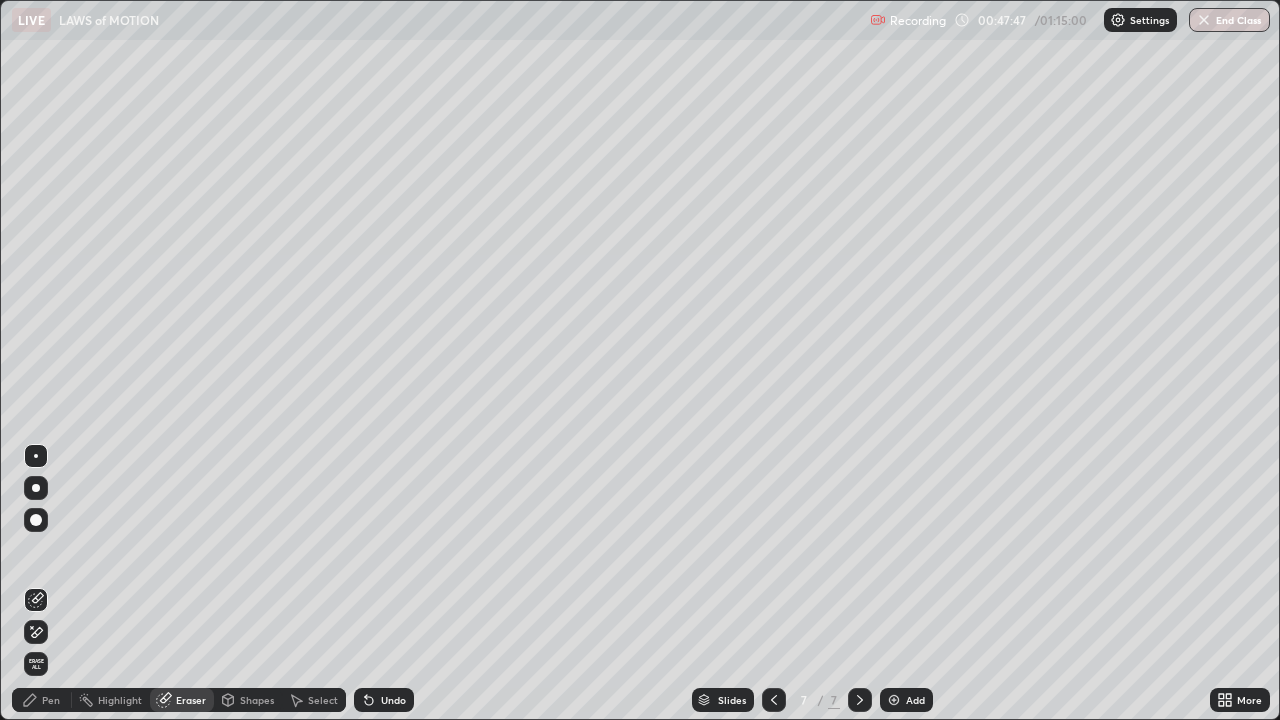 click 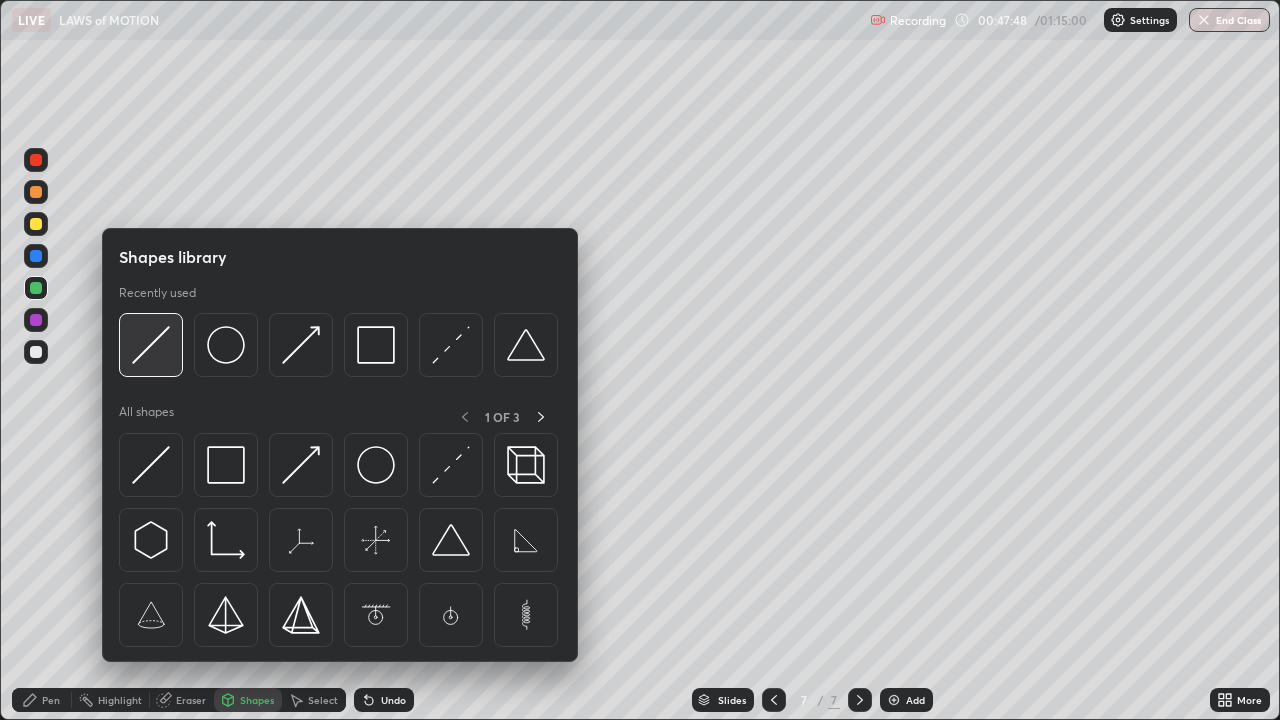 click at bounding box center [151, 345] 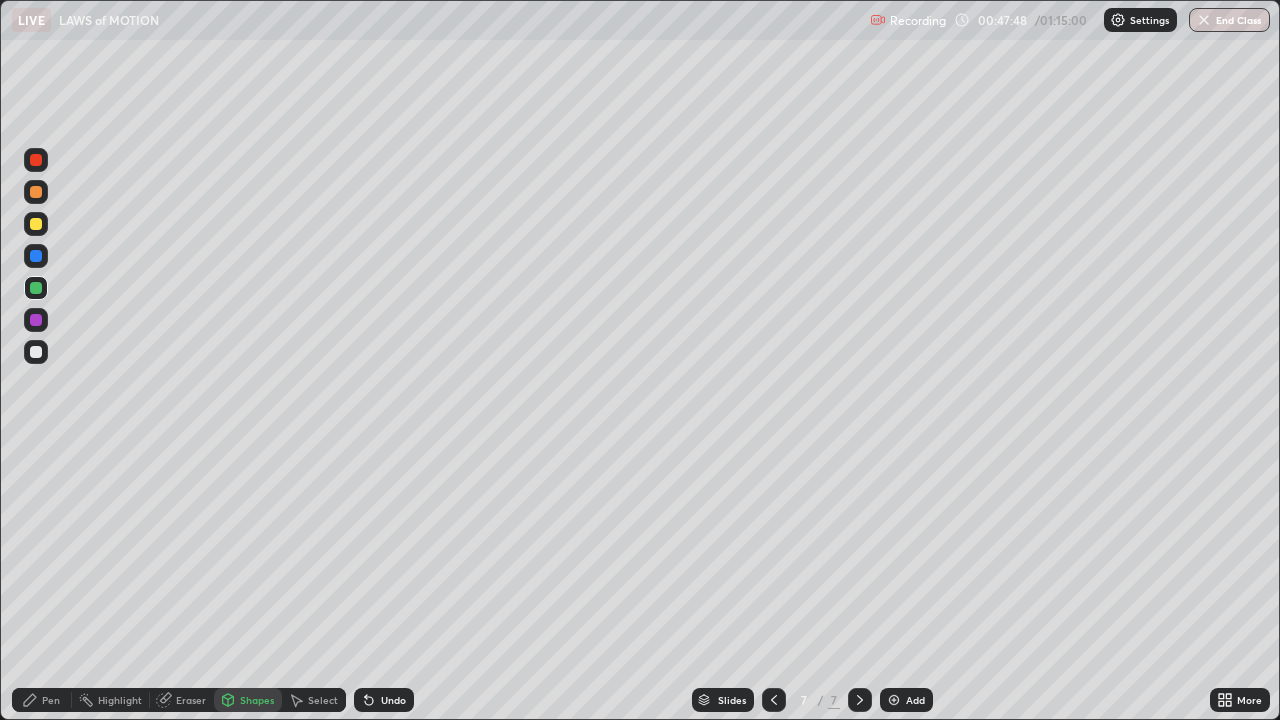 click at bounding box center [36, 192] 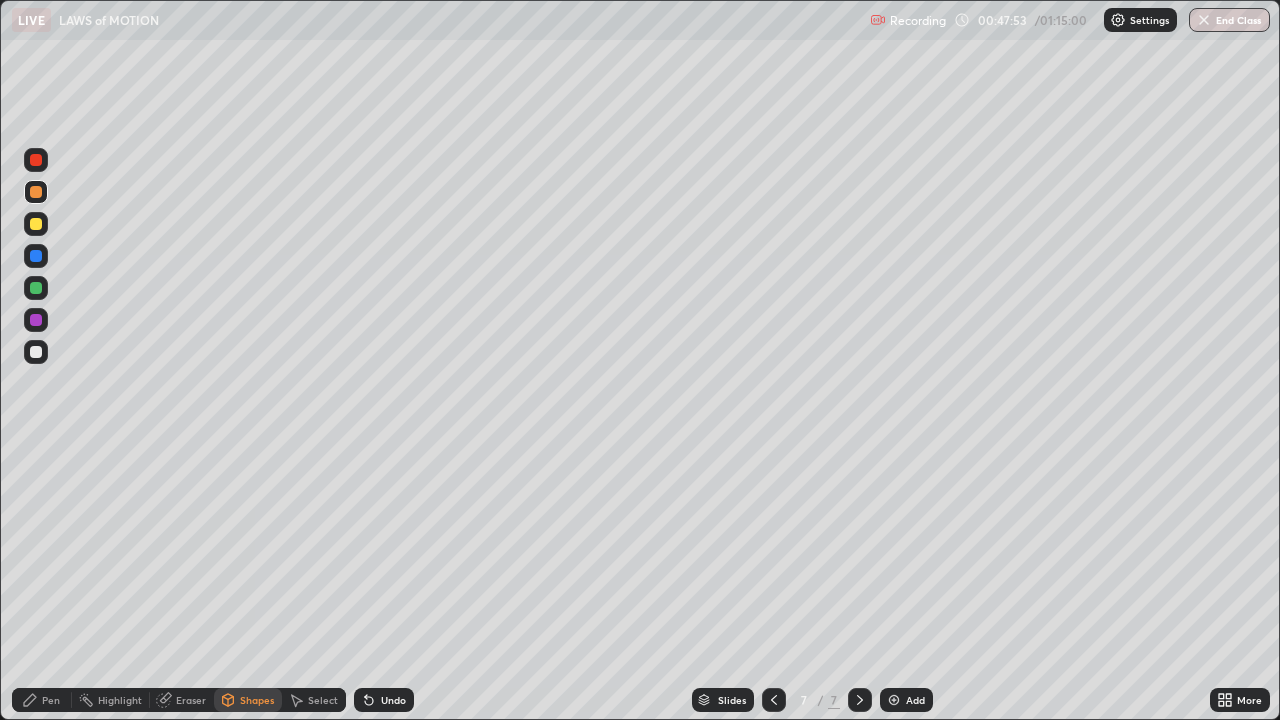 click on "Pen" at bounding box center (51, 700) 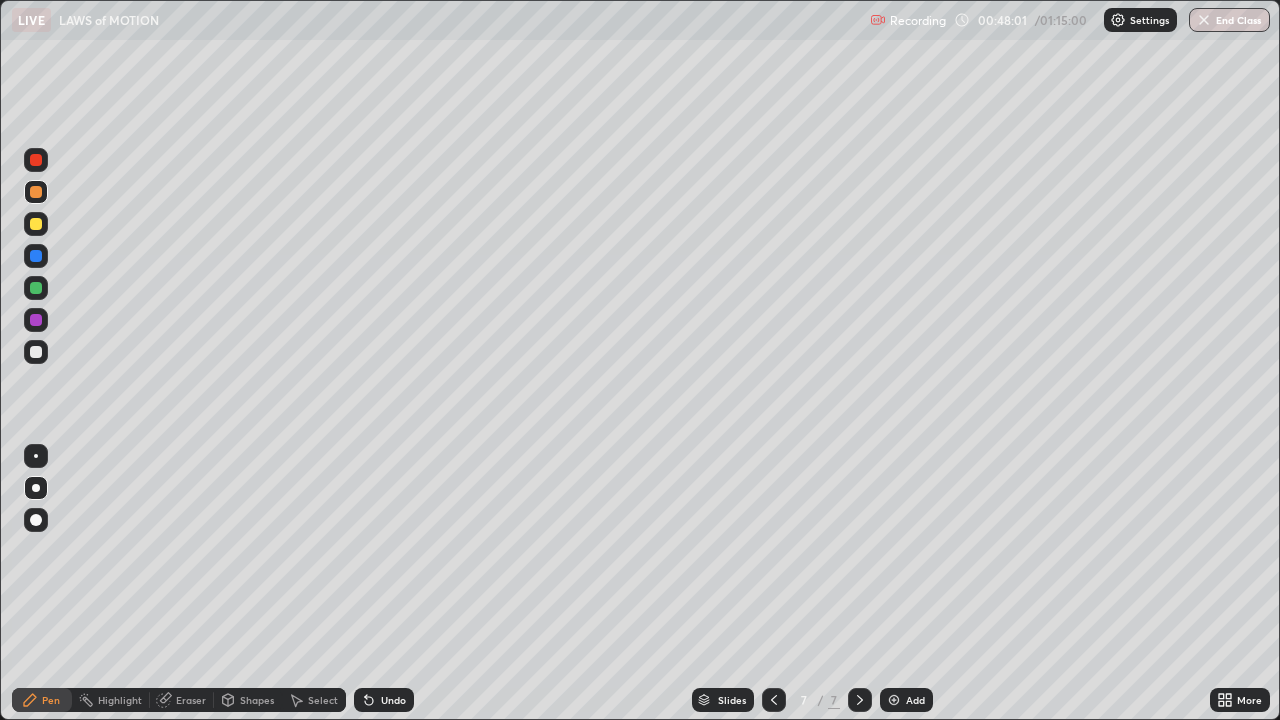 click on "Undo" at bounding box center [393, 700] 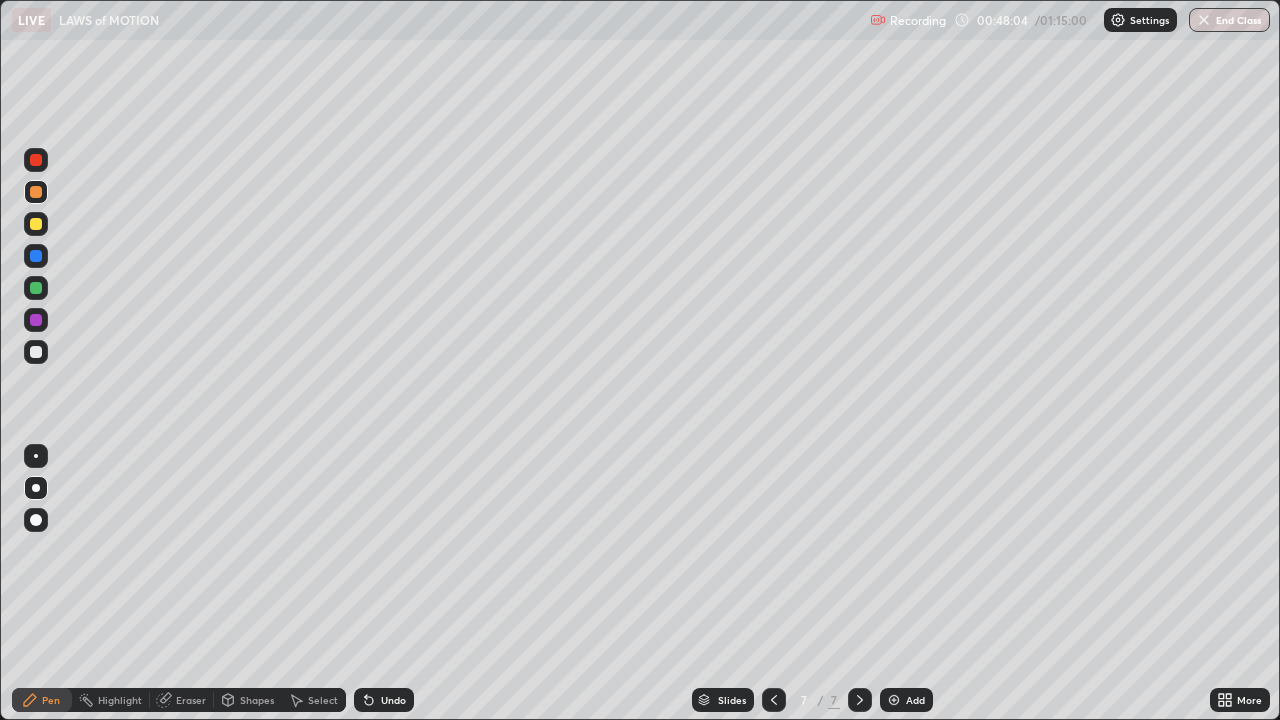 click on "LIVE LAWS of MOTION" at bounding box center (437, 20) 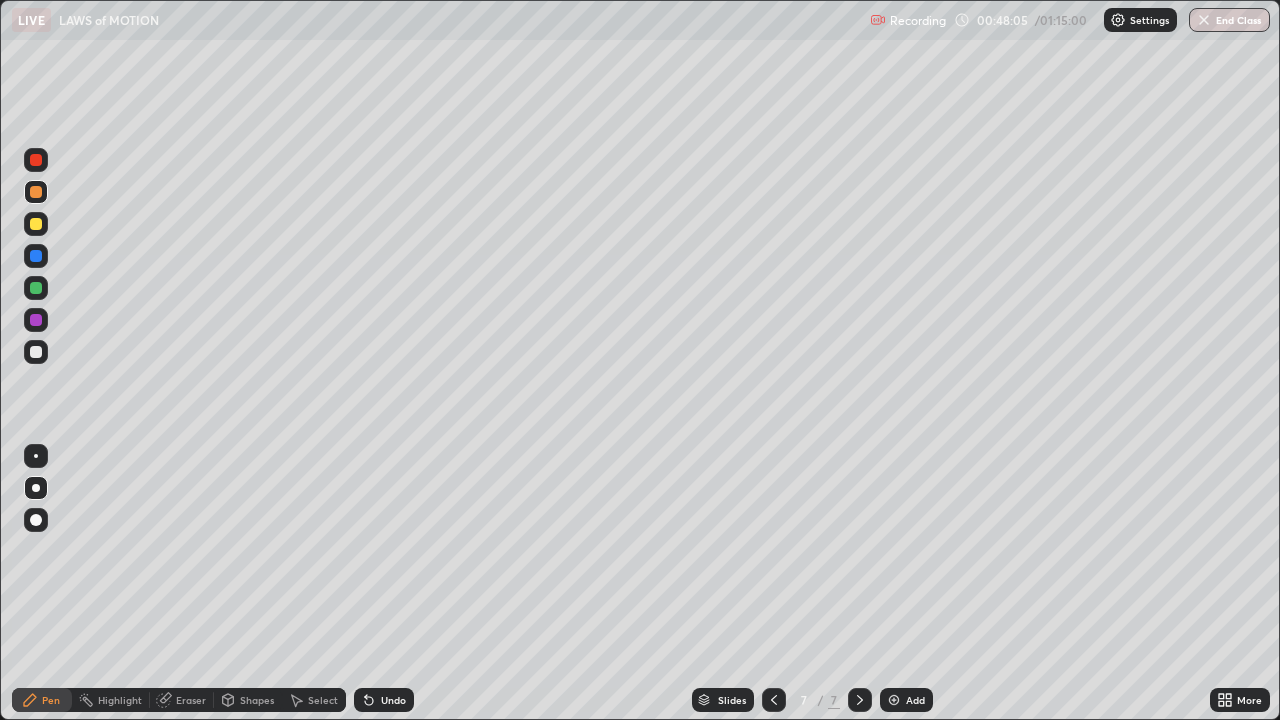 click on "LIVE LAWS of MOTION" at bounding box center (437, 20) 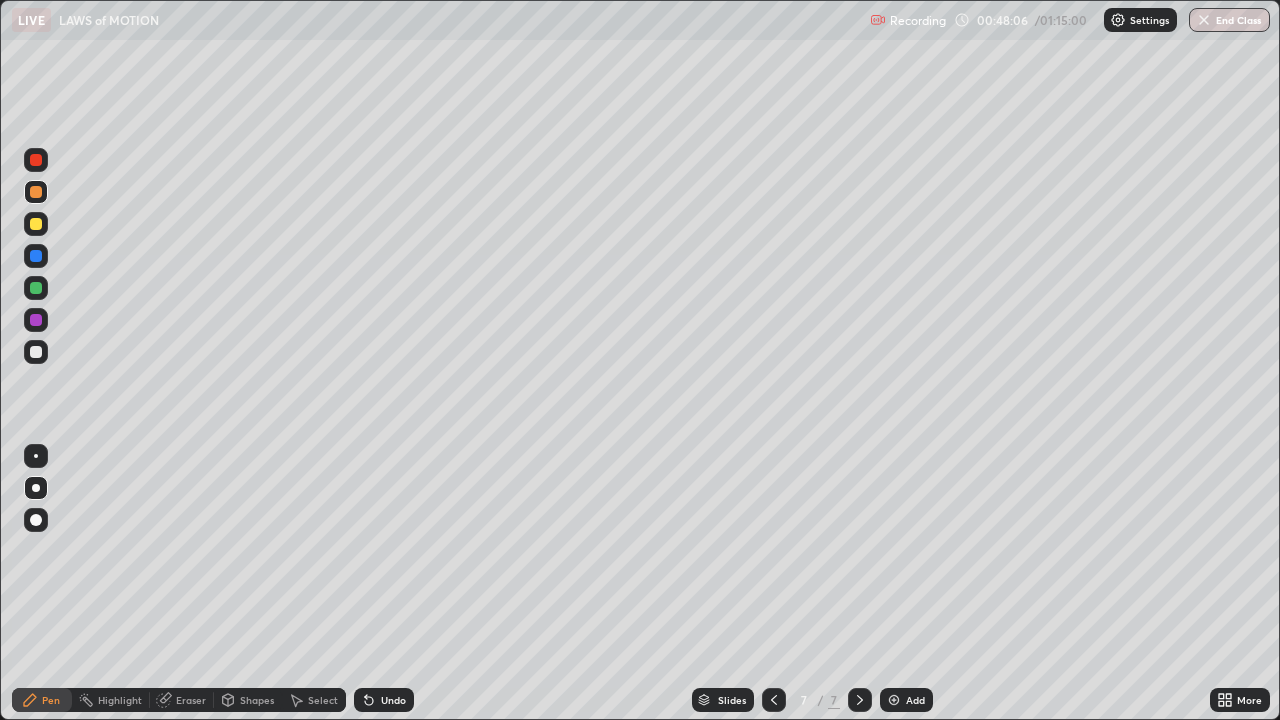 click on "LIVE LAWS of MOTION" at bounding box center [437, 20] 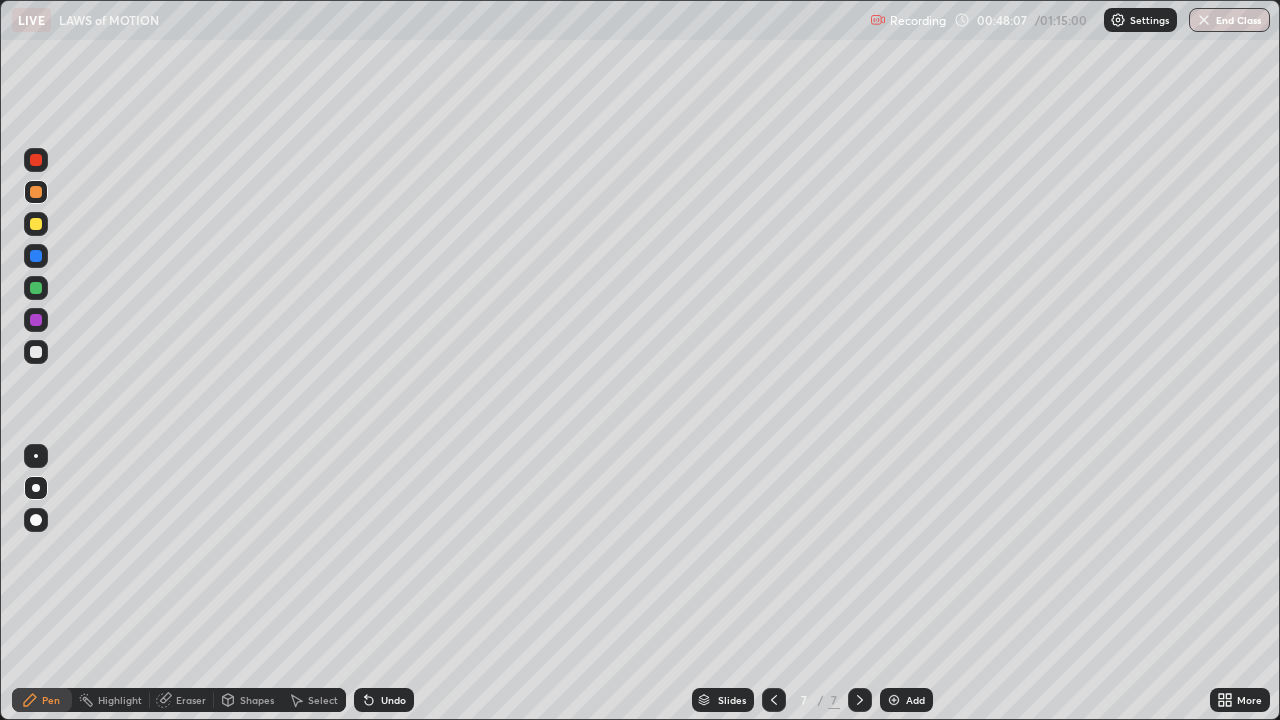 click on "Undo" at bounding box center (393, 700) 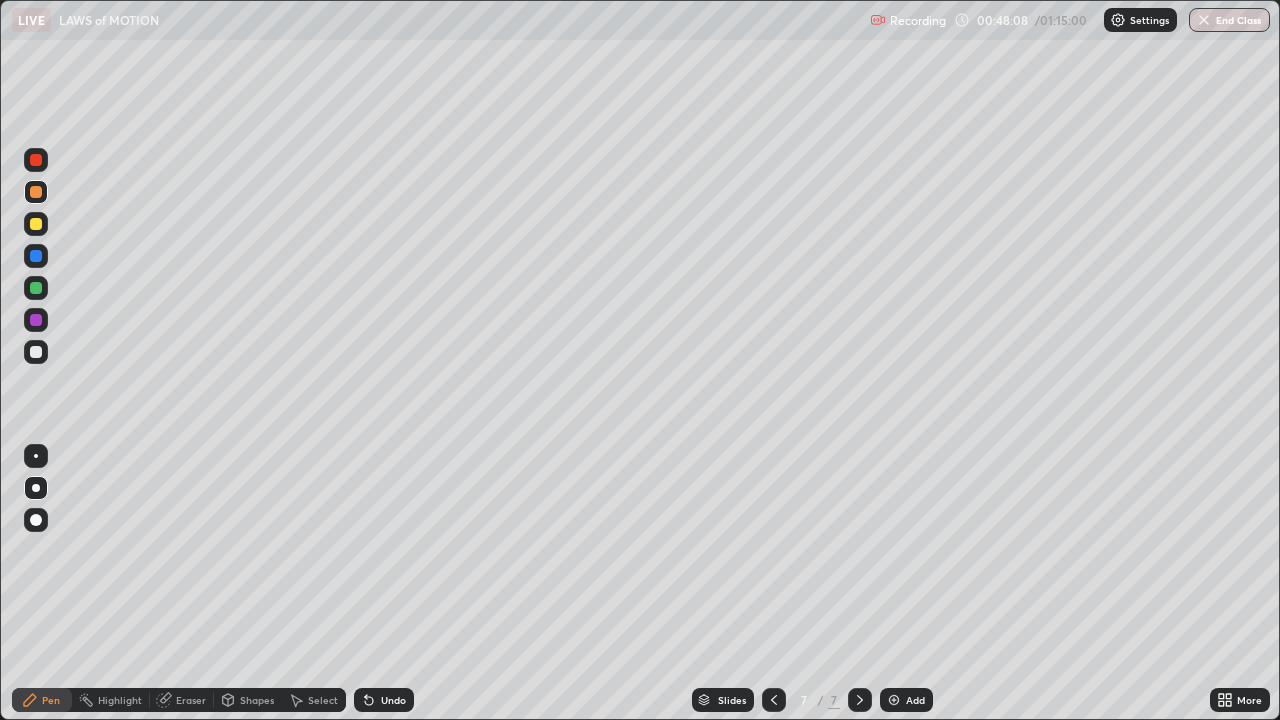 click on "Undo" at bounding box center [393, 700] 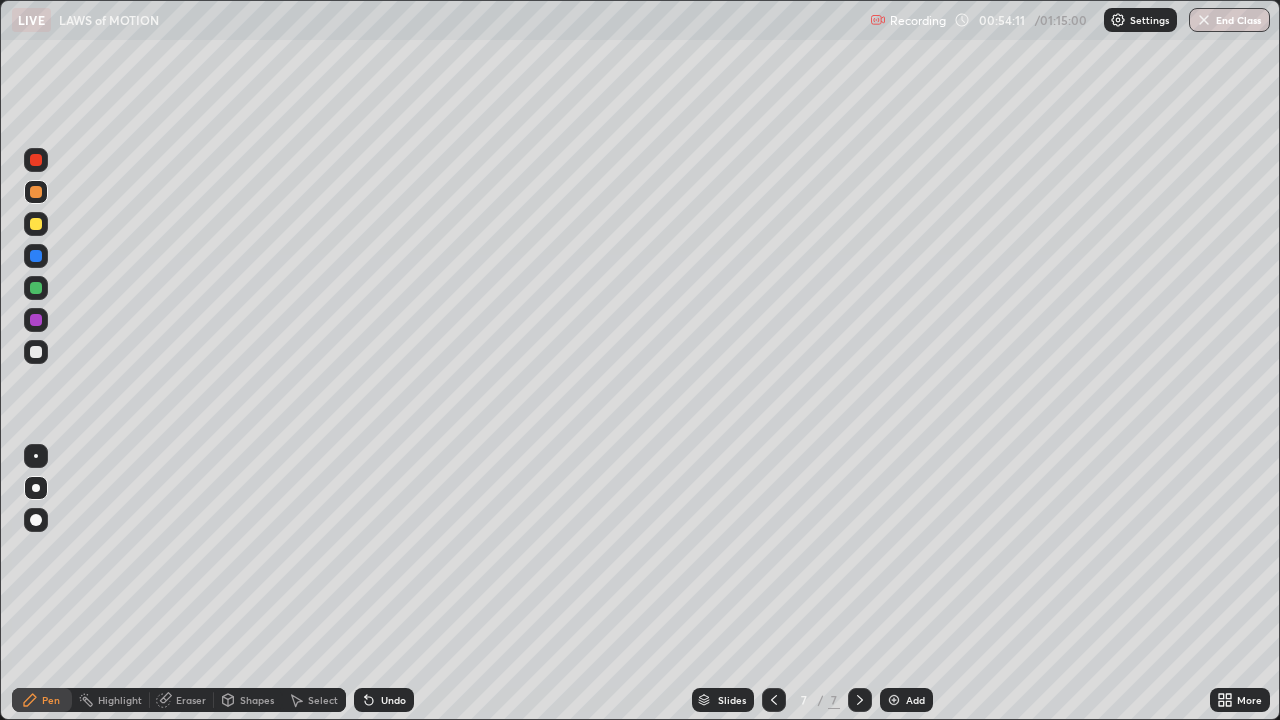 click at bounding box center (894, 700) 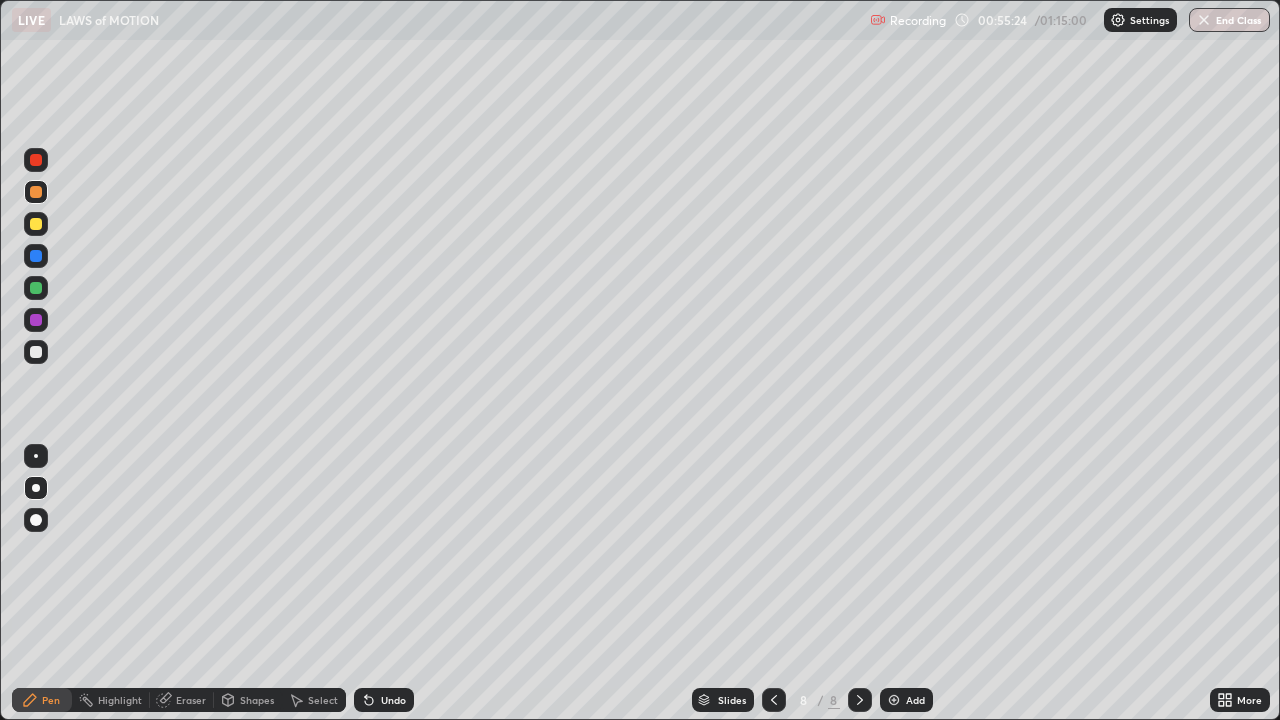 click on "Shapes" at bounding box center (257, 700) 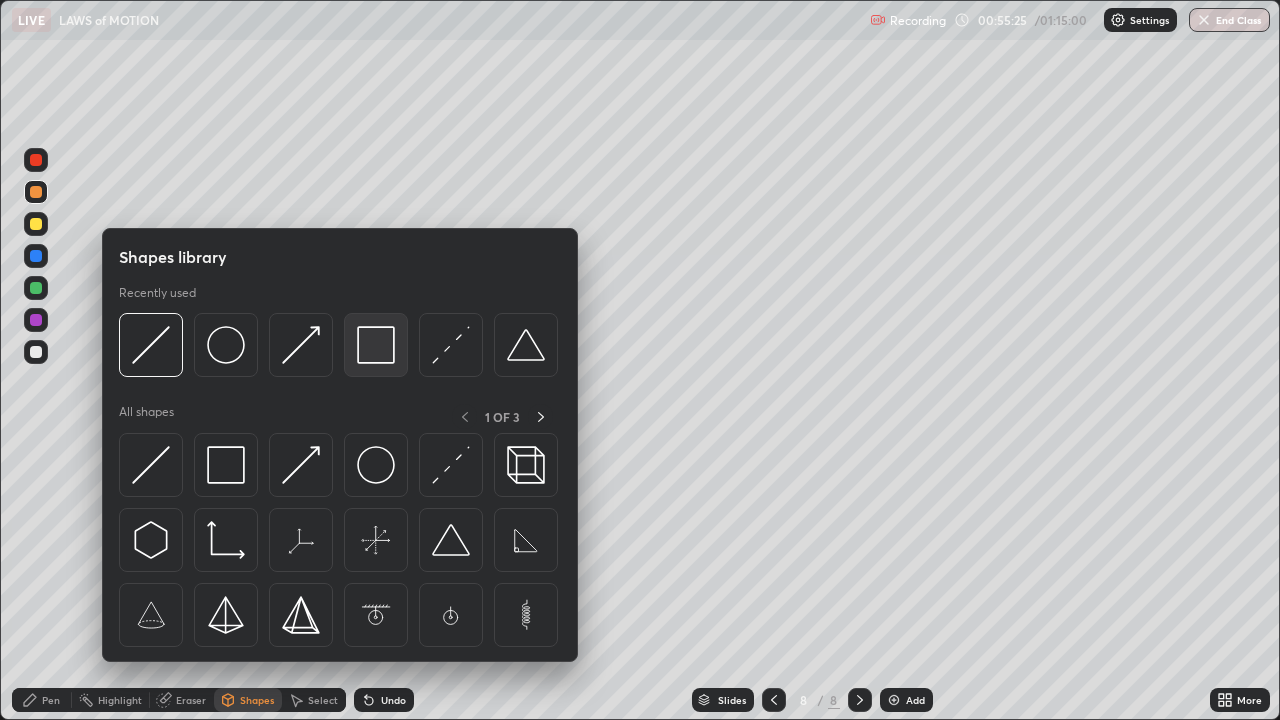 click at bounding box center (376, 345) 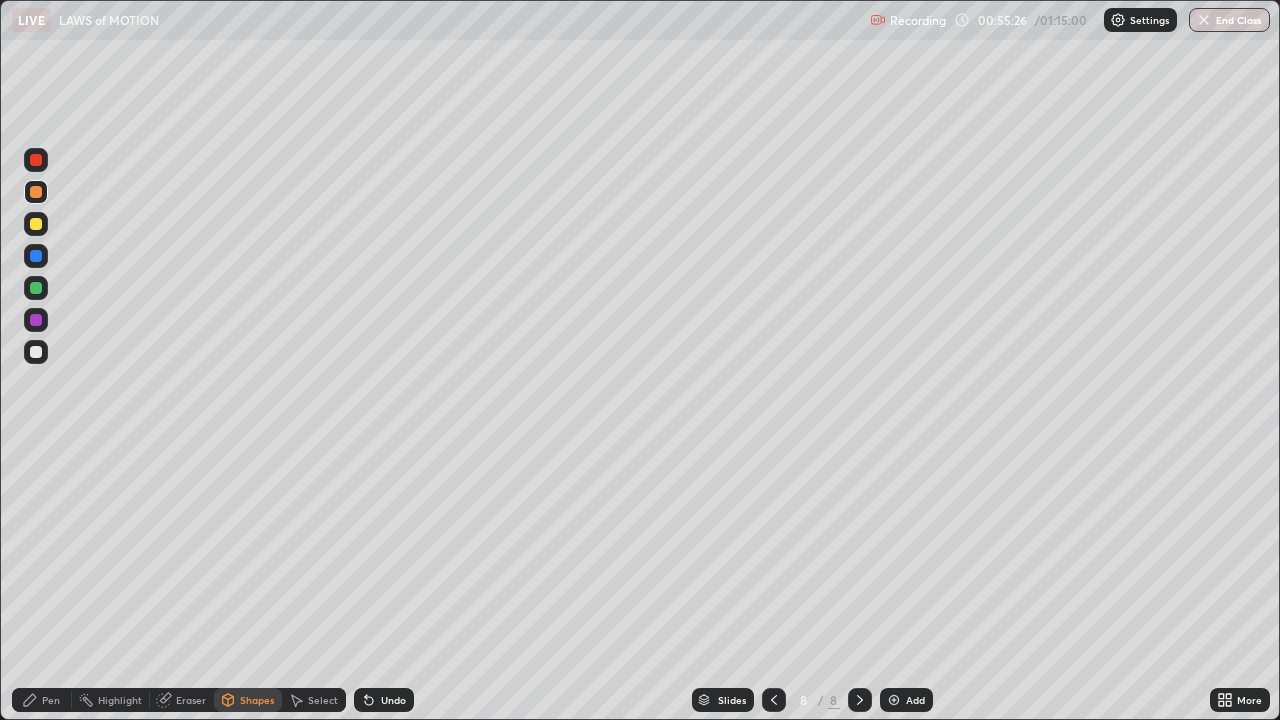 click at bounding box center (36, 352) 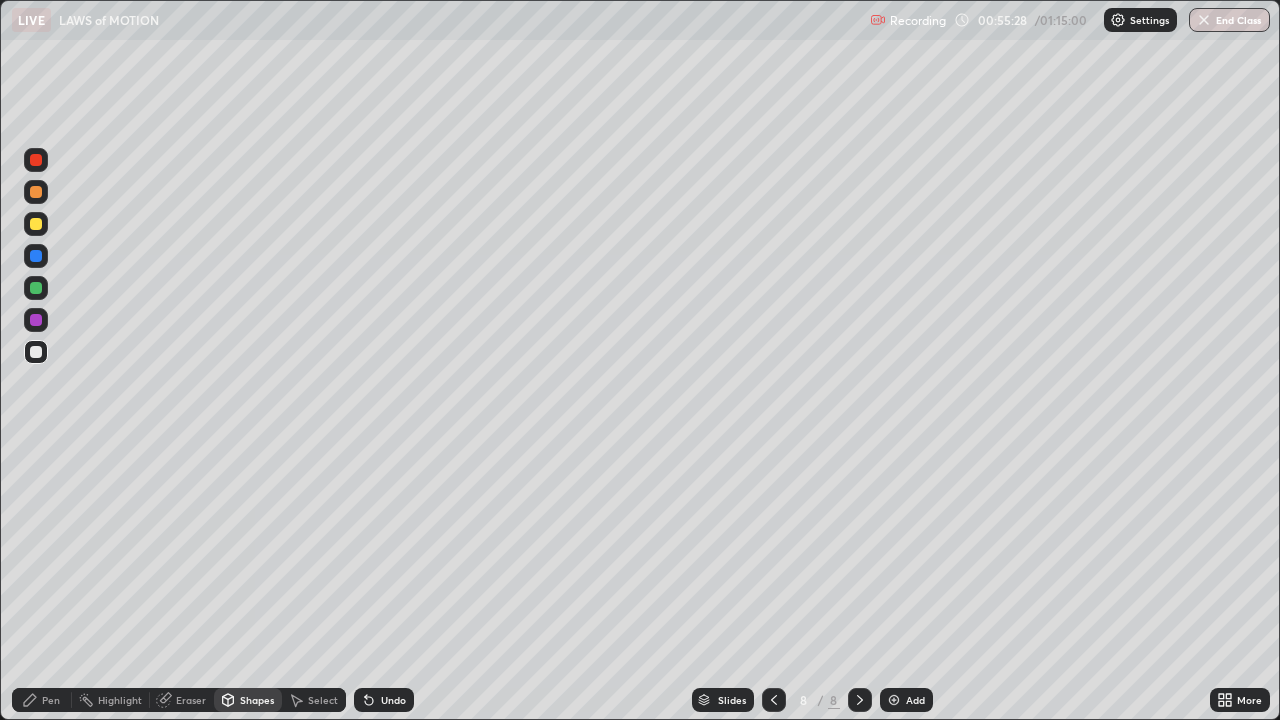 click on "Shapes" at bounding box center [257, 700] 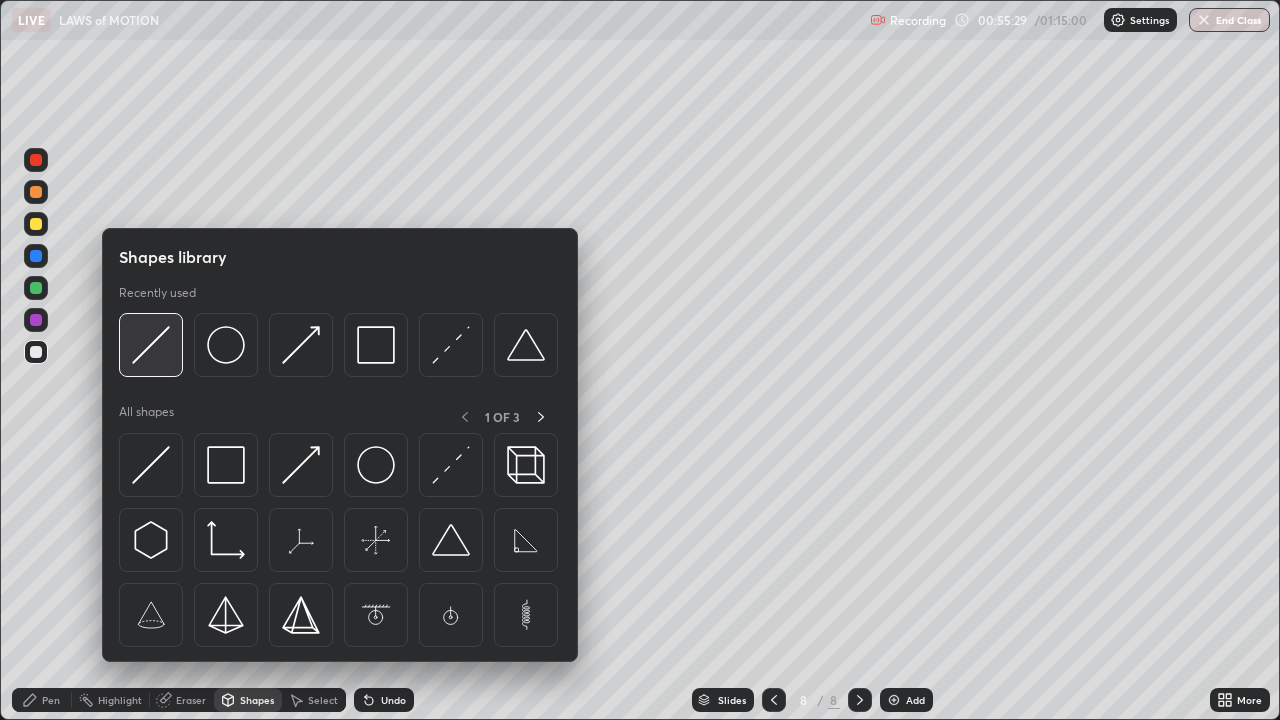 click at bounding box center [151, 345] 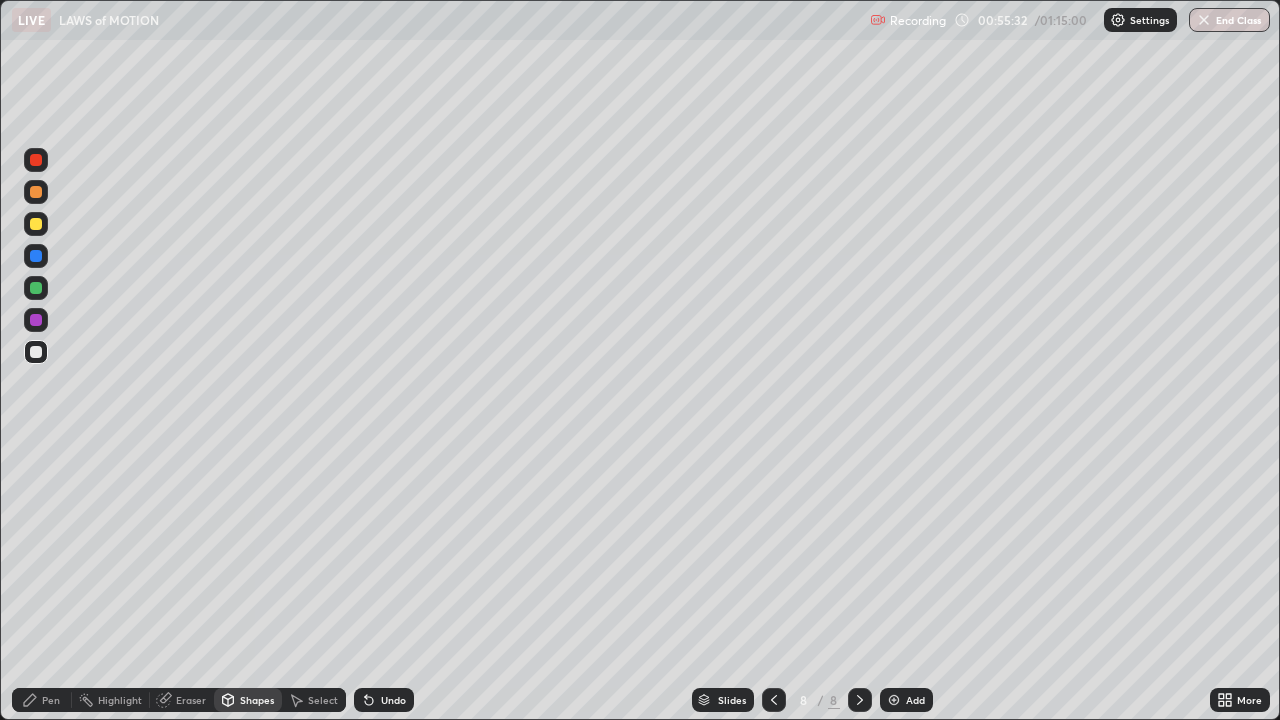click on "Shapes" at bounding box center (257, 700) 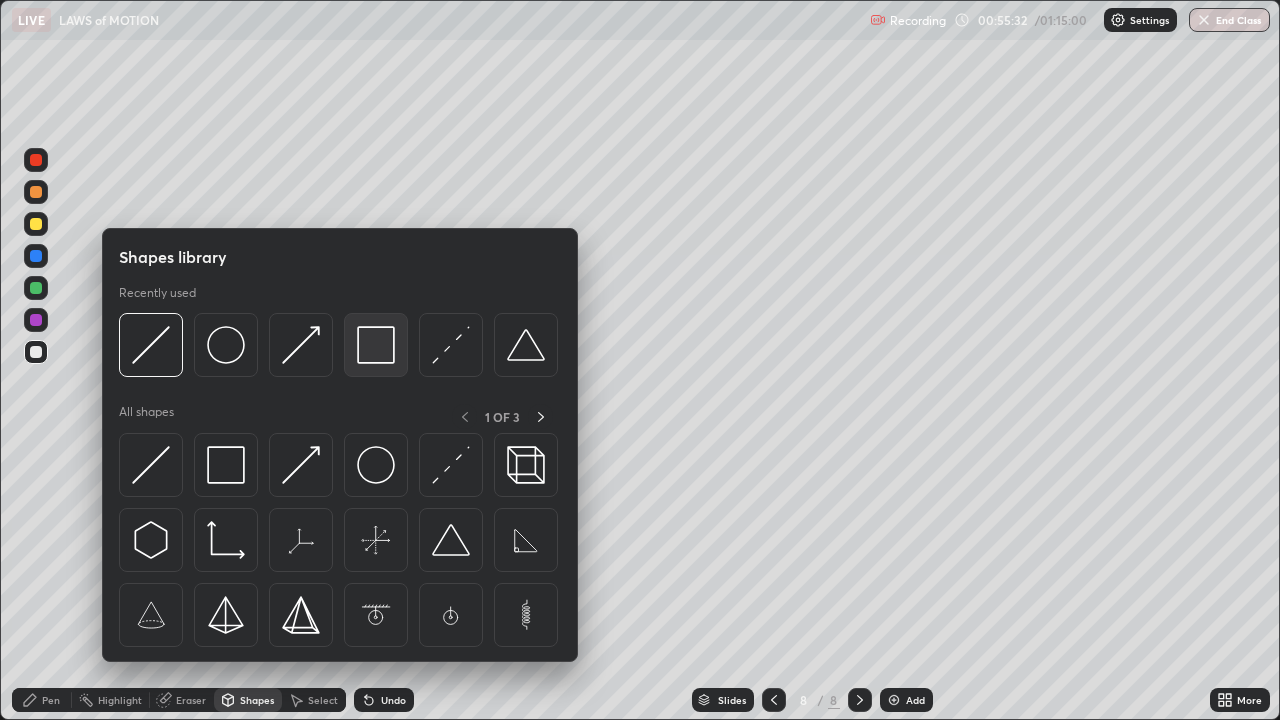 click at bounding box center (376, 345) 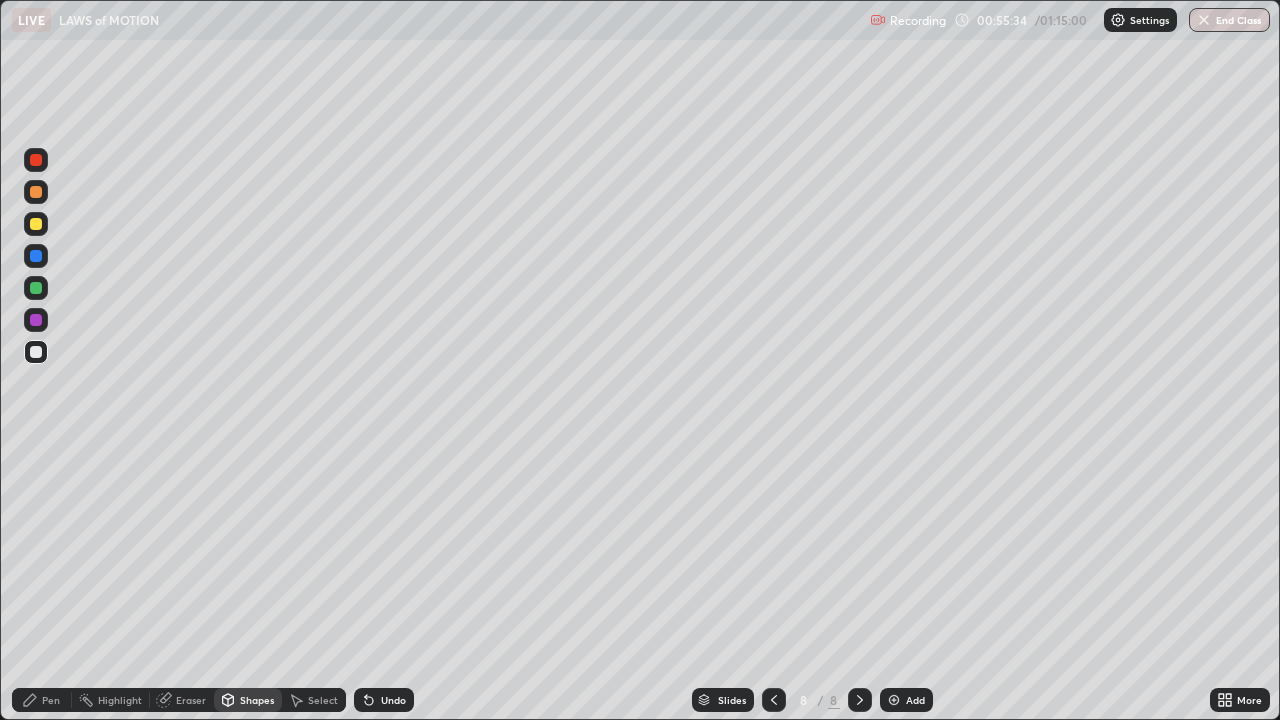 click at bounding box center (36, 192) 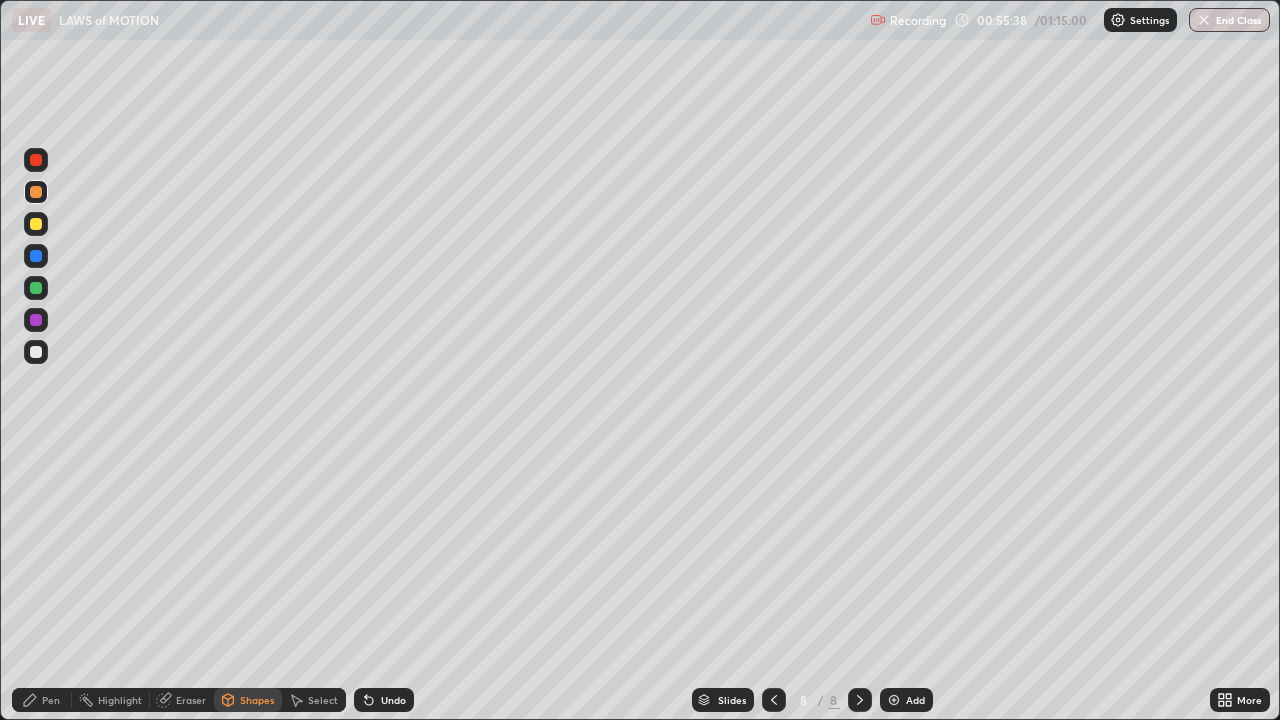 click on "Shapes" at bounding box center [257, 700] 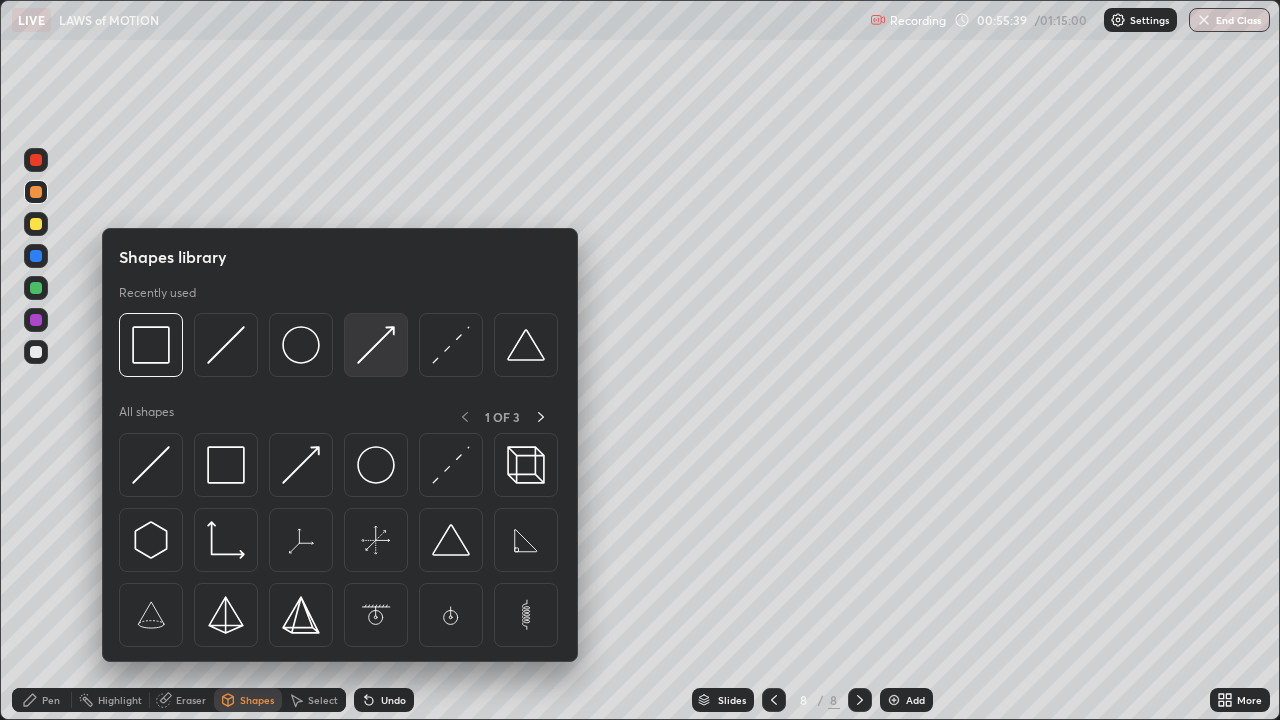 click at bounding box center [376, 345] 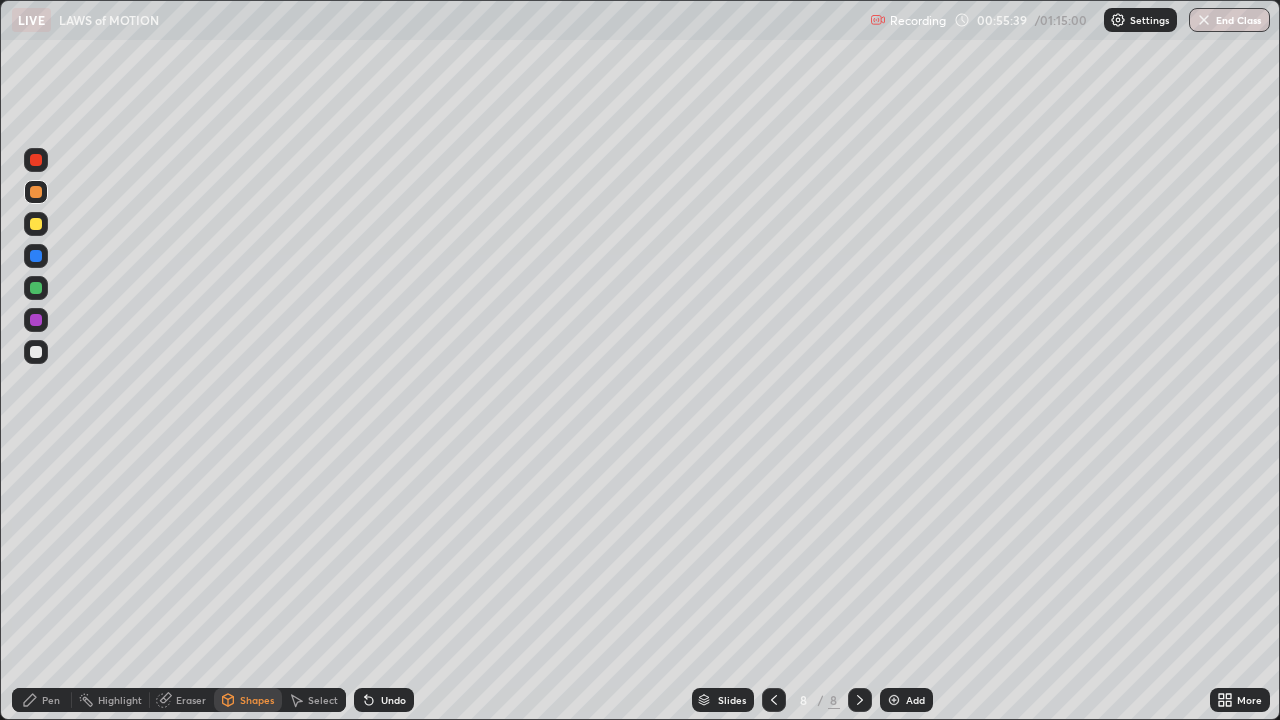 click at bounding box center (36, 320) 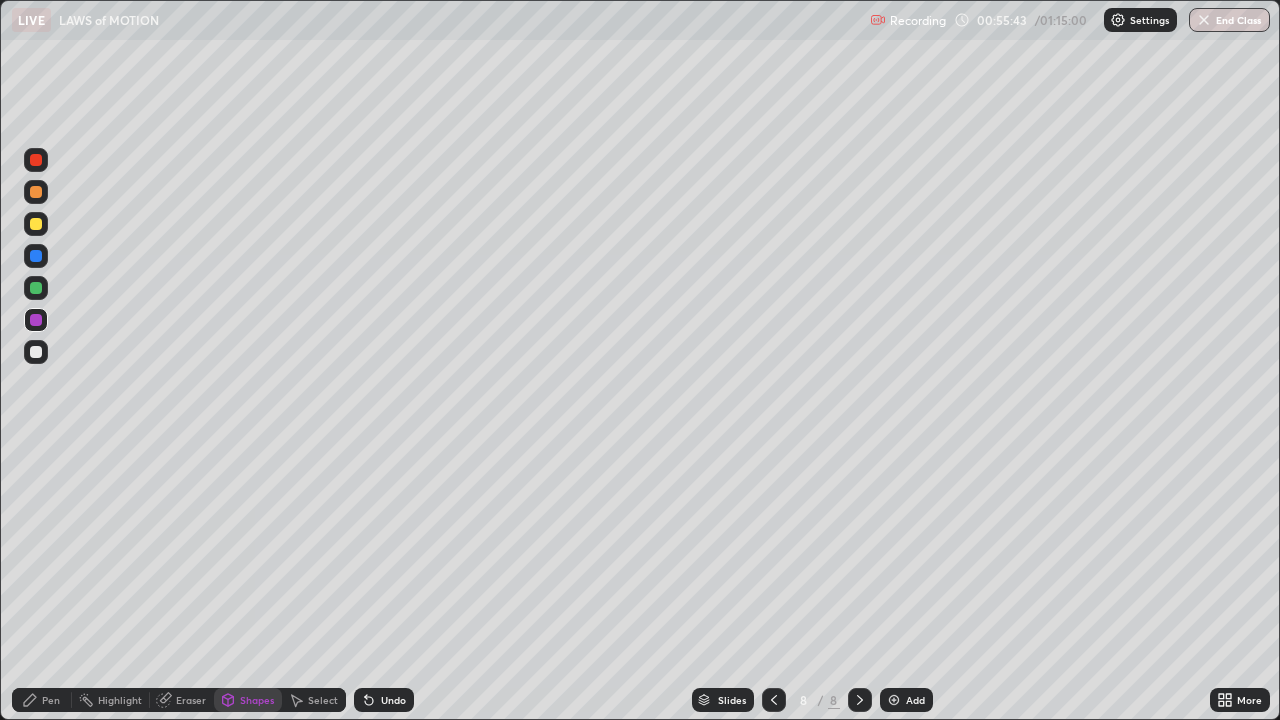 click on "Pen" at bounding box center [51, 700] 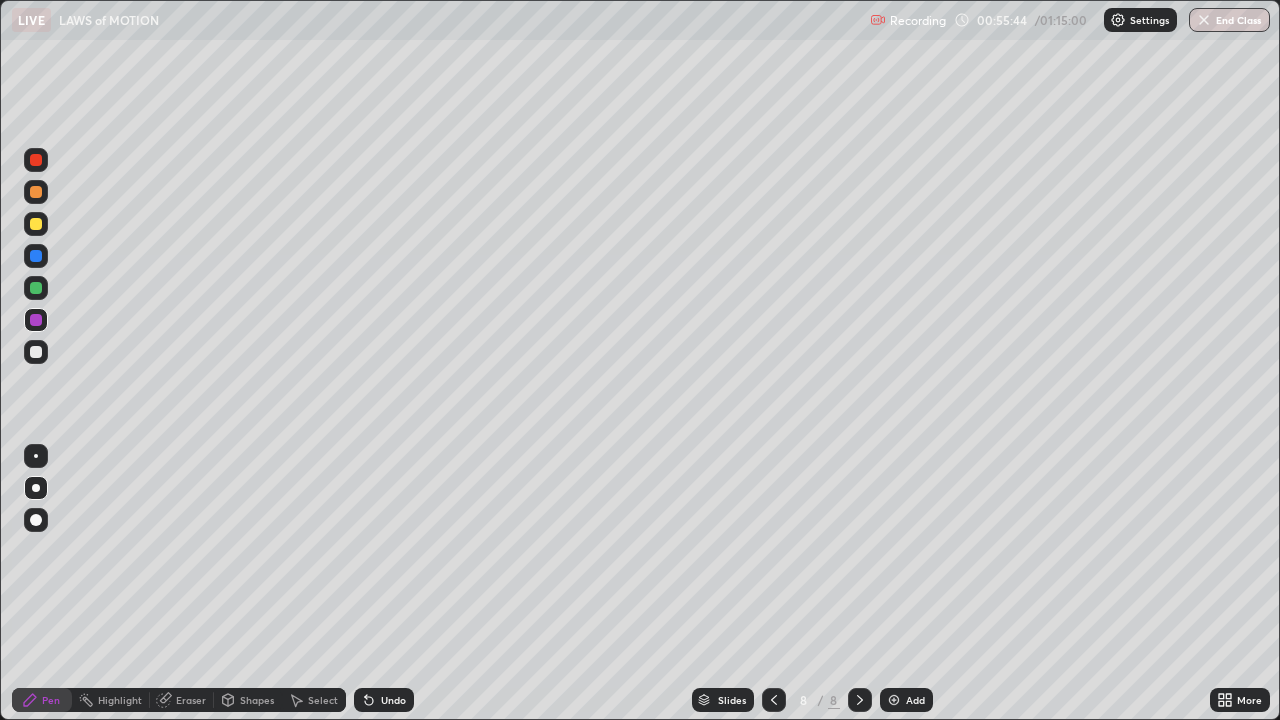 click at bounding box center [36, 288] 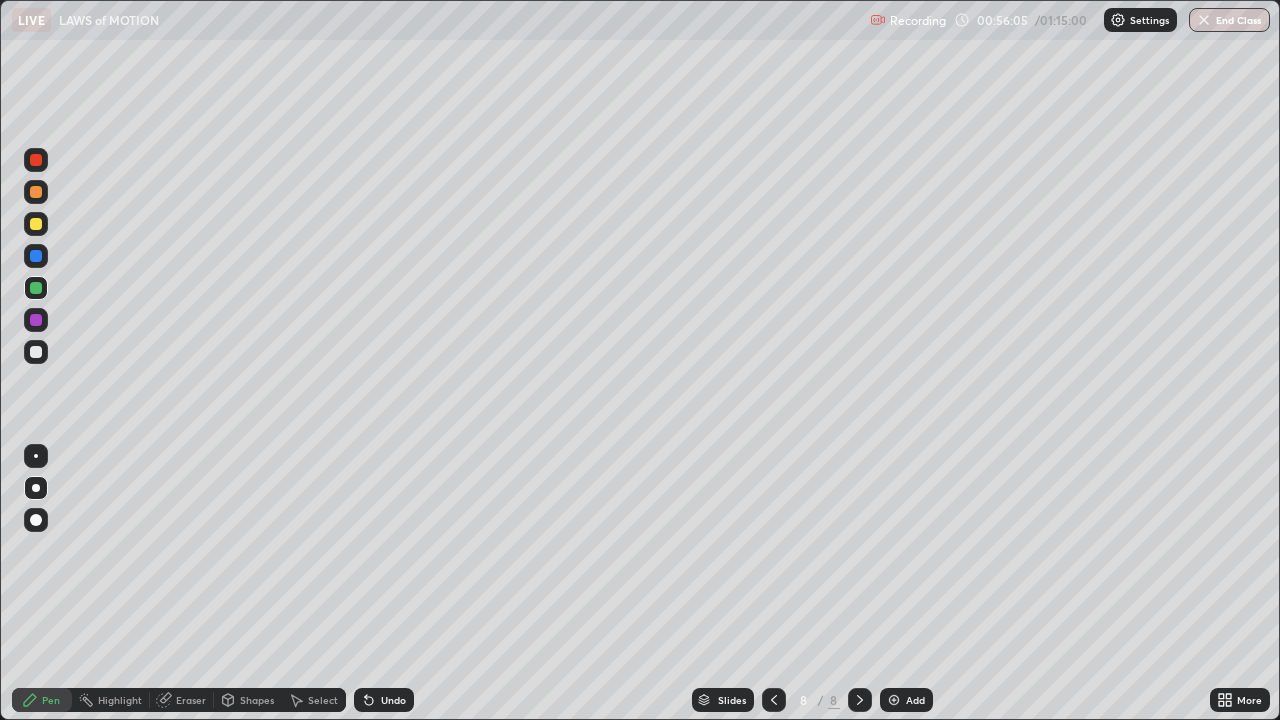 click at bounding box center (36, 160) 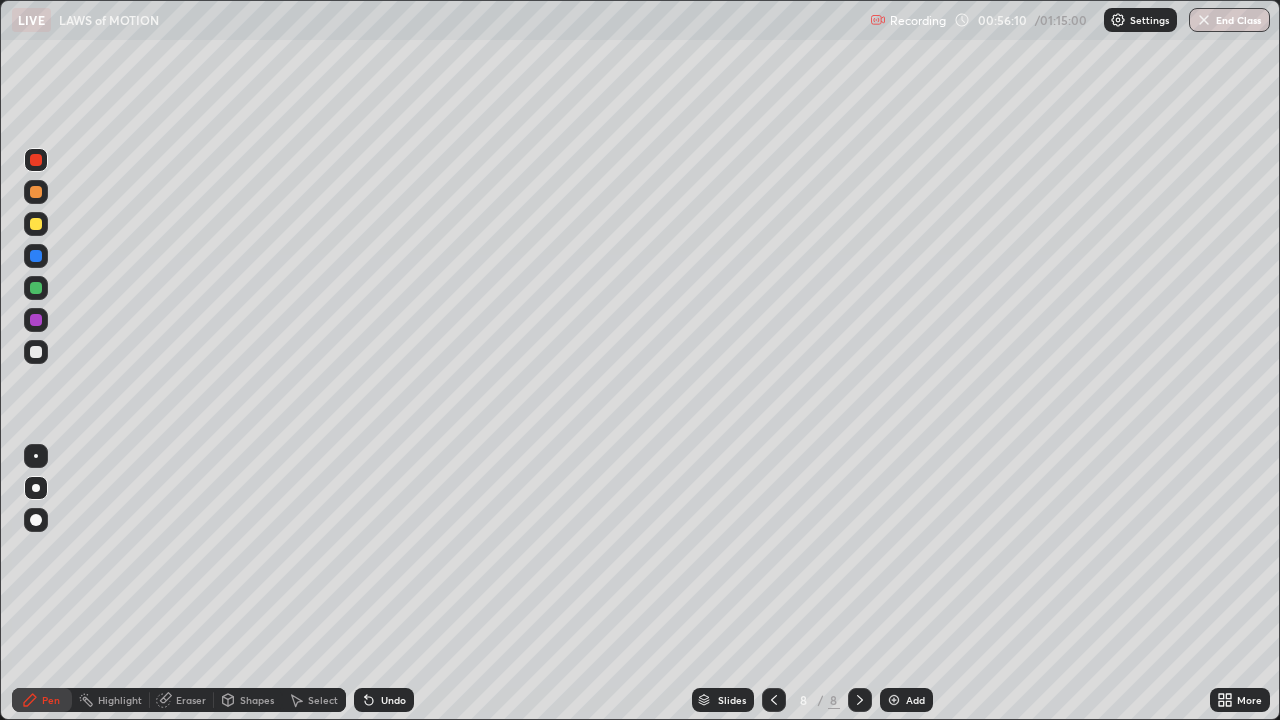 click on "Shapes" at bounding box center [257, 700] 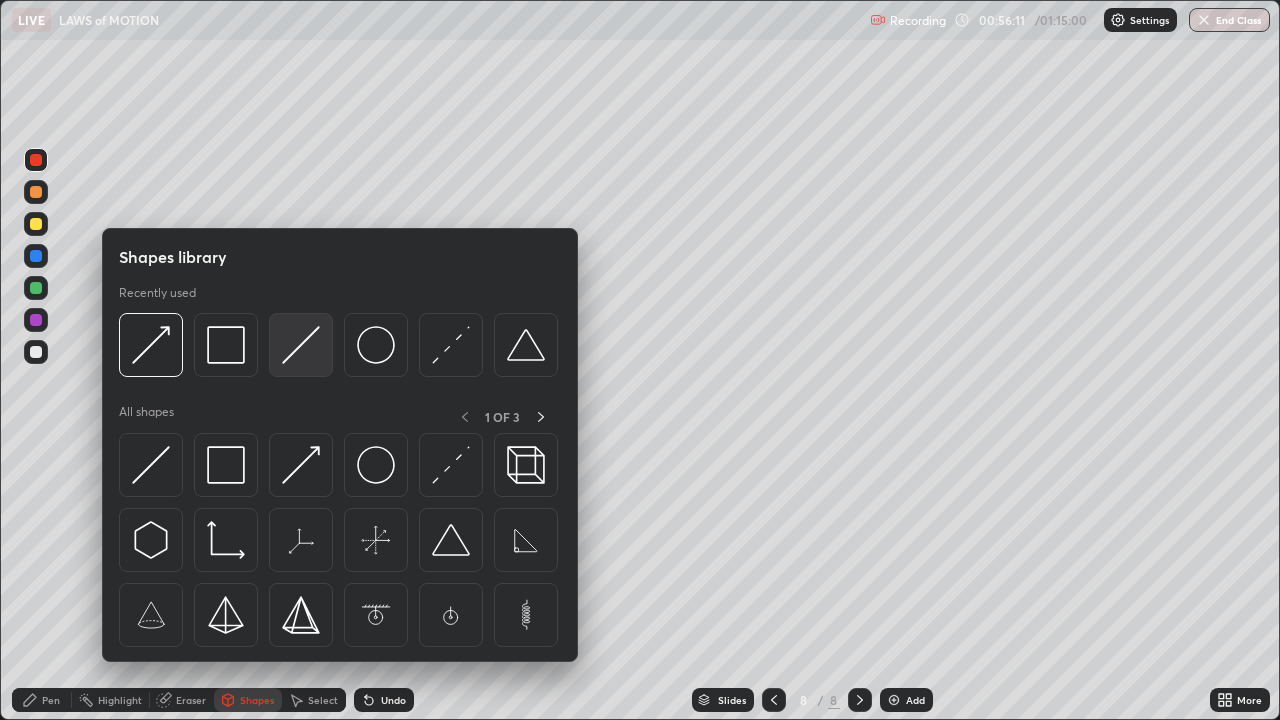 click at bounding box center [301, 345] 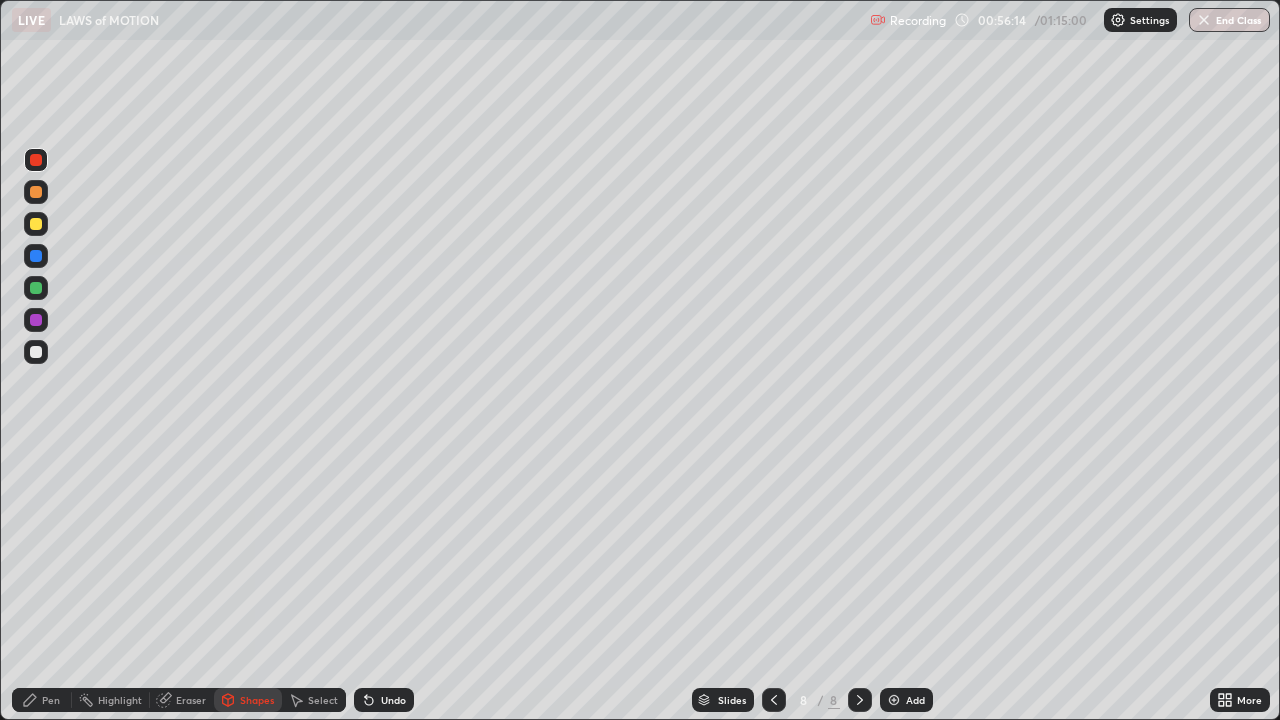 click on "Pen" at bounding box center (51, 700) 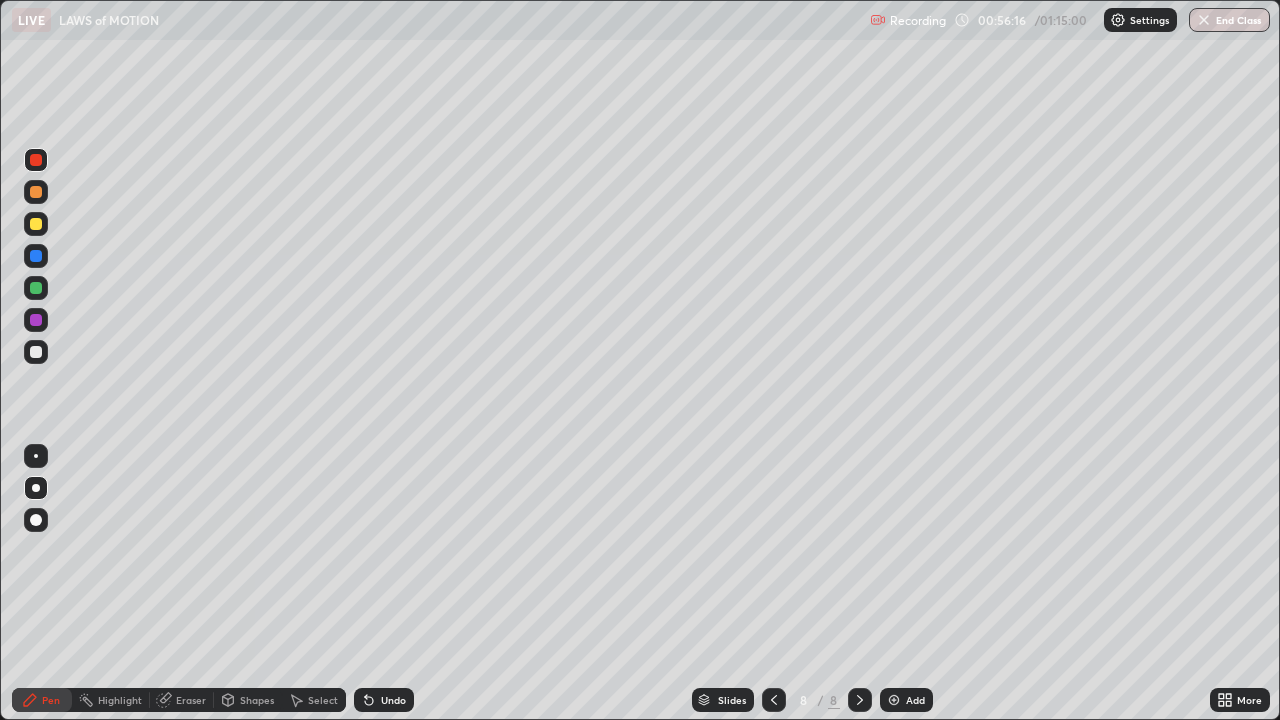 click at bounding box center [36, 352] 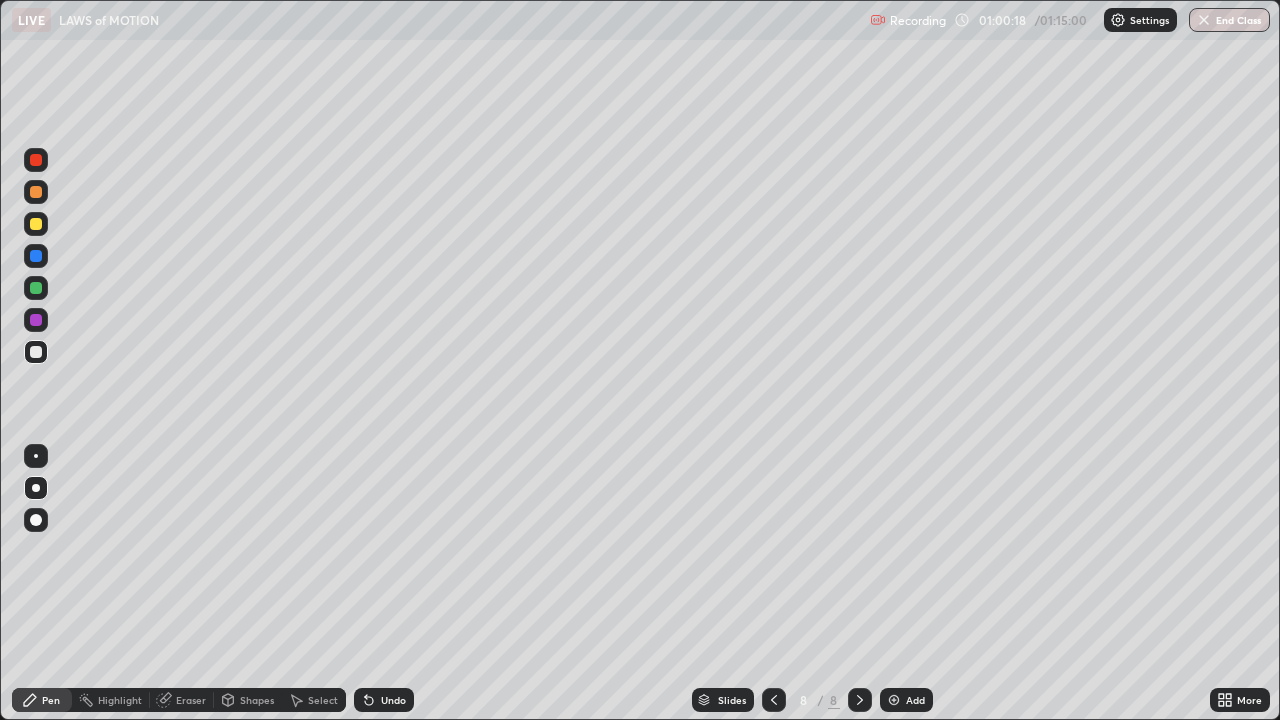 click on "Eraser" at bounding box center [191, 700] 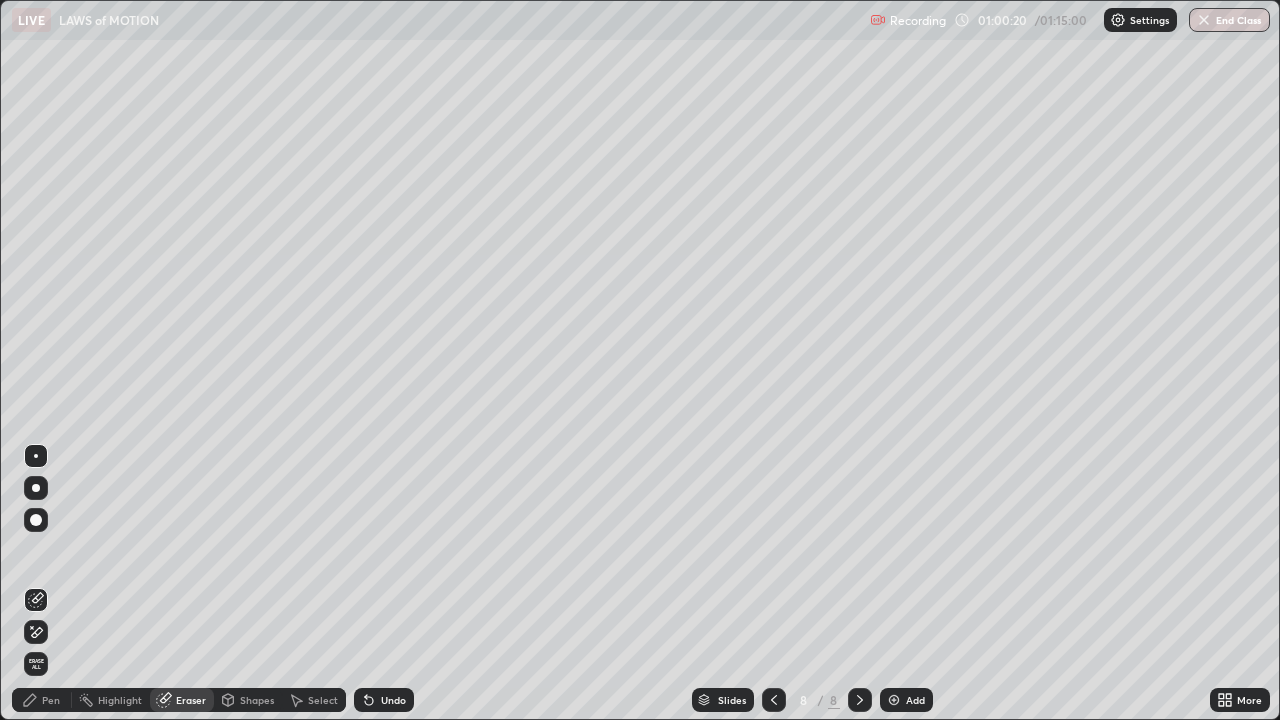 click on "Pen" at bounding box center (51, 700) 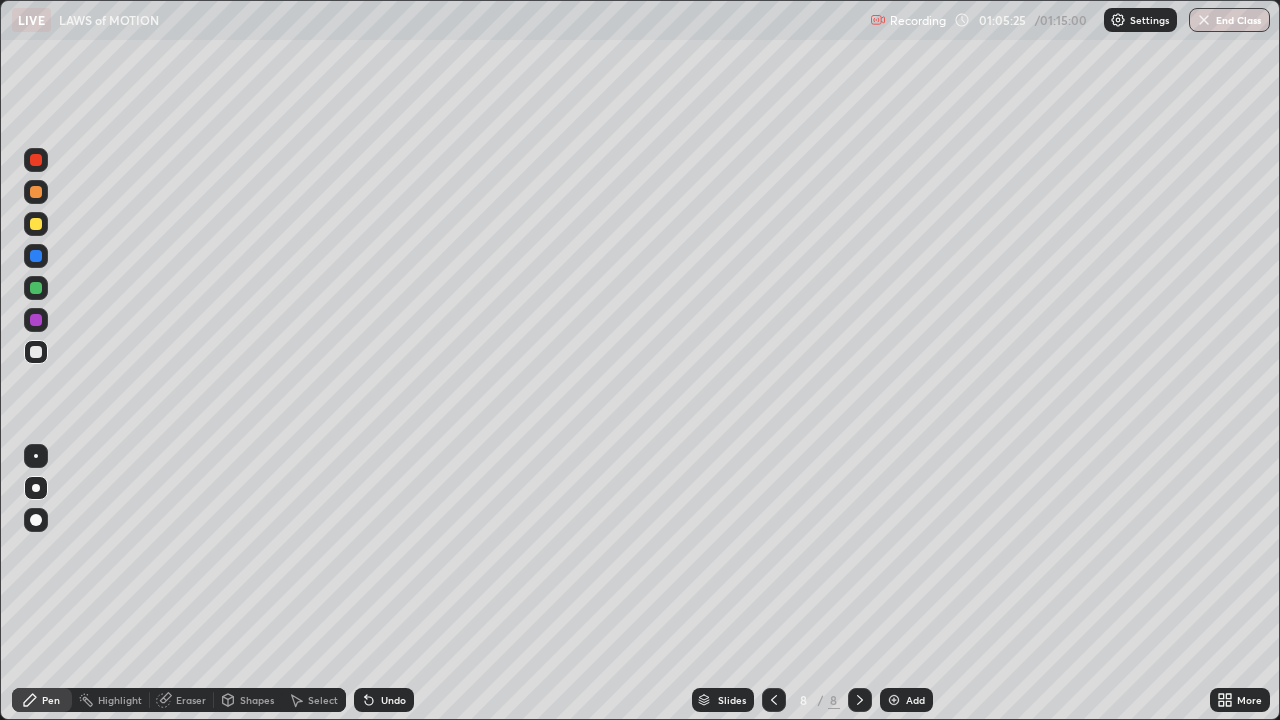click at bounding box center (894, 700) 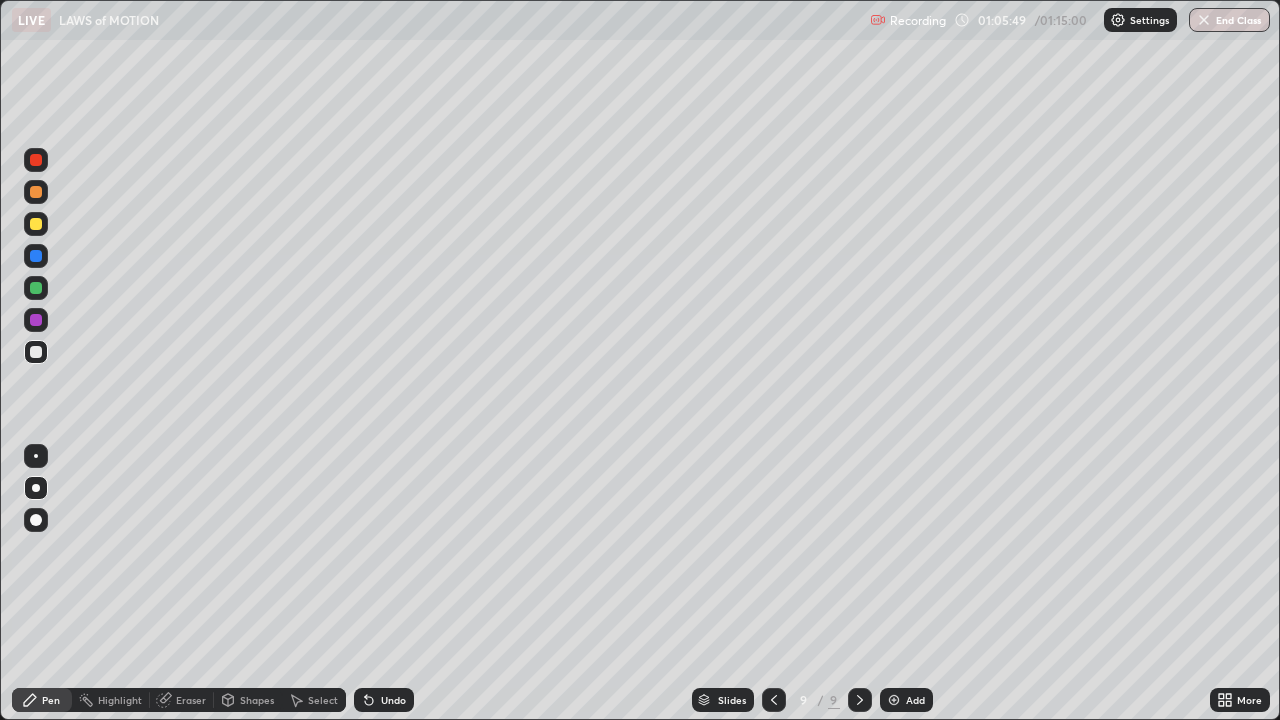 click on "Shapes" at bounding box center [248, 700] 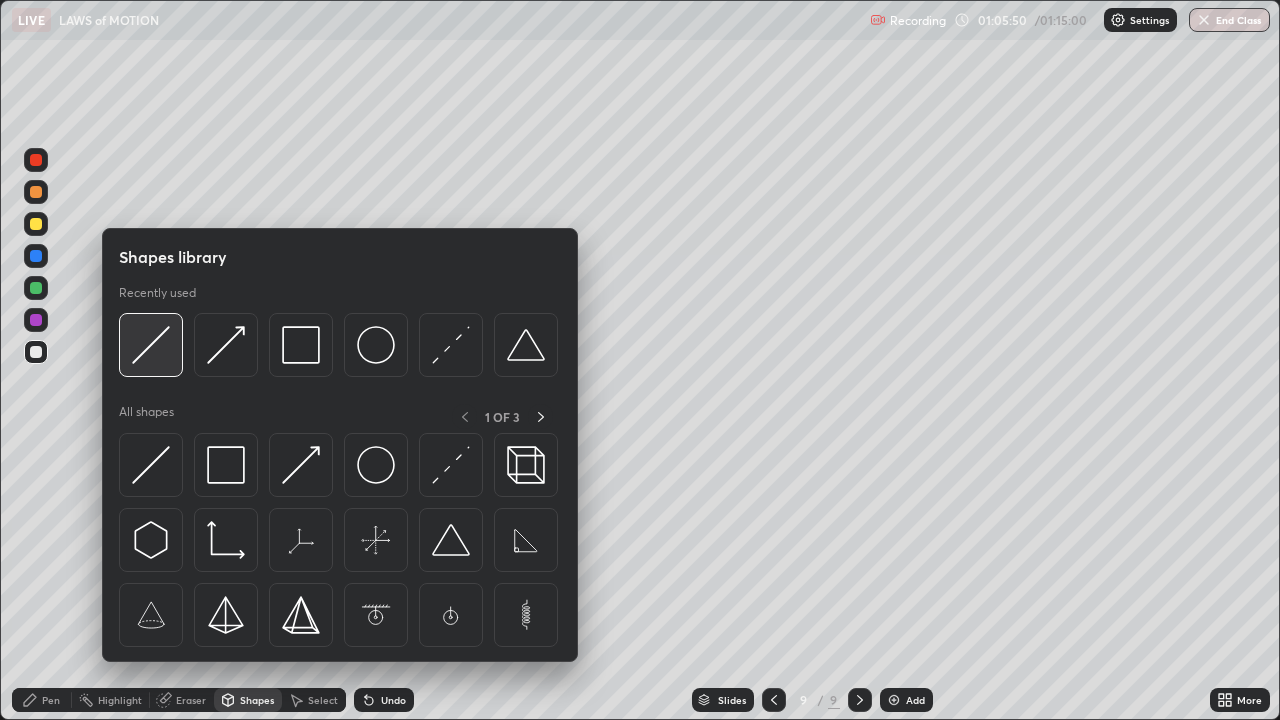 click at bounding box center [151, 345] 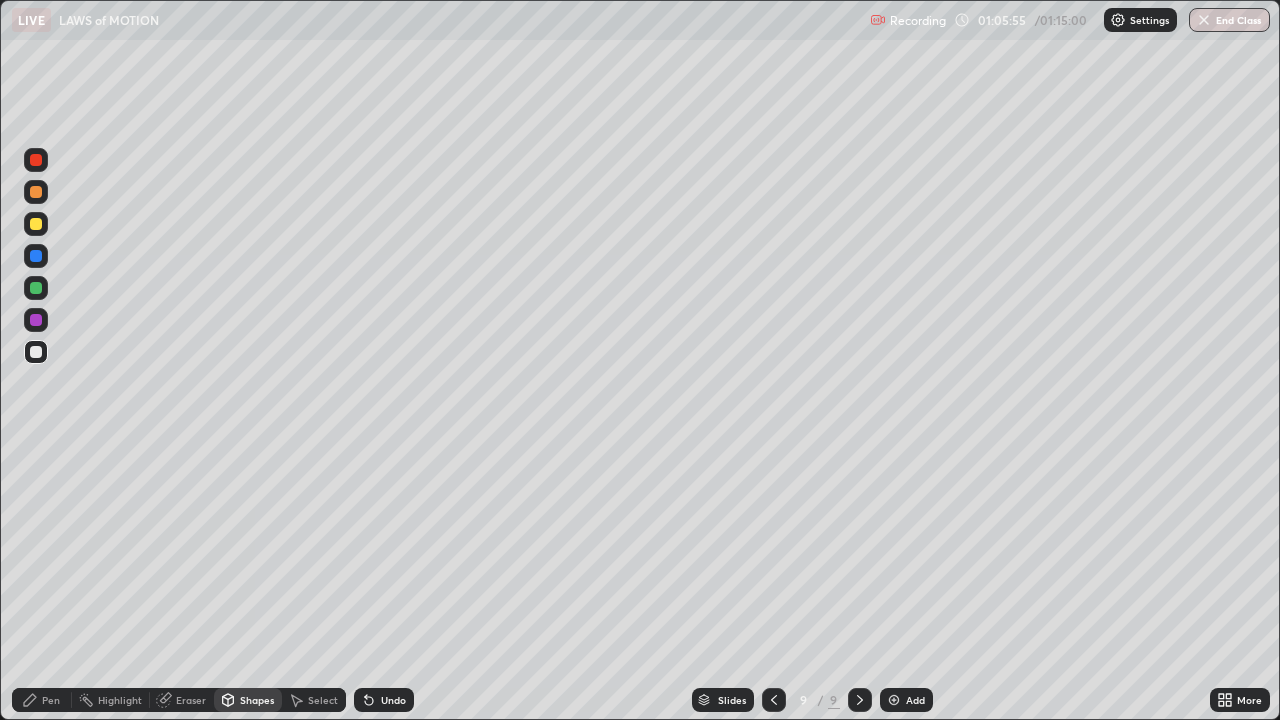 click at bounding box center (36, 224) 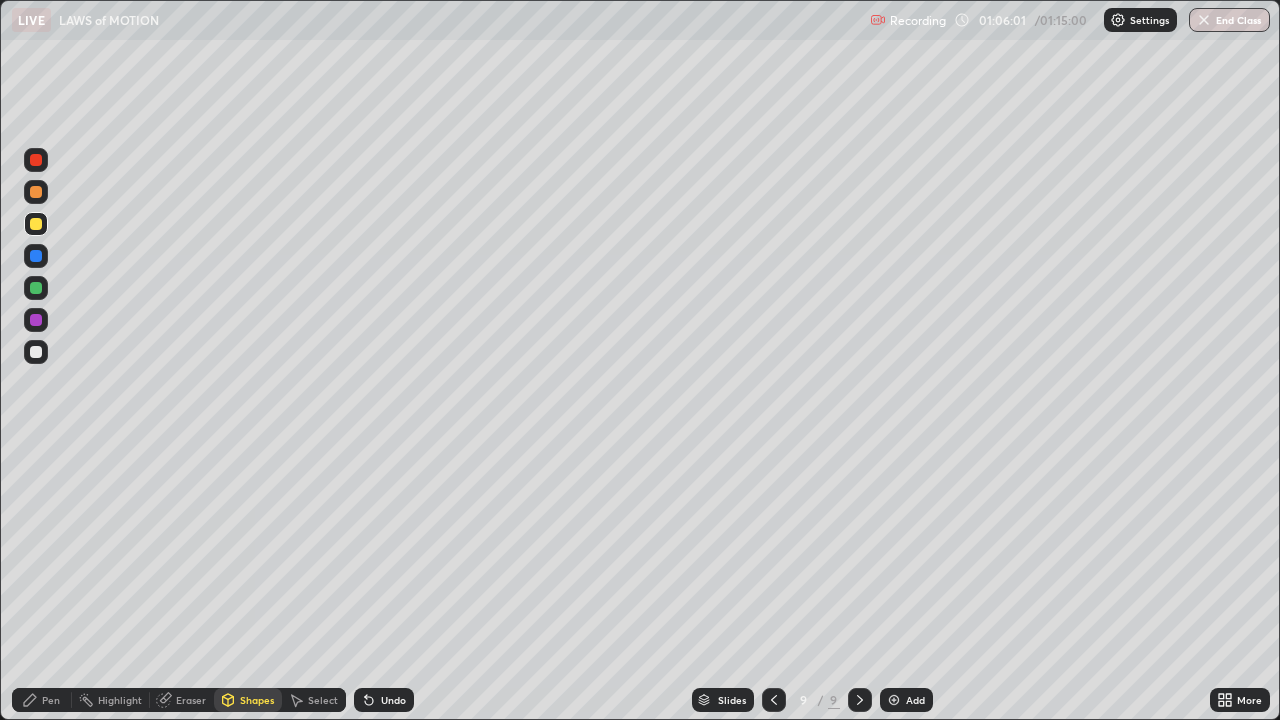 click on "Pen" at bounding box center [51, 700] 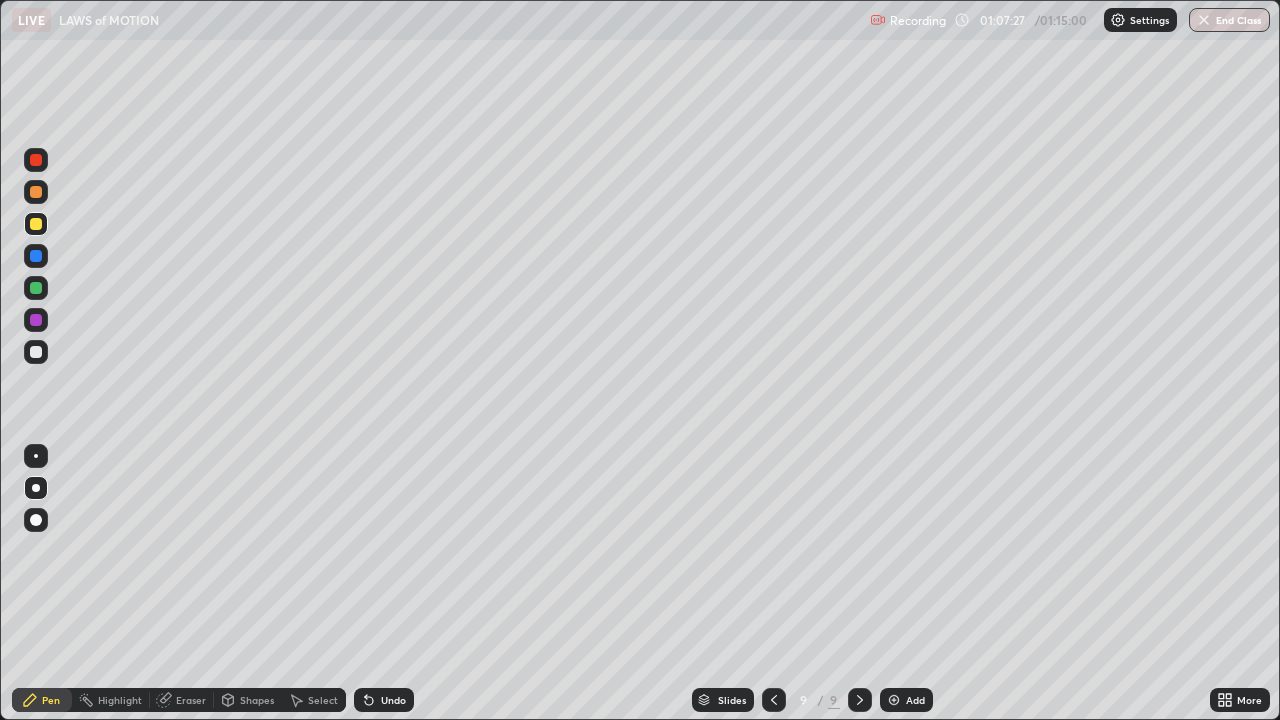 click at bounding box center [36, 160] 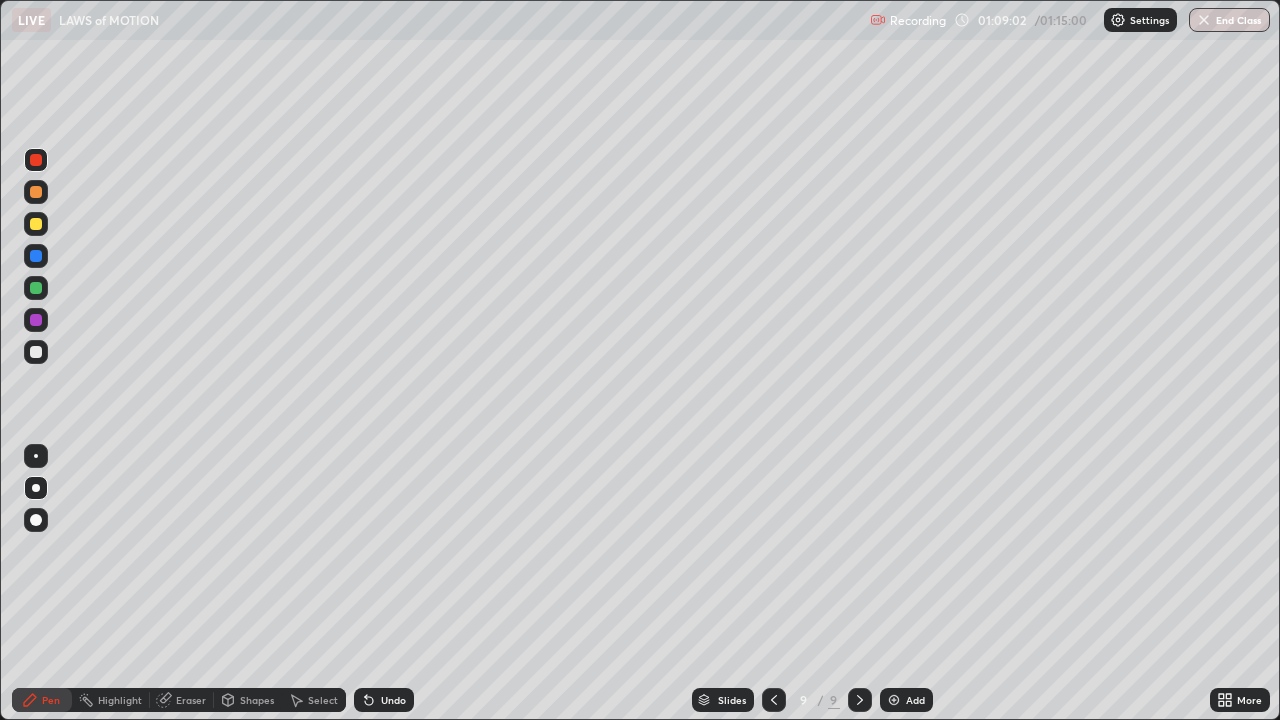 click on "Undo" at bounding box center [393, 700] 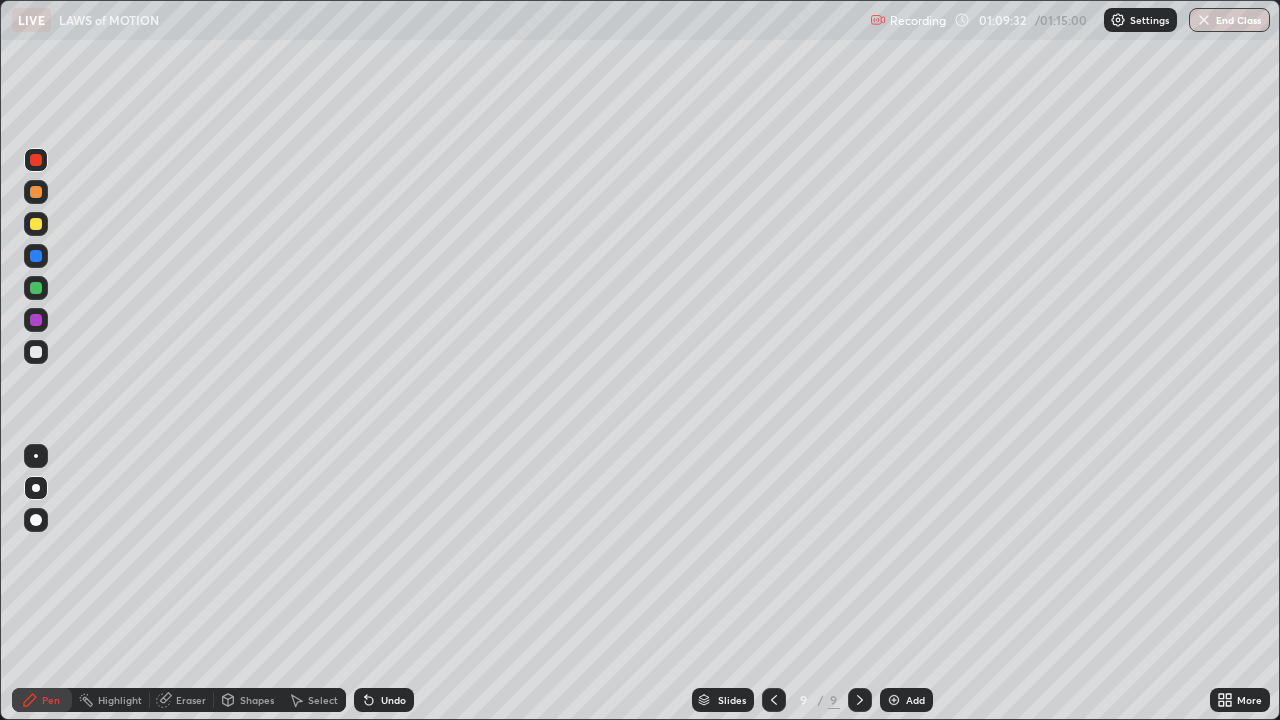 click on "Undo" at bounding box center (393, 700) 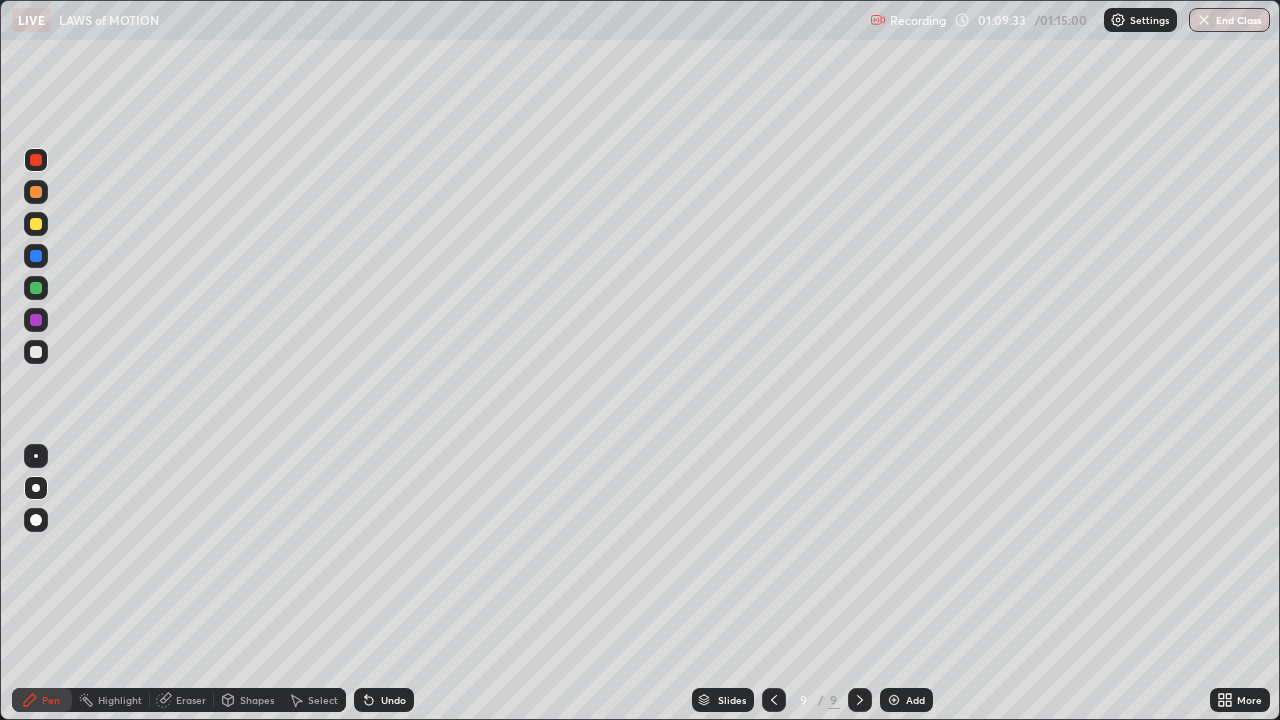 click 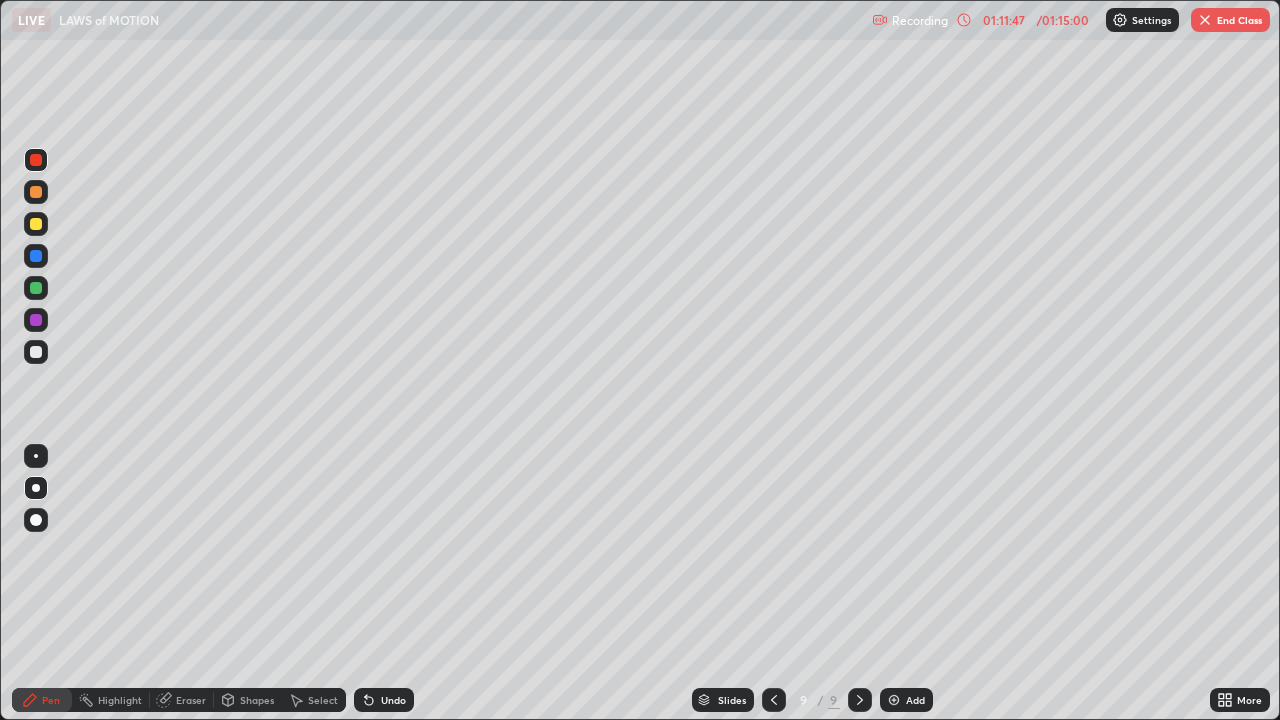 click 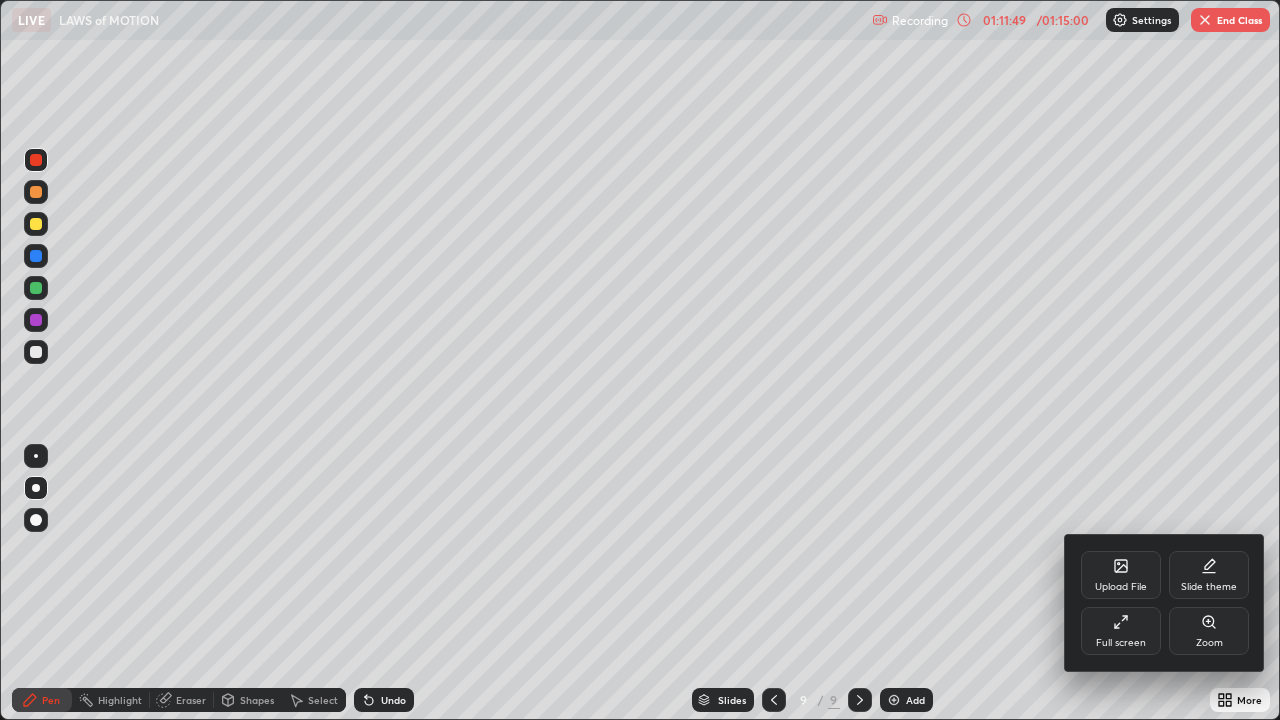 click 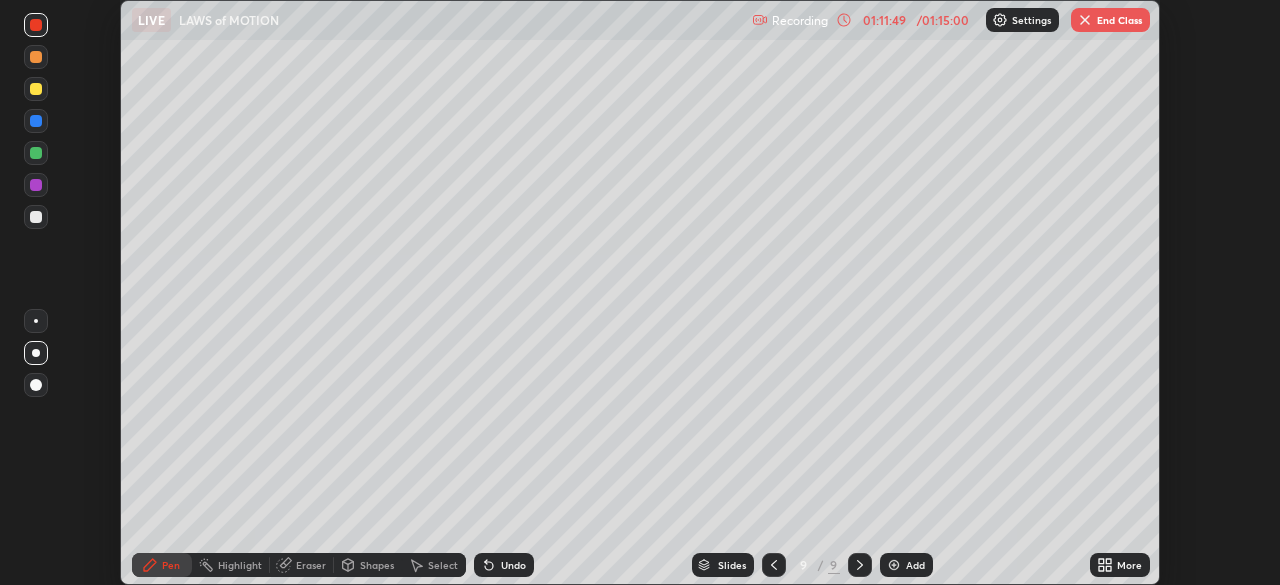 scroll, scrollTop: 585, scrollLeft: 1280, axis: both 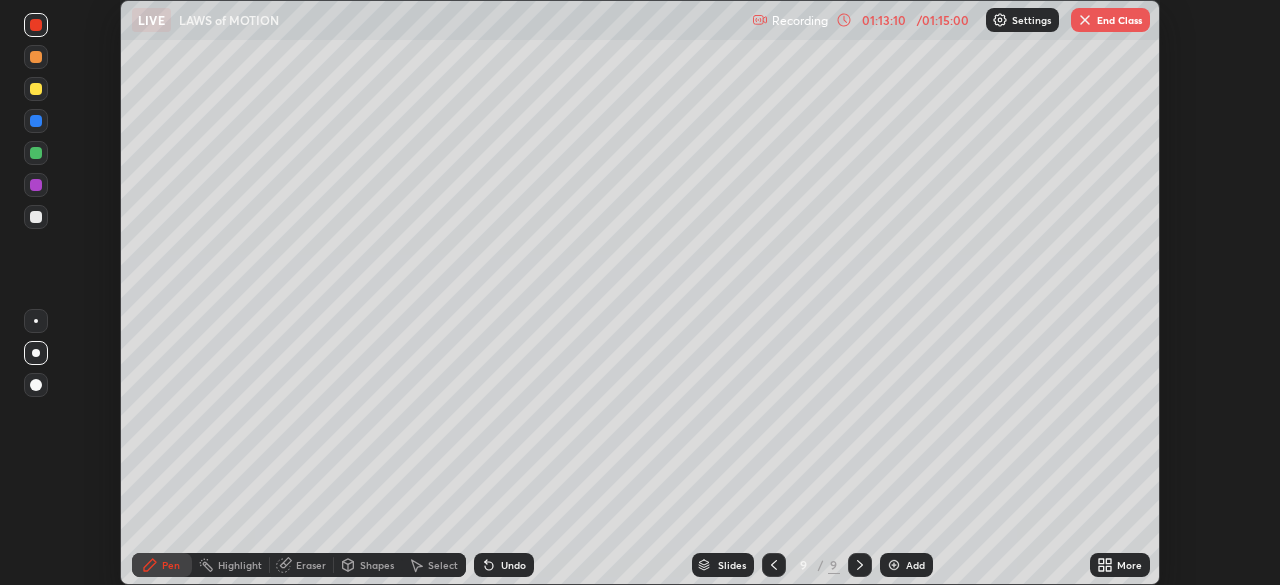 click on "End Class" at bounding box center (1110, 20) 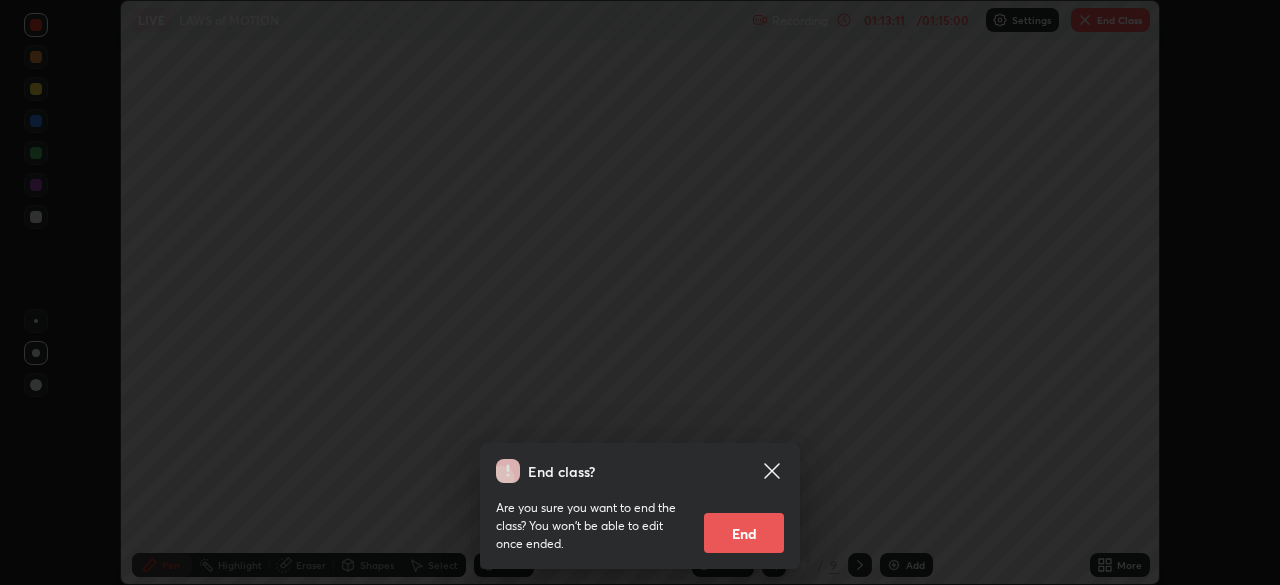 click on "End" at bounding box center (744, 533) 